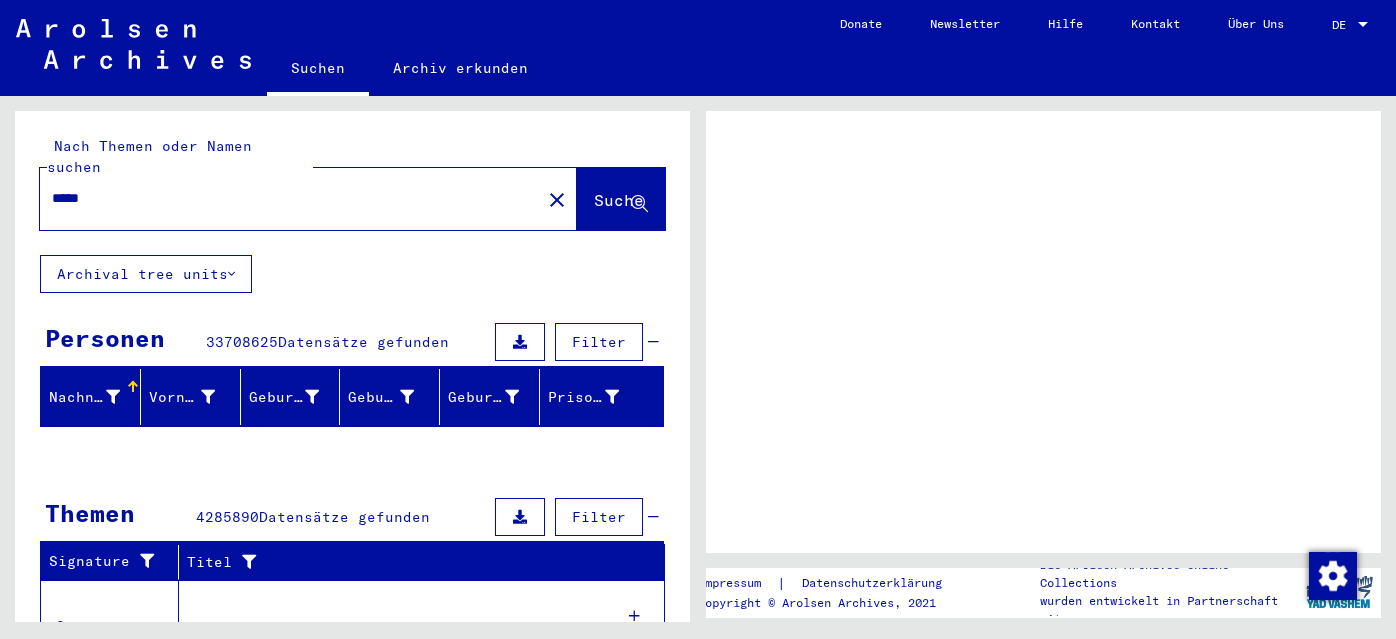 scroll, scrollTop: 0, scrollLeft: 0, axis: both 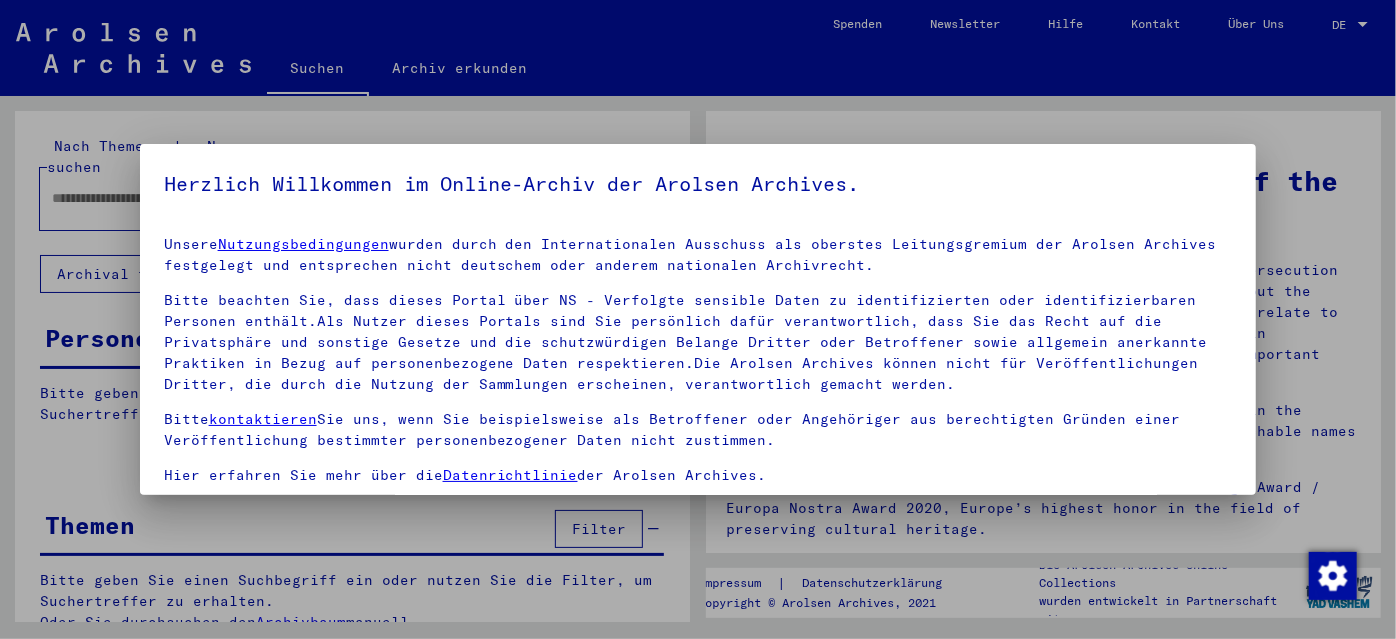type on "*****" 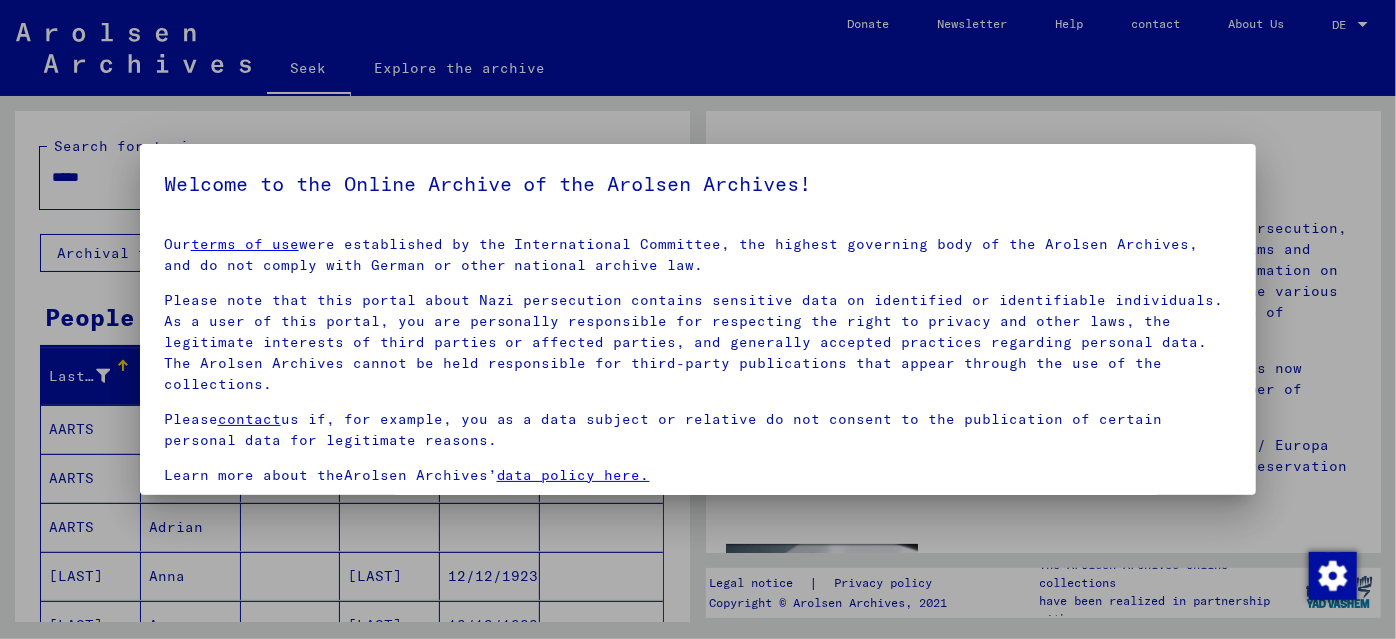 scroll, scrollTop: 164, scrollLeft: 0, axis: vertical 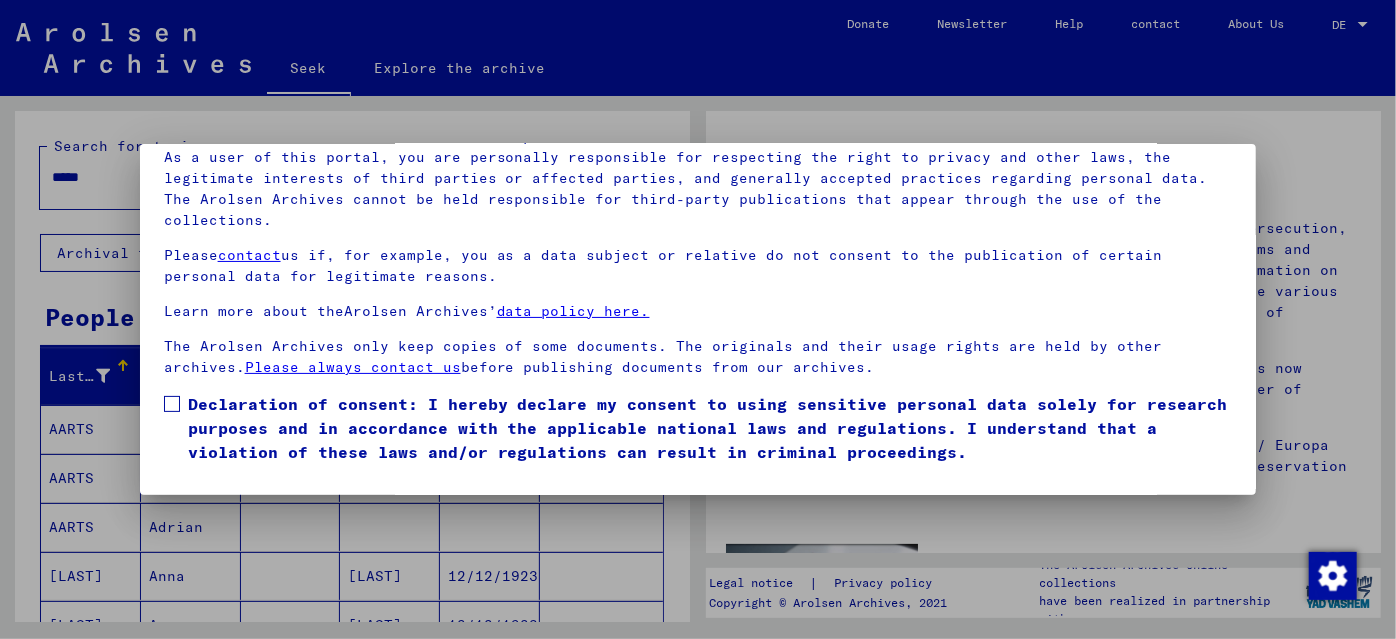 click at bounding box center (172, 404) 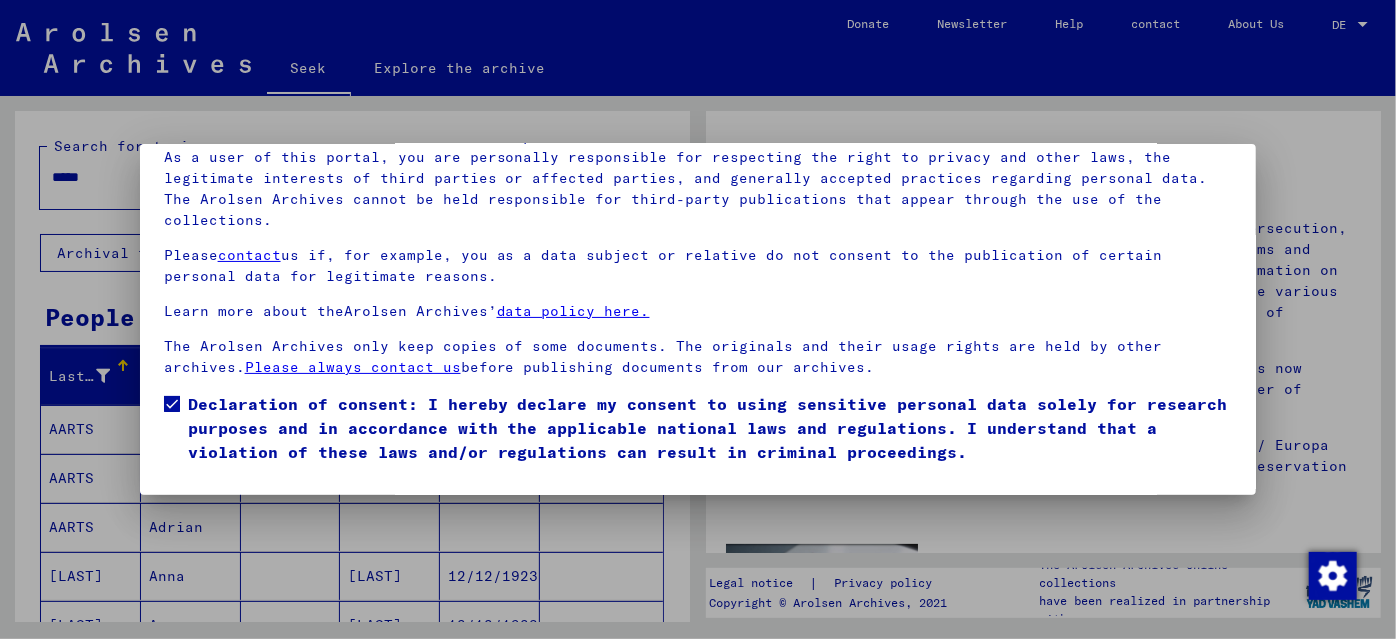 scroll, scrollTop: 40, scrollLeft: 0, axis: vertical 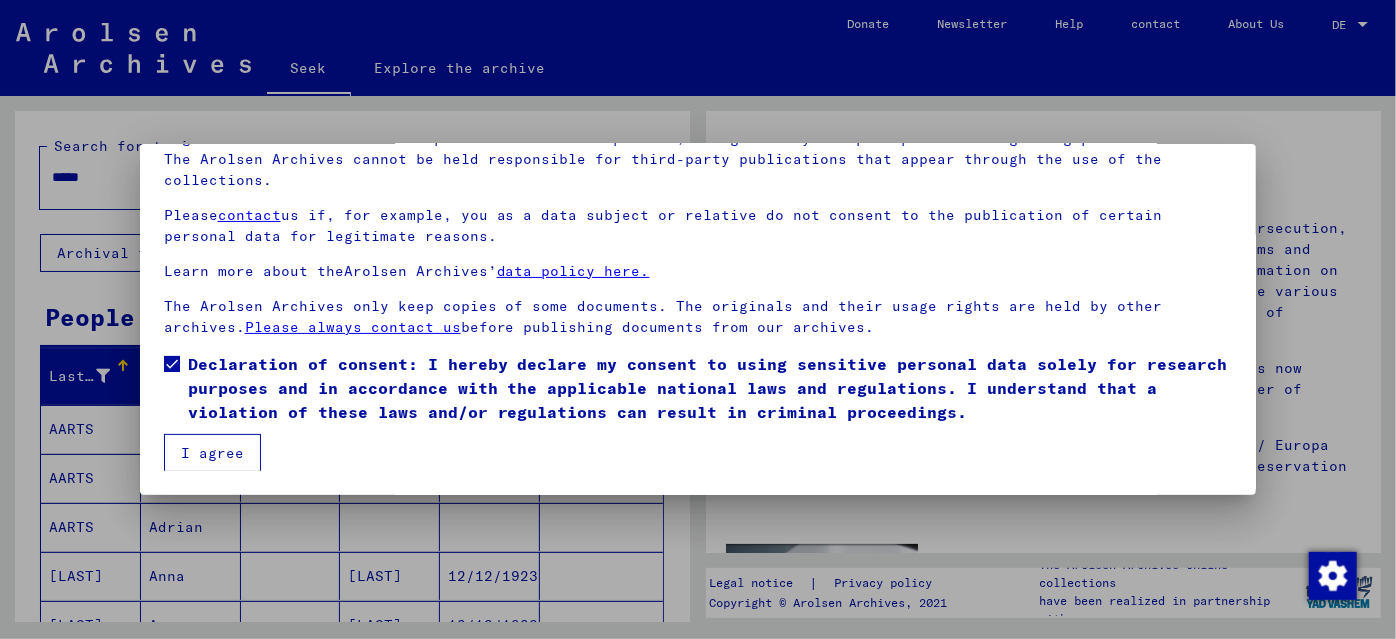 click on "I agree" at bounding box center [212, 453] 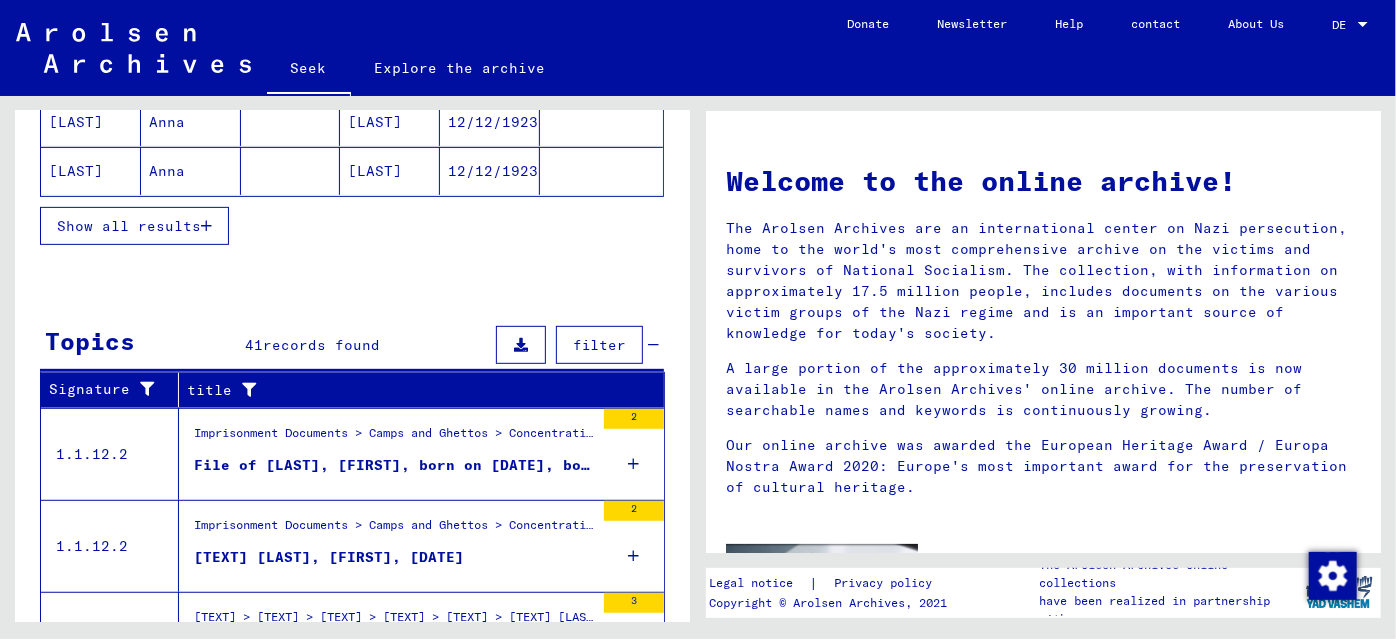 scroll, scrollTop: 272, scrollLeft: 0, axis: vertical 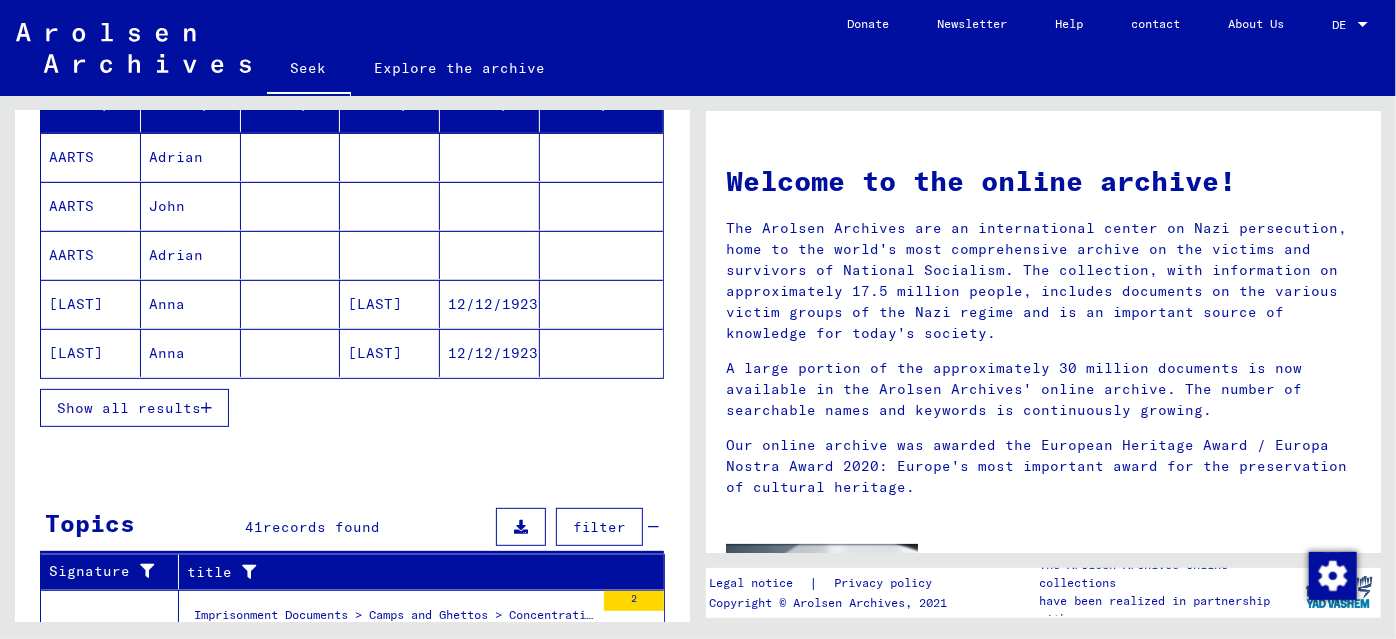 click on "Show all results" at bounding box center (129, 408) 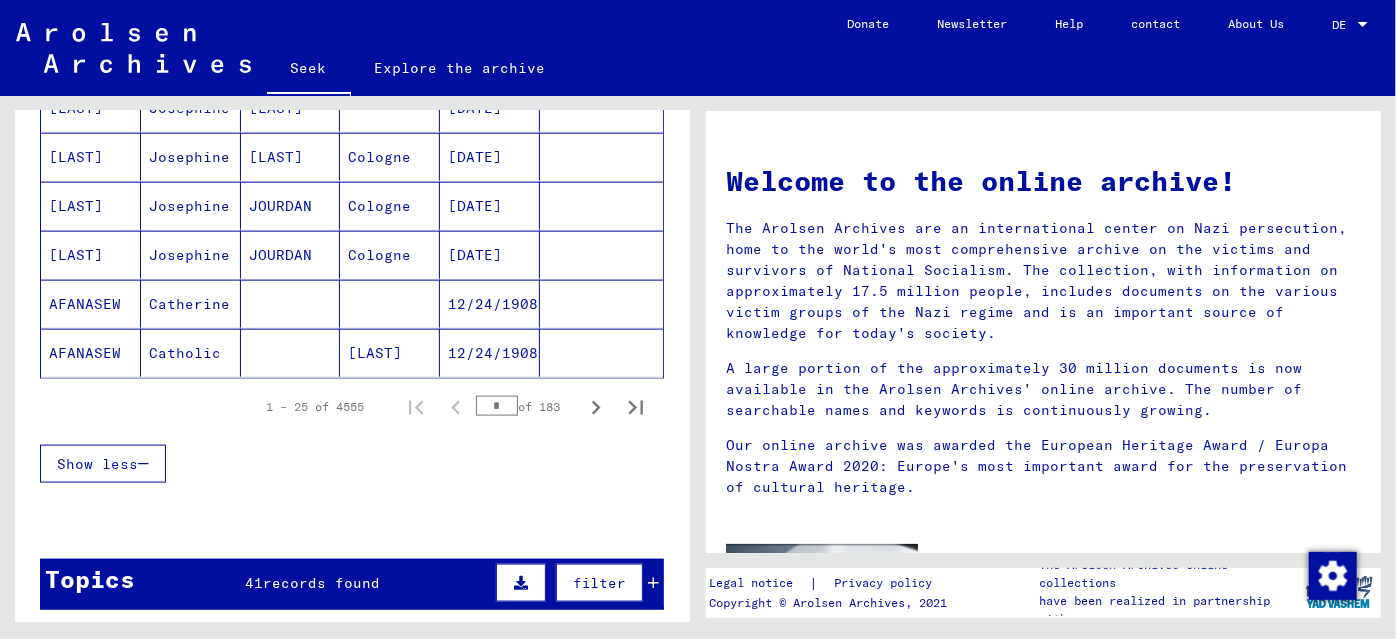 scroll, scrollTop: 1261, scrollLeft: 0, axis: vertical 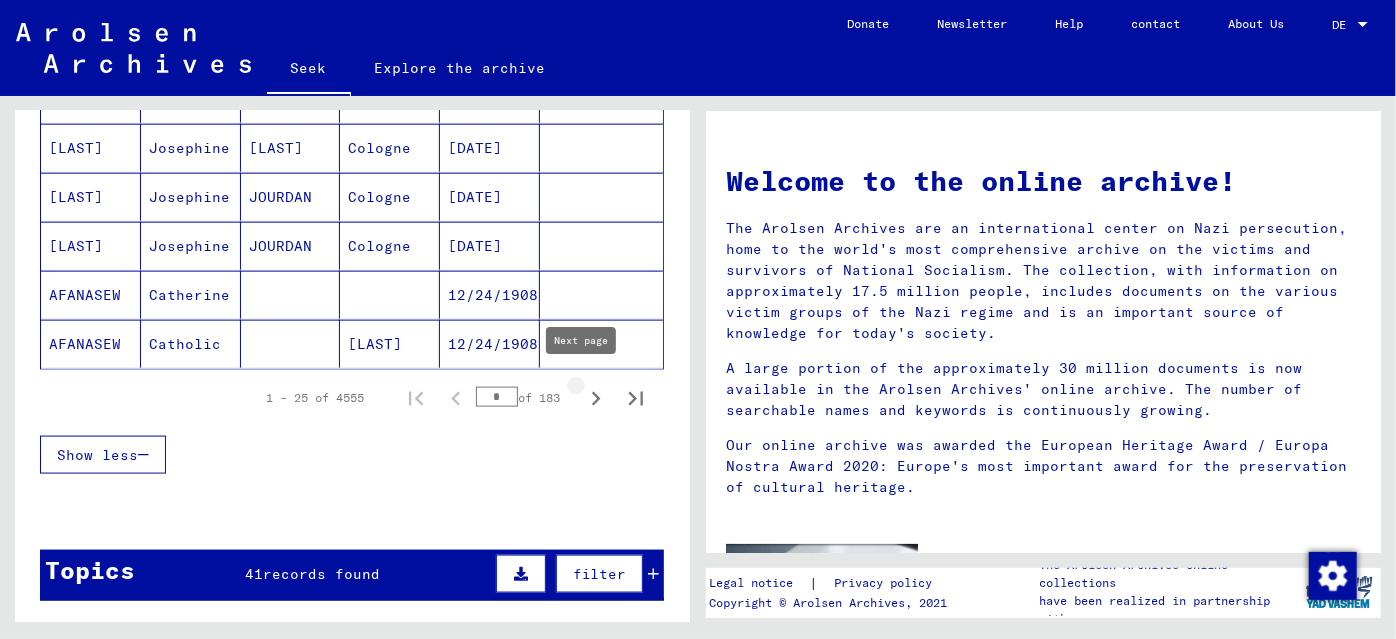 click 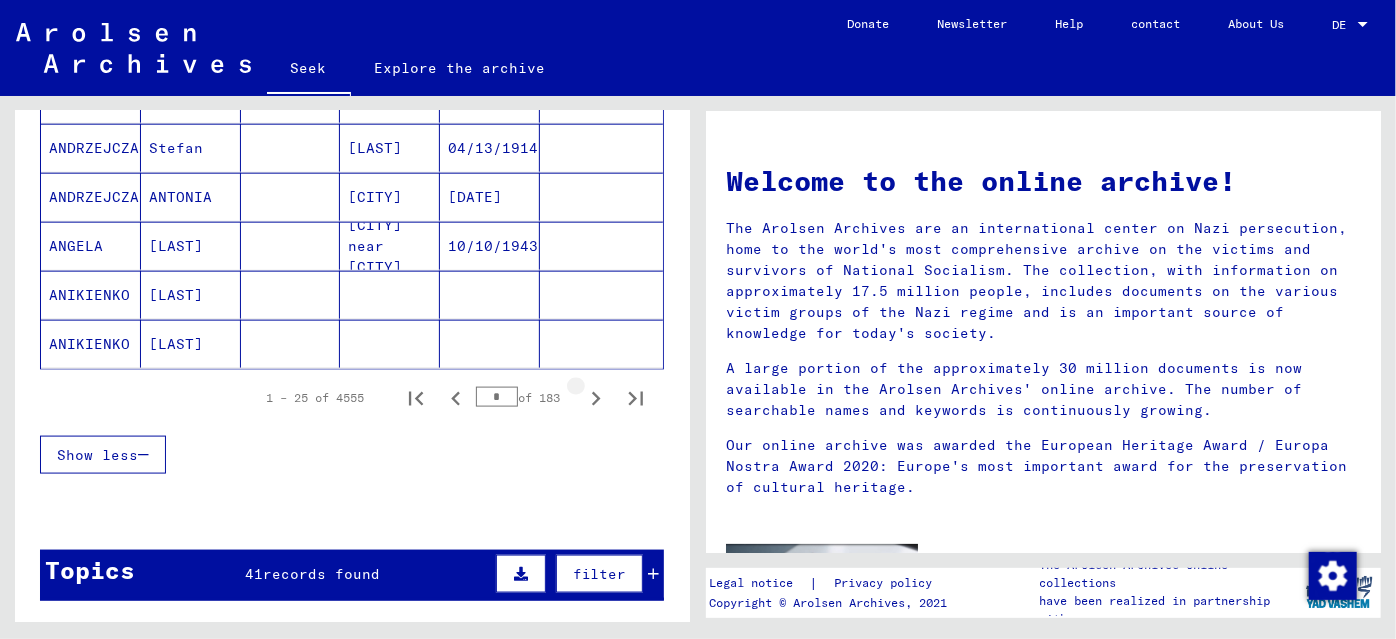 click 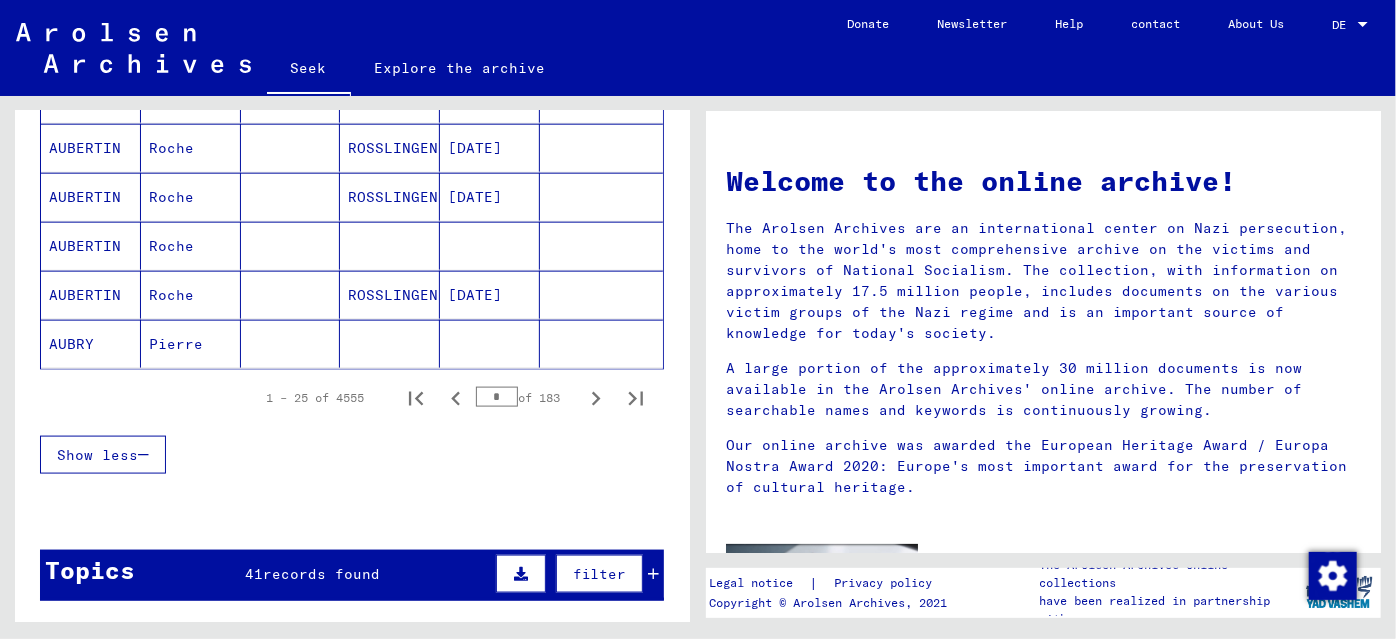 click 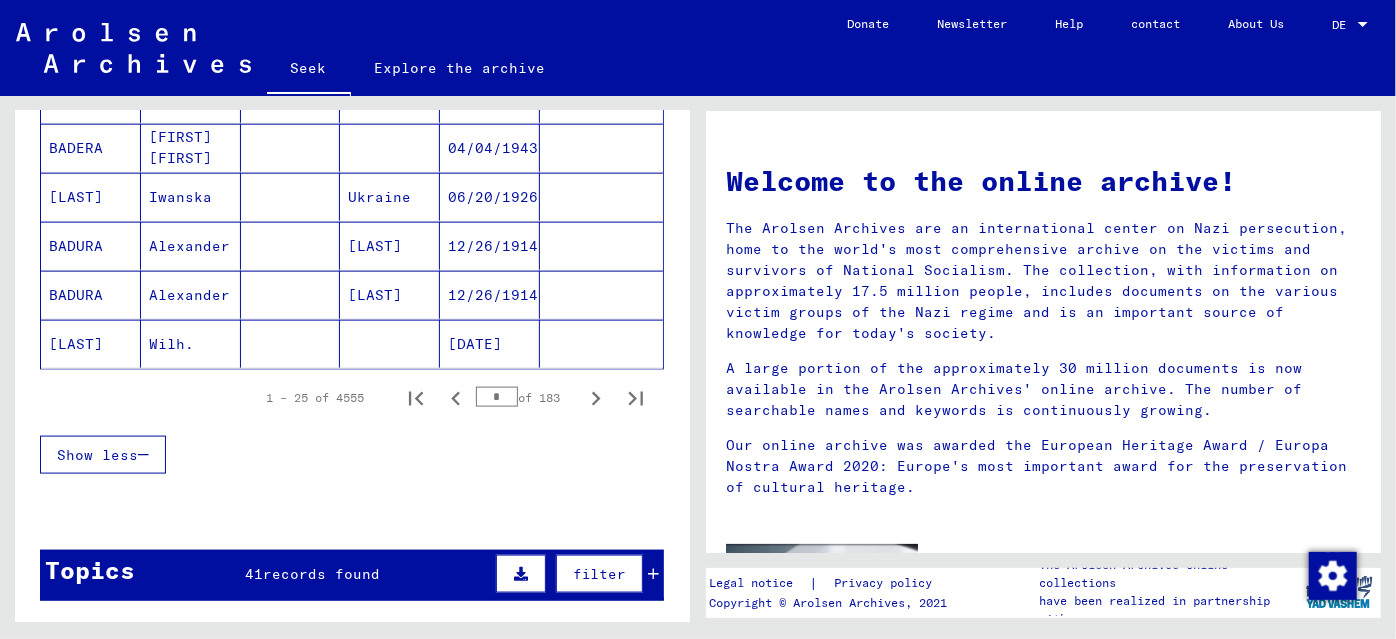 click 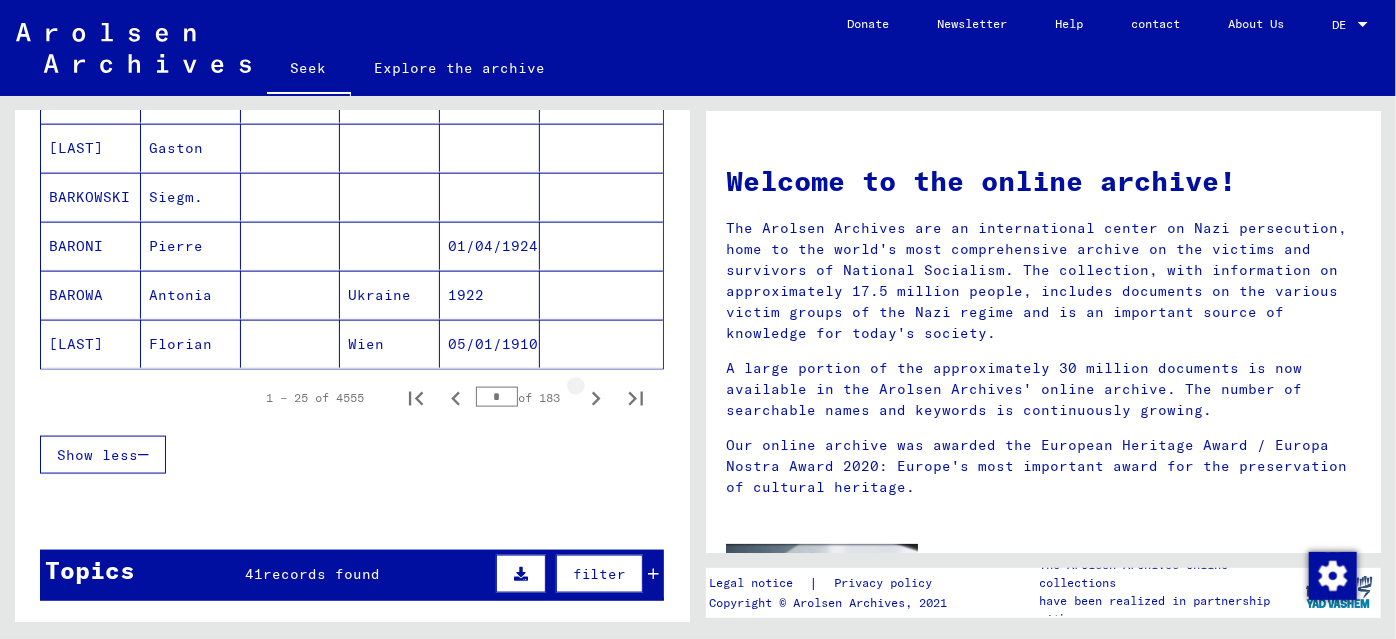 click 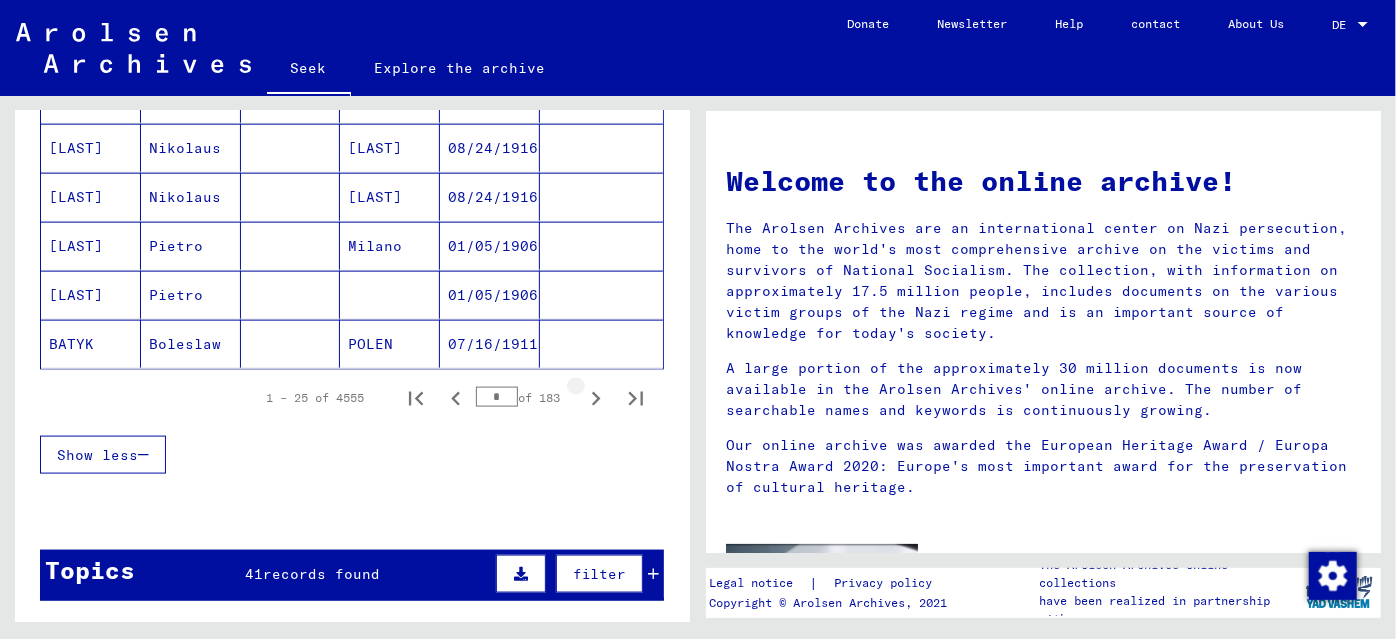 click 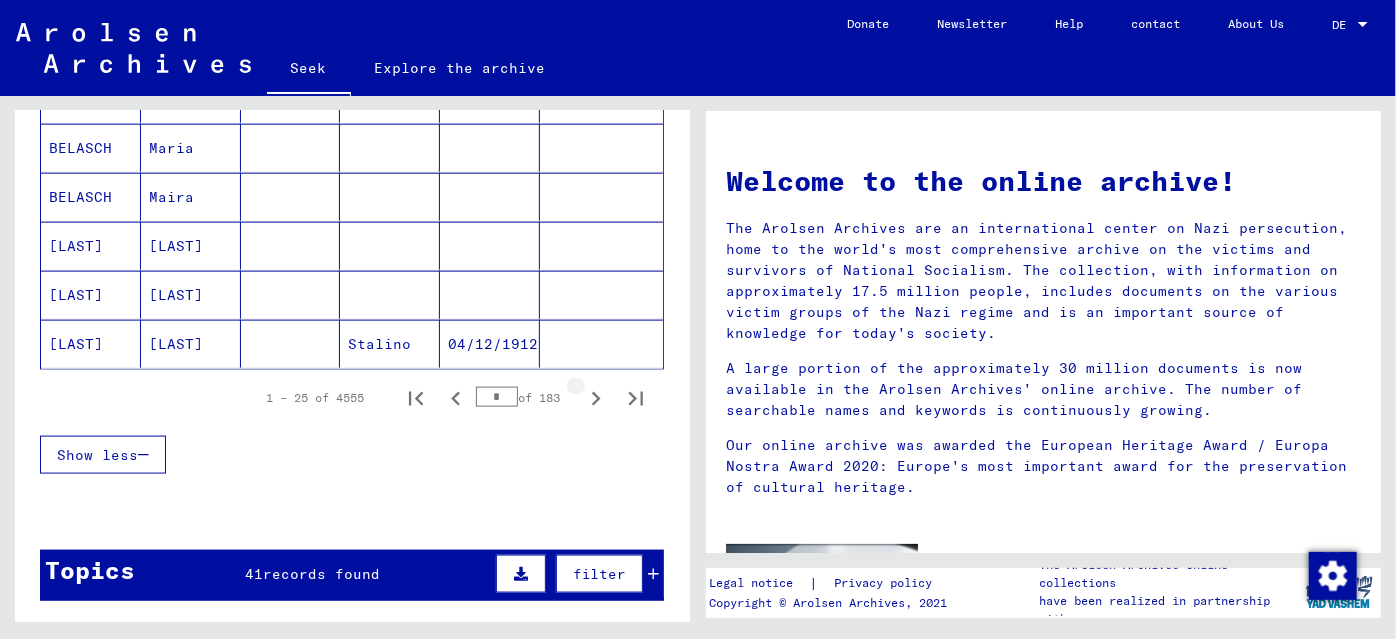 click 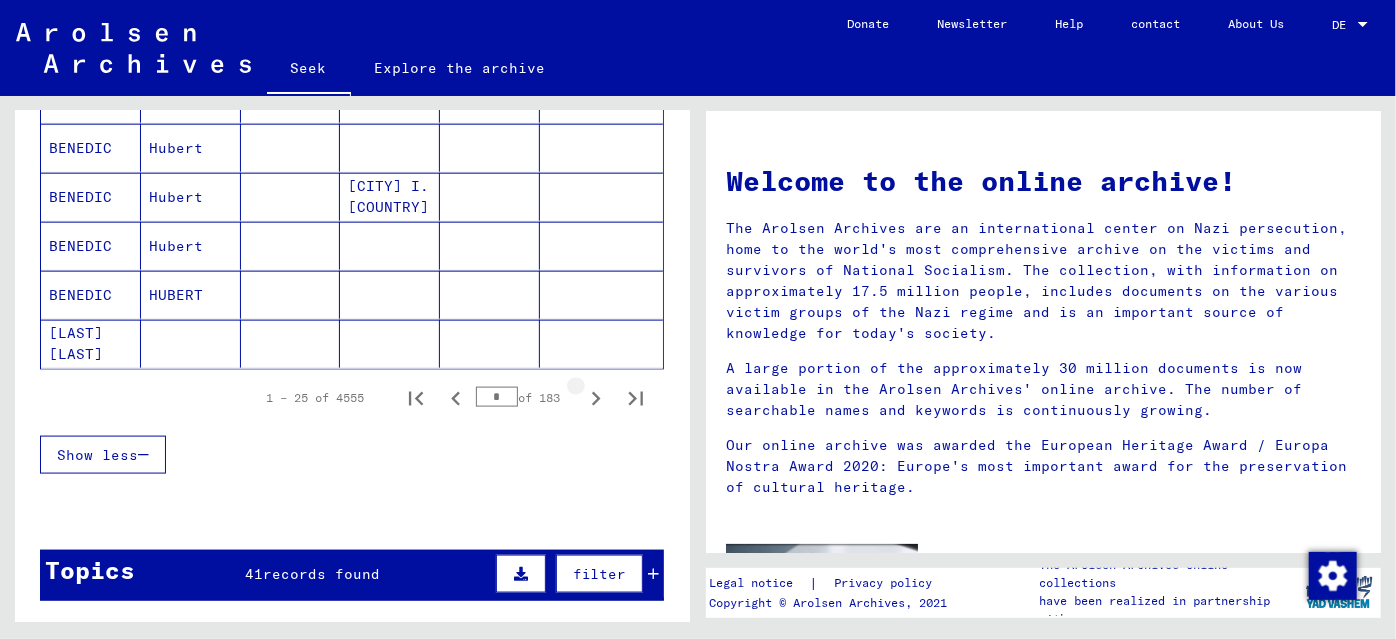 click 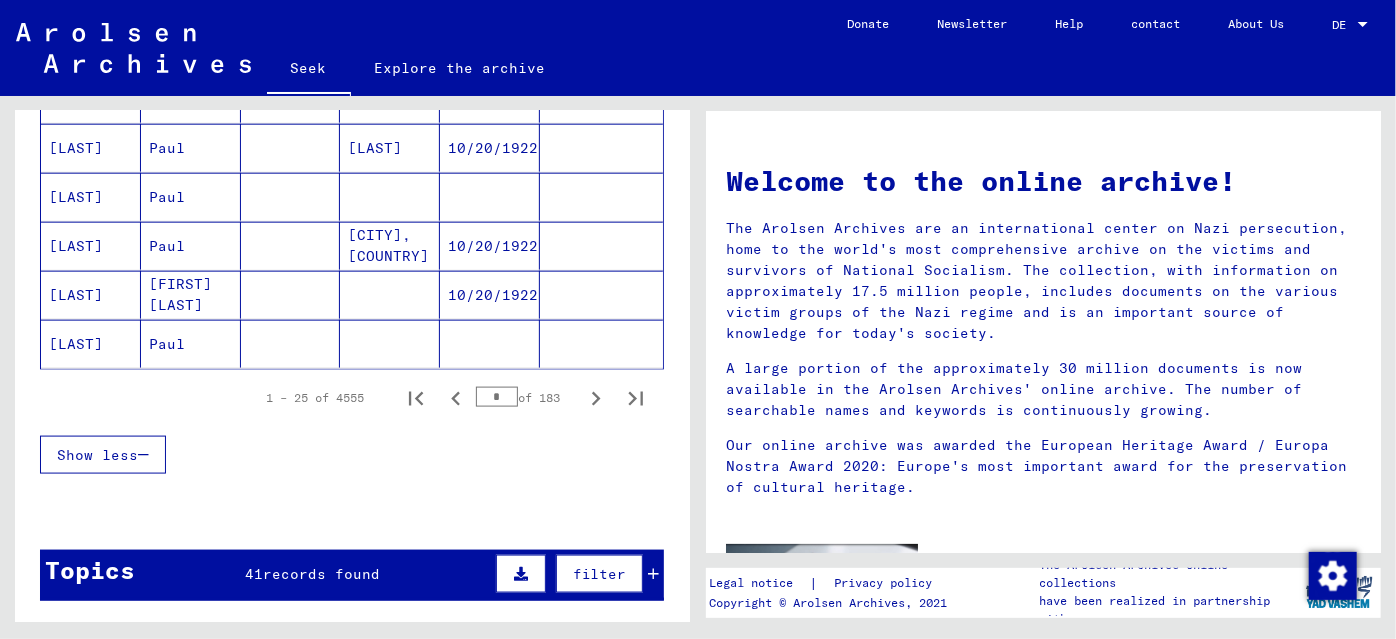 click 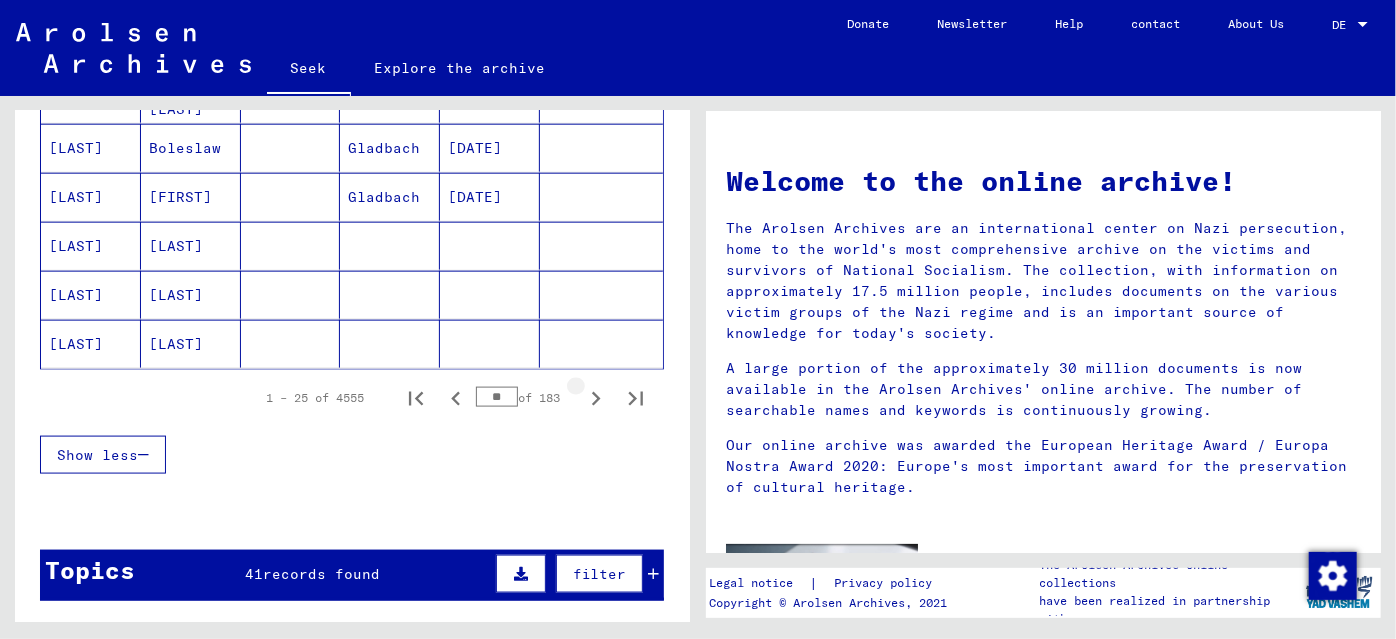 click 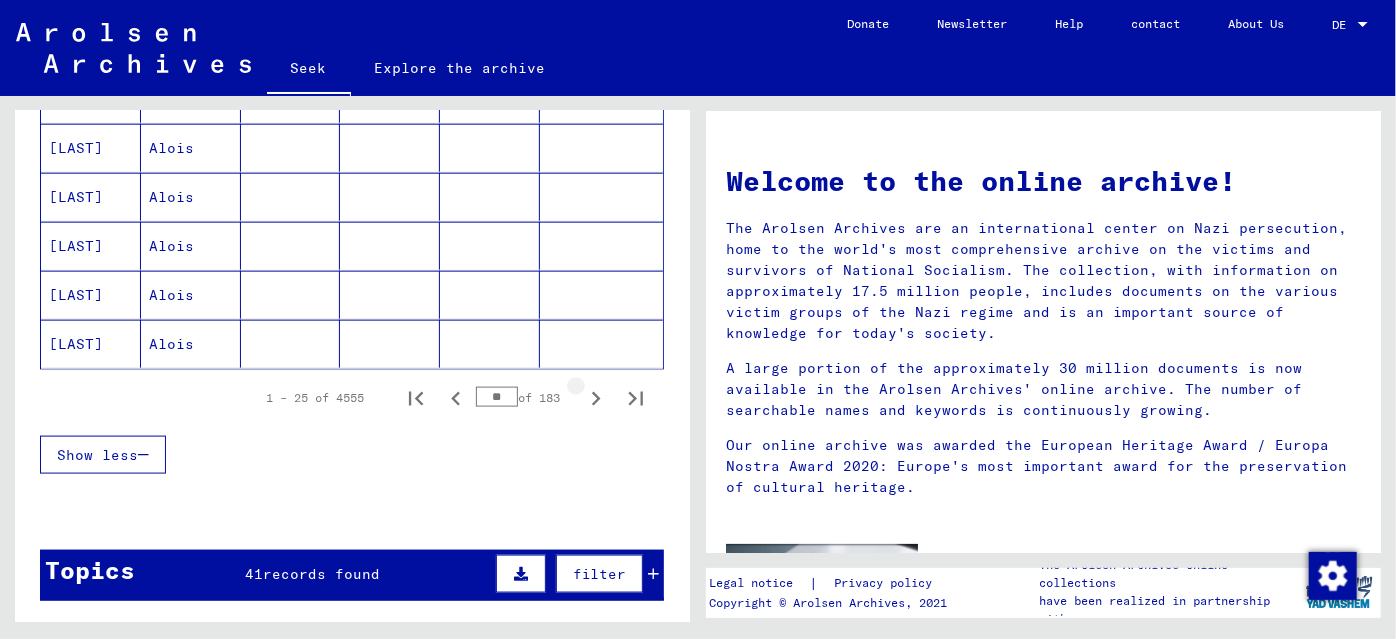 click 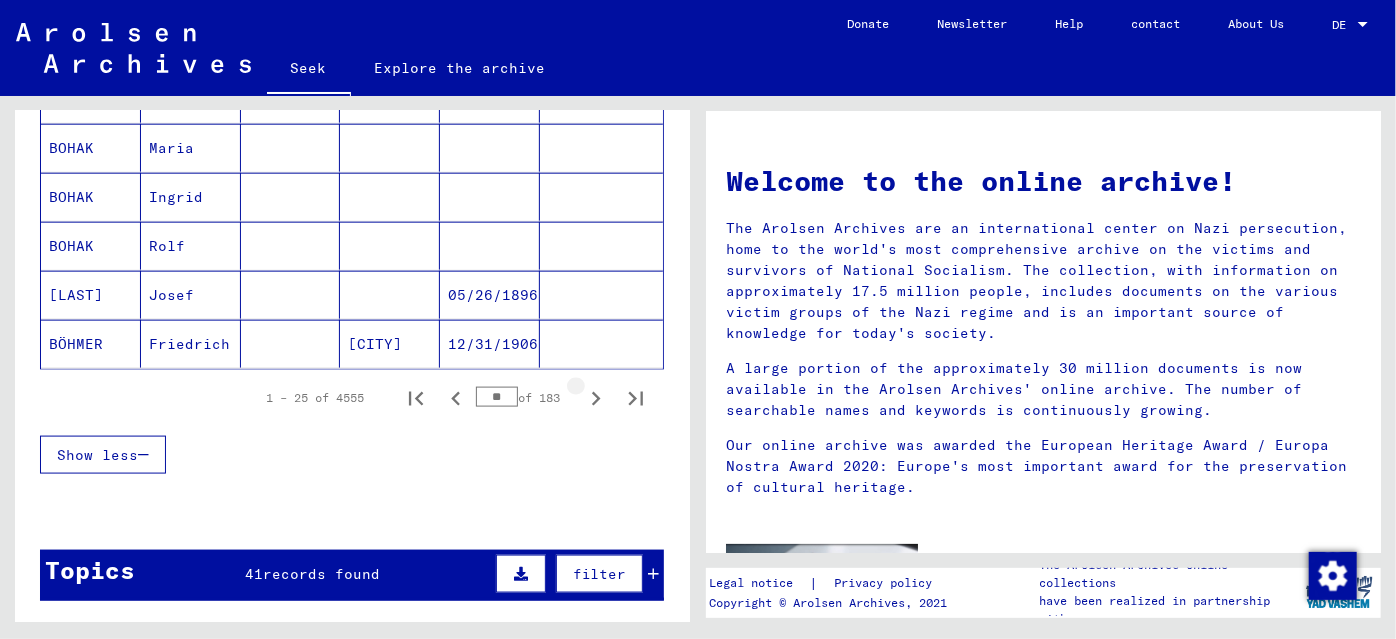 click 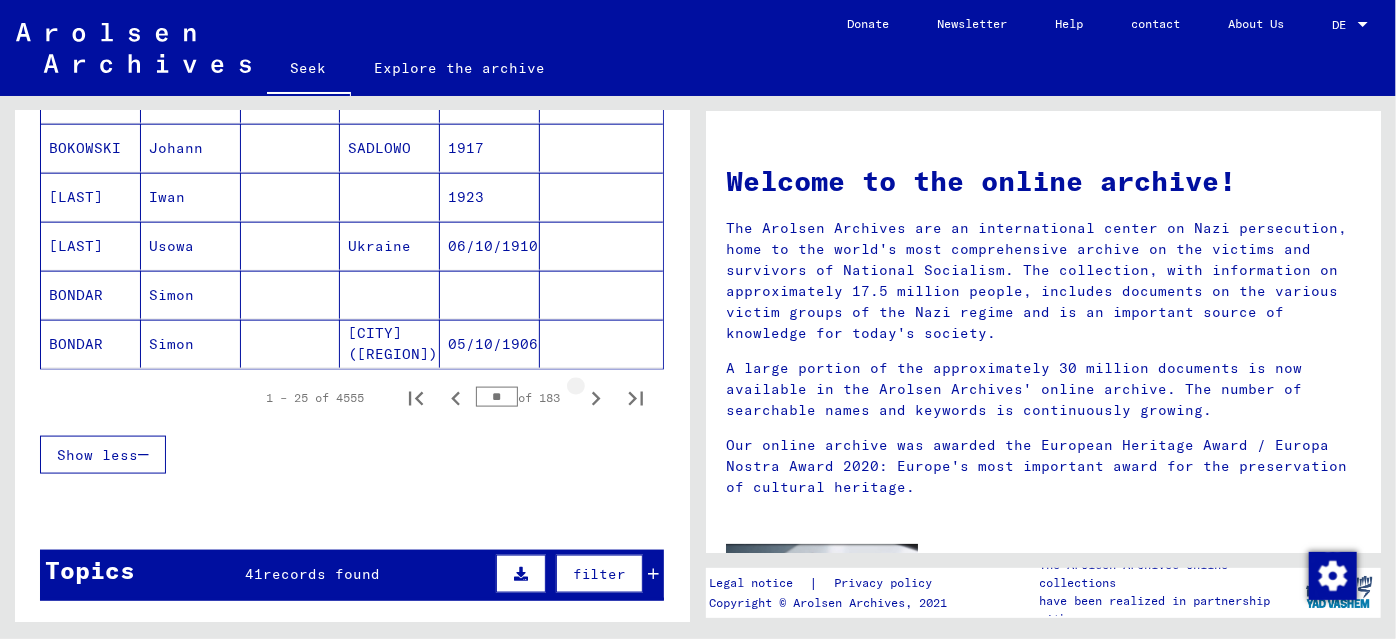 click 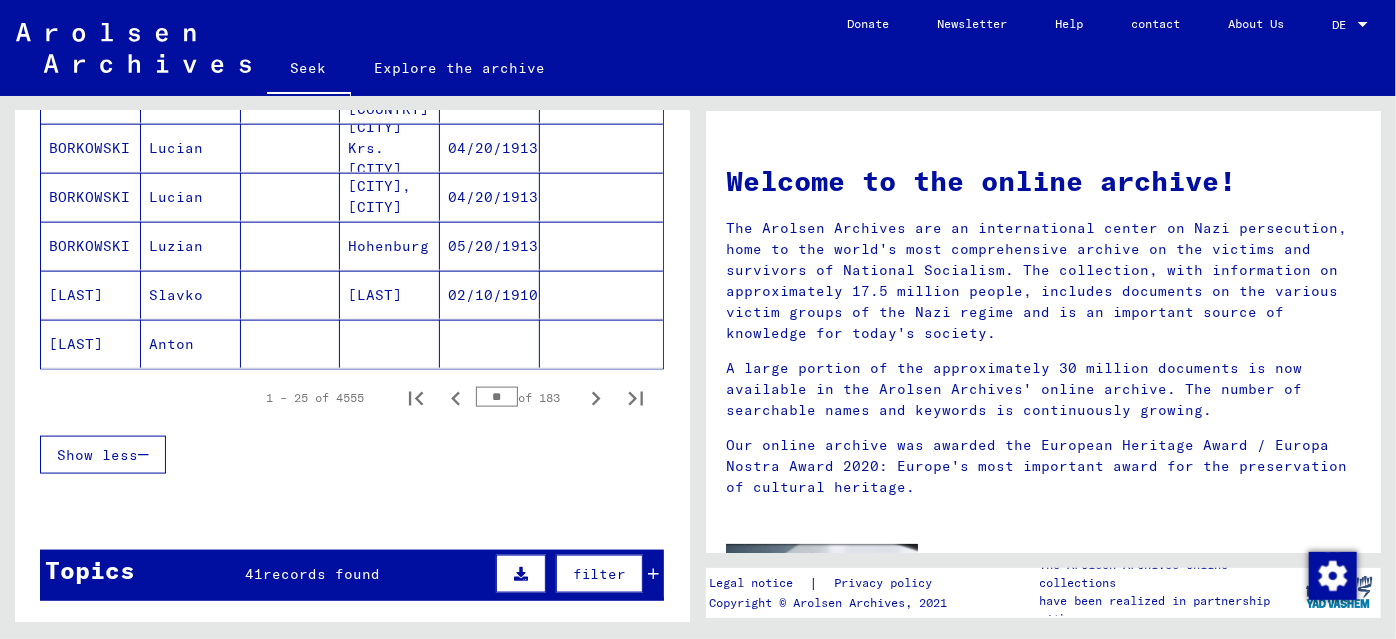 click 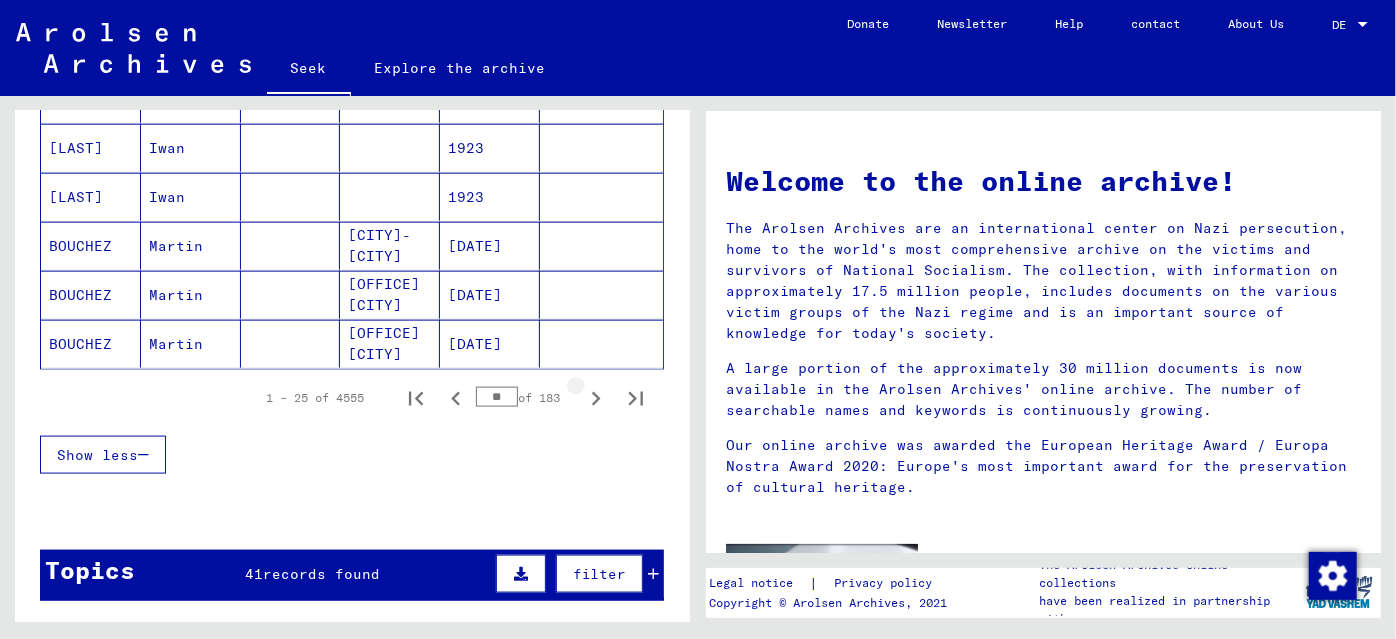 click 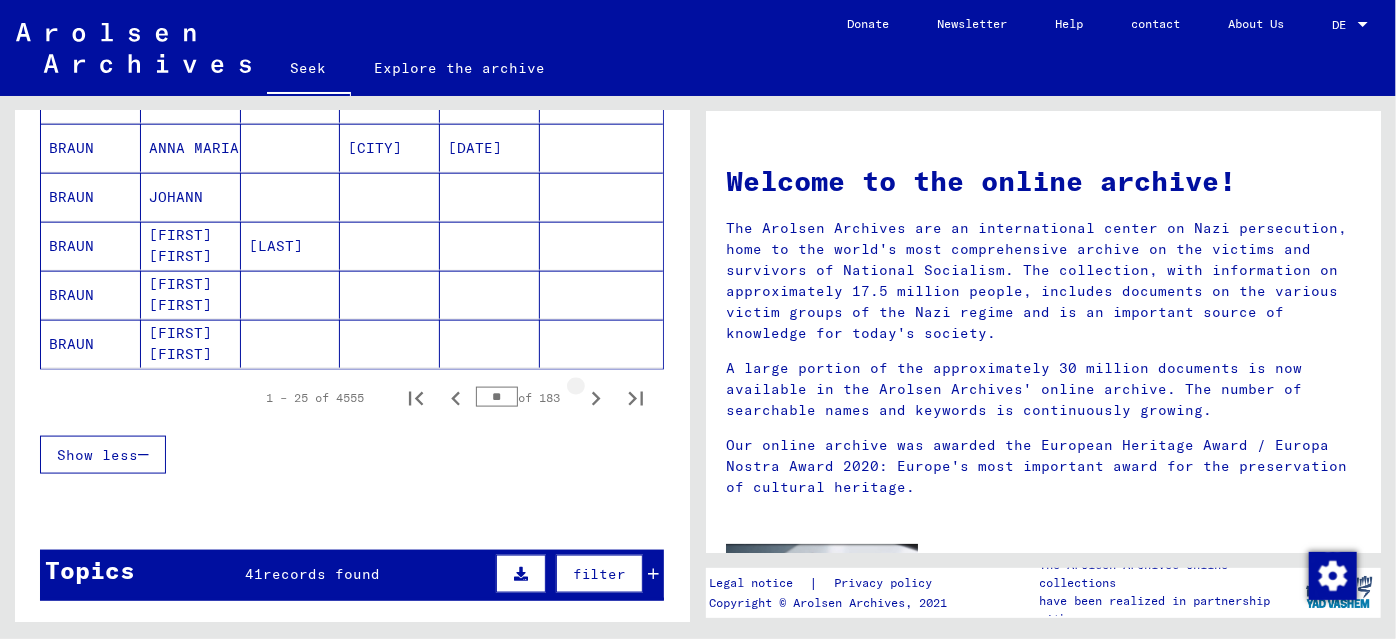 click 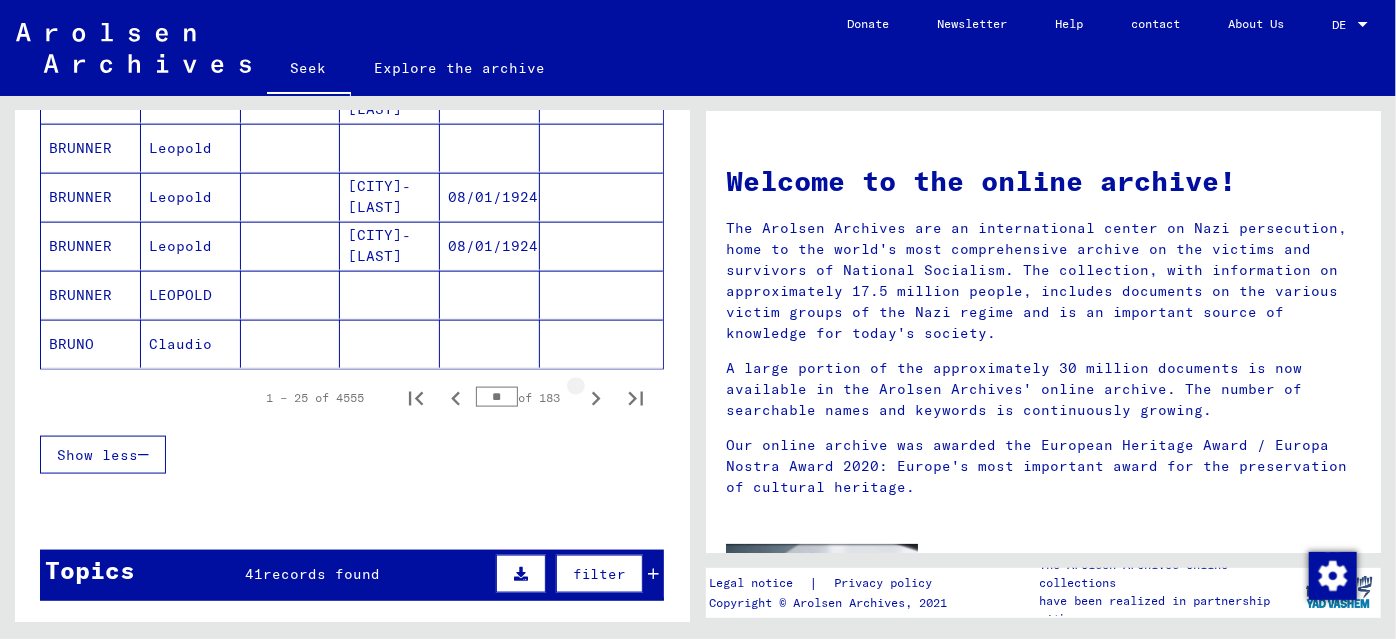click 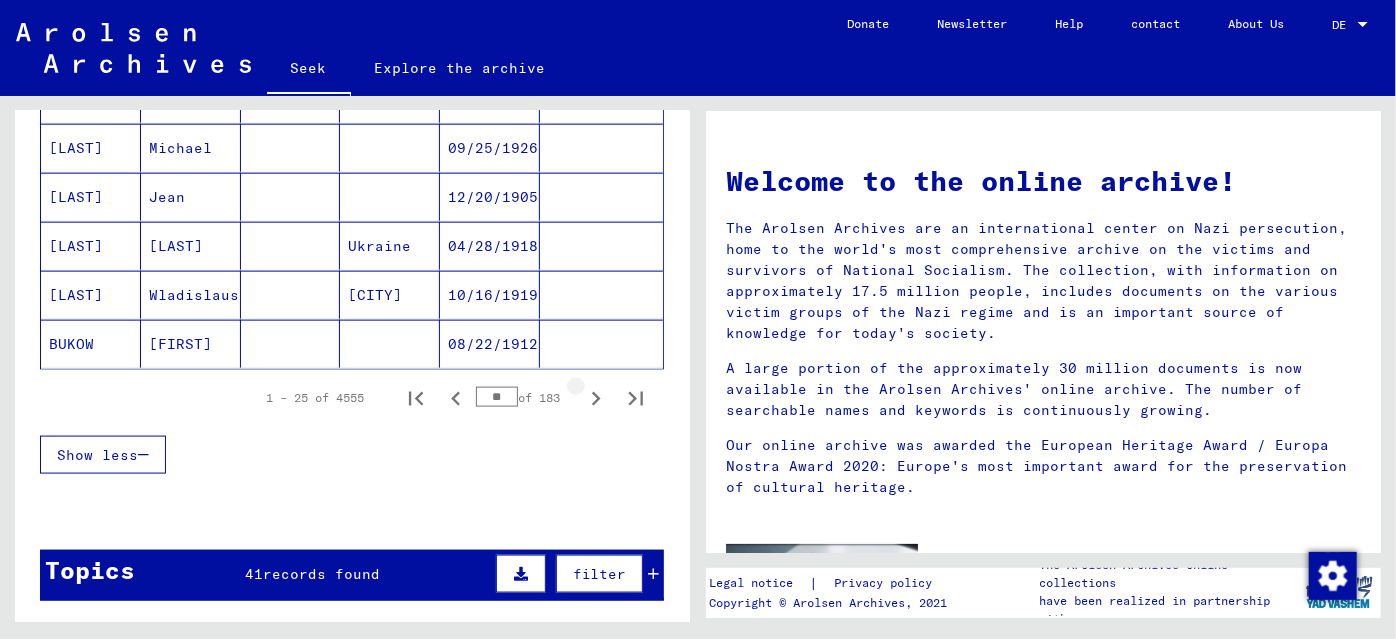 click 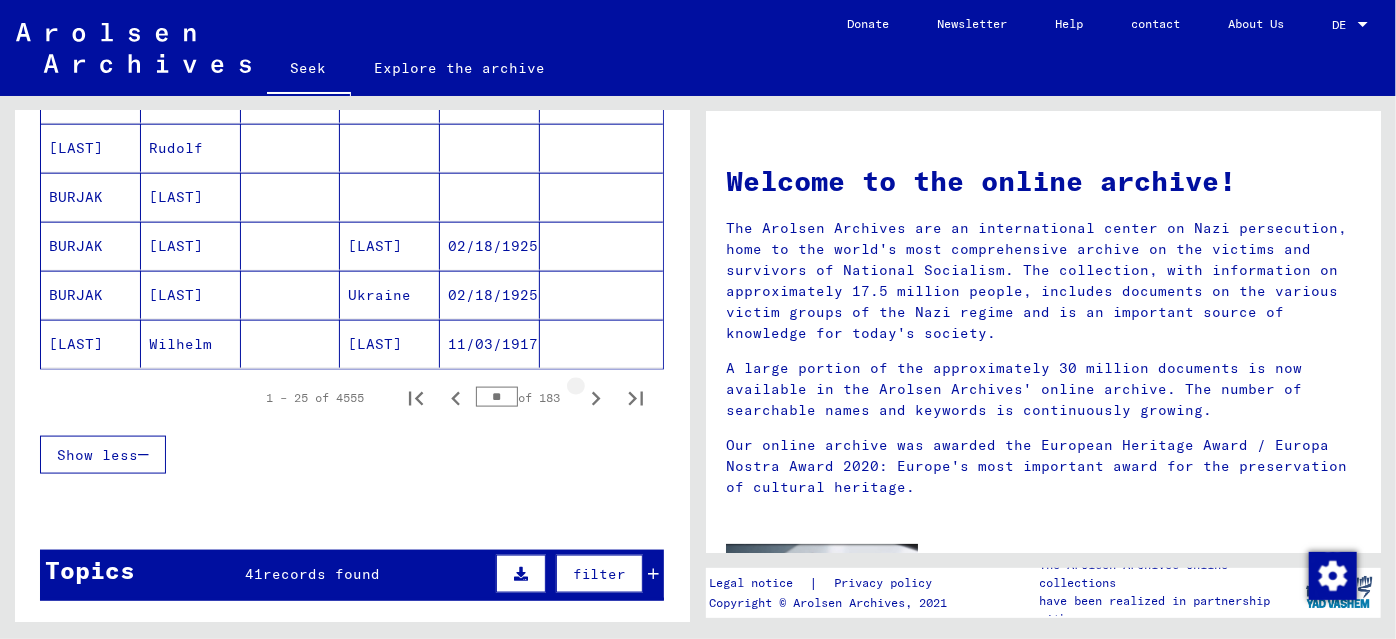 click 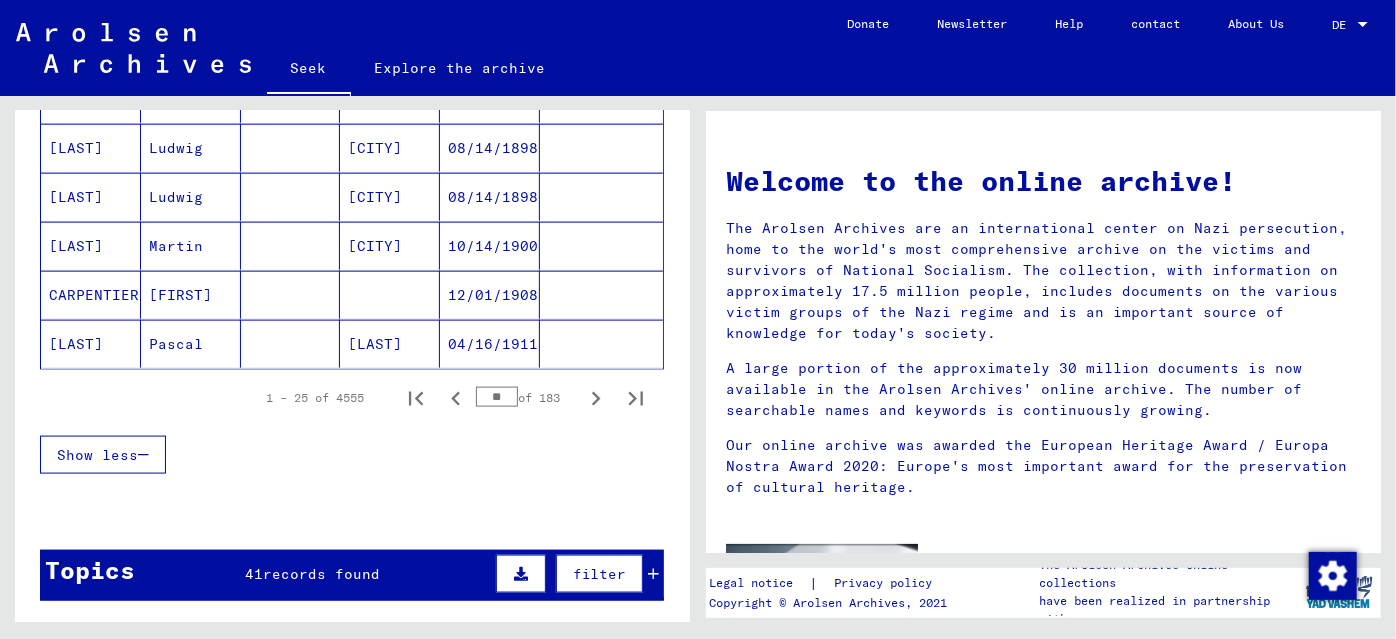 click 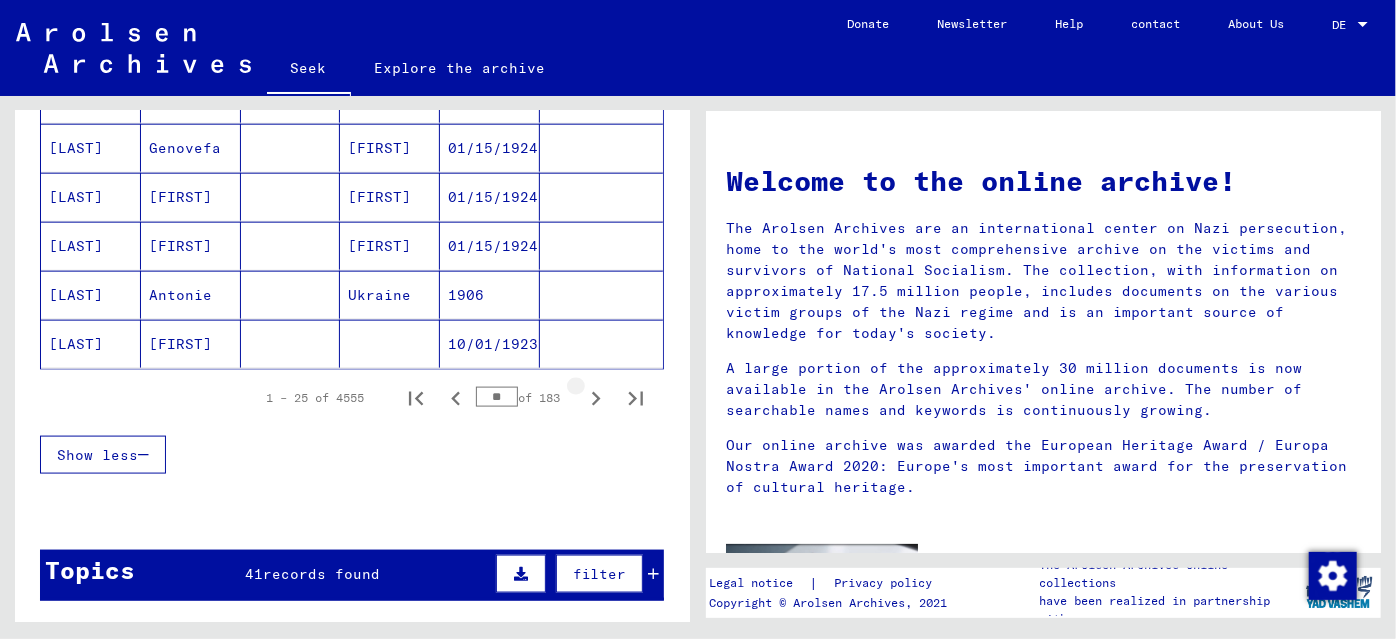 click 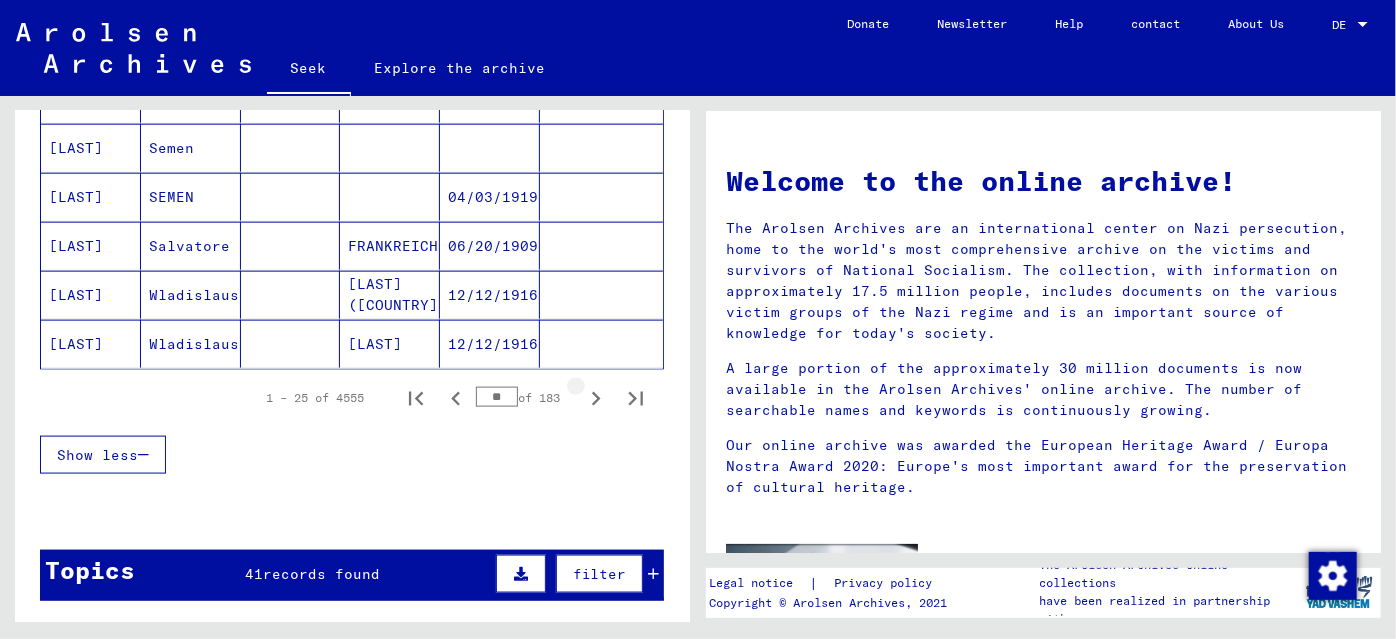 click 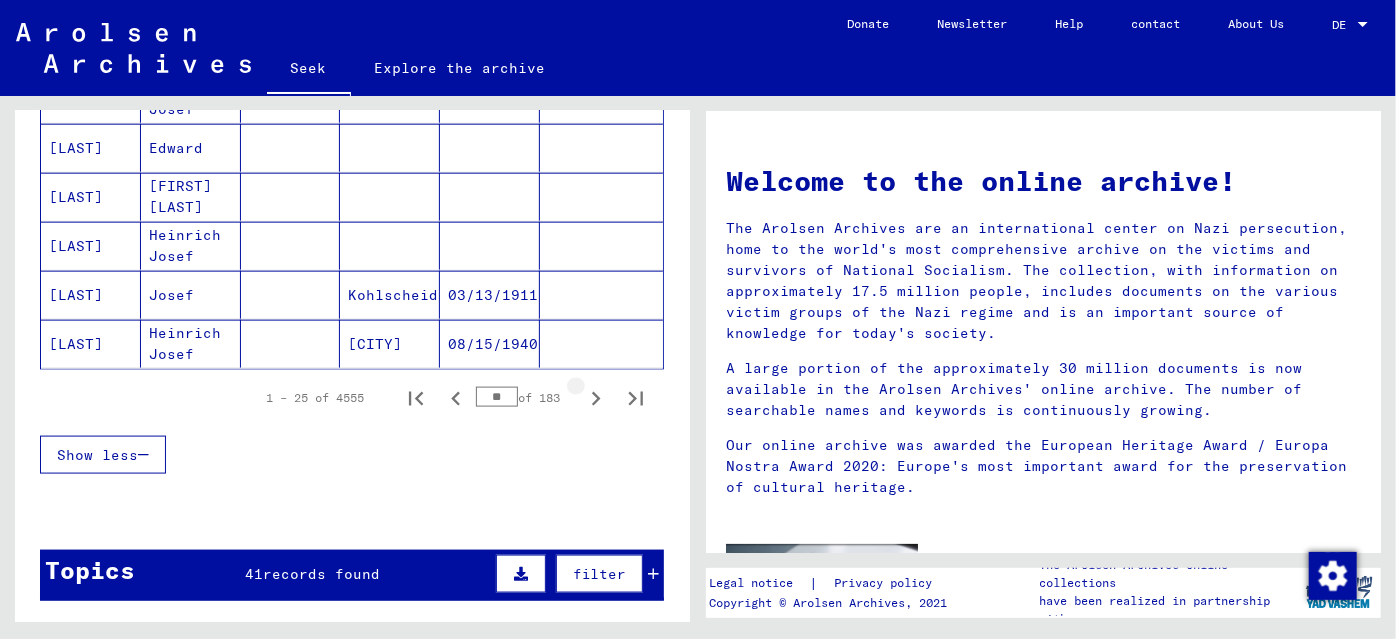 click 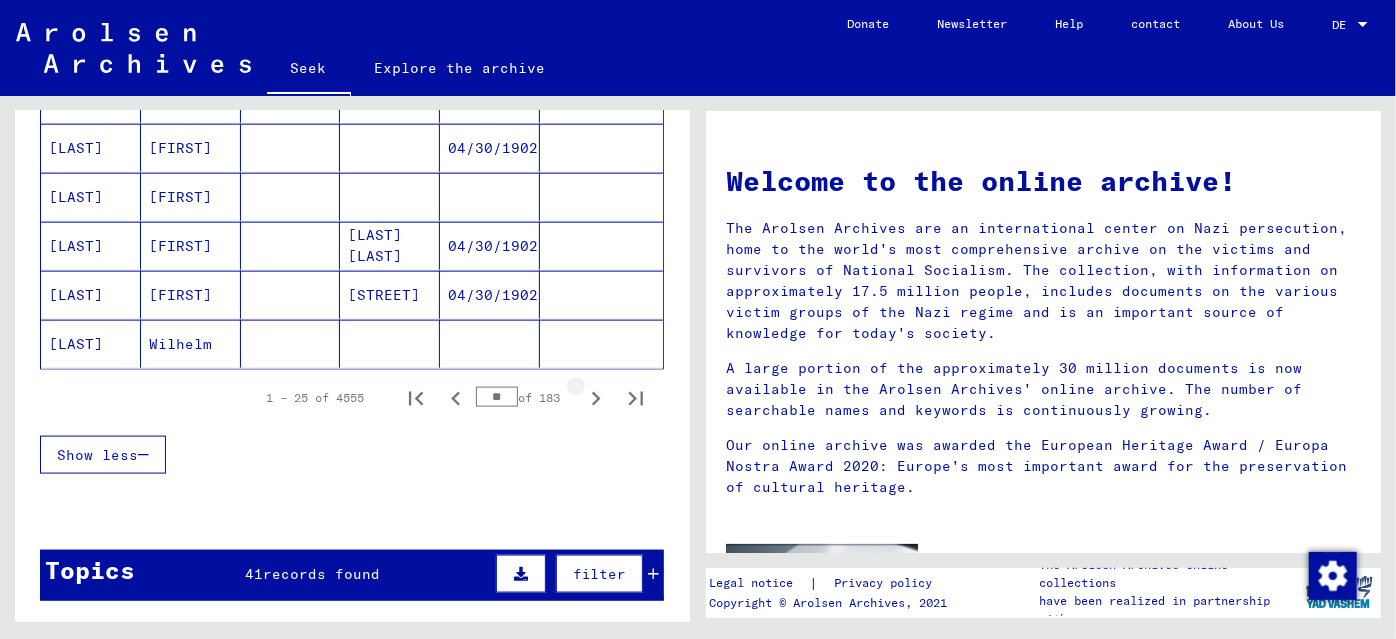 click 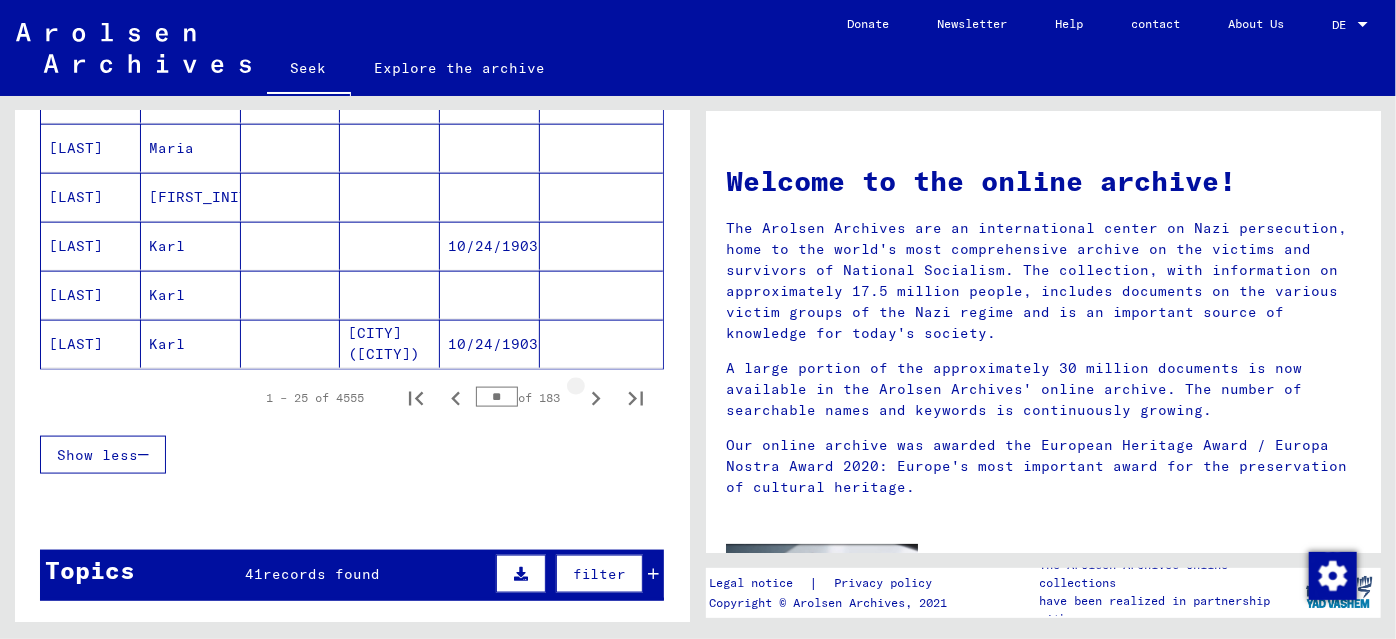 click 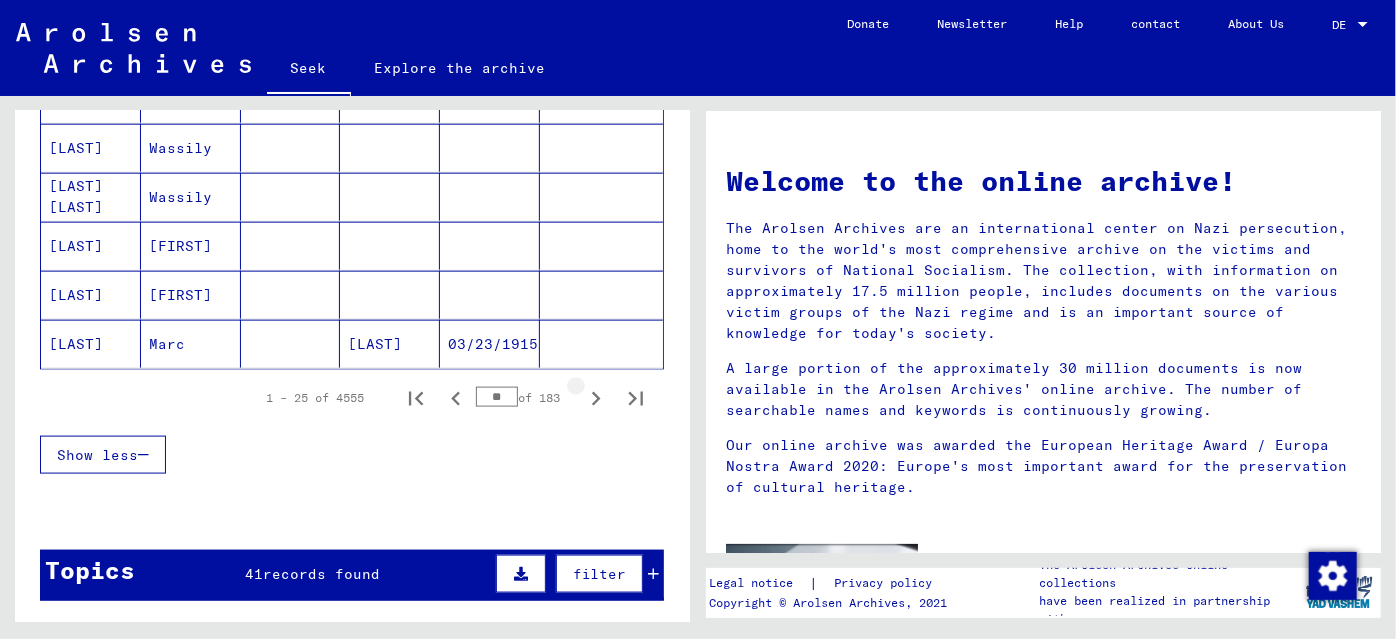 click 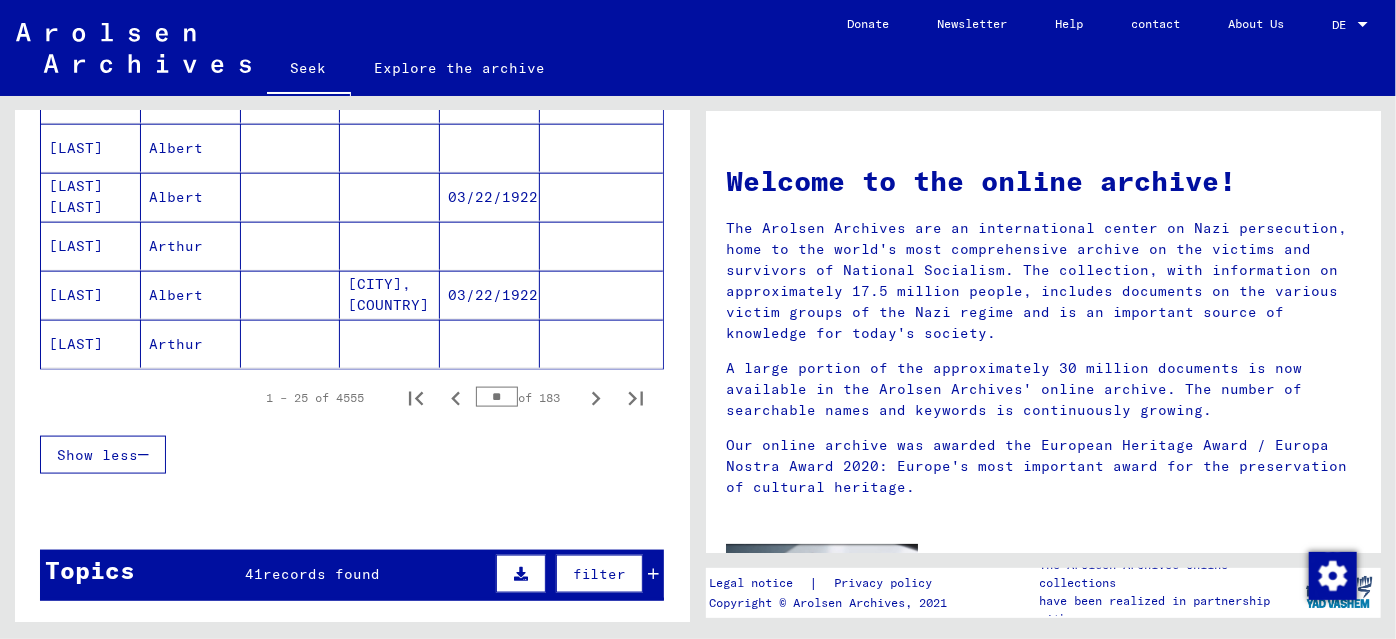 click 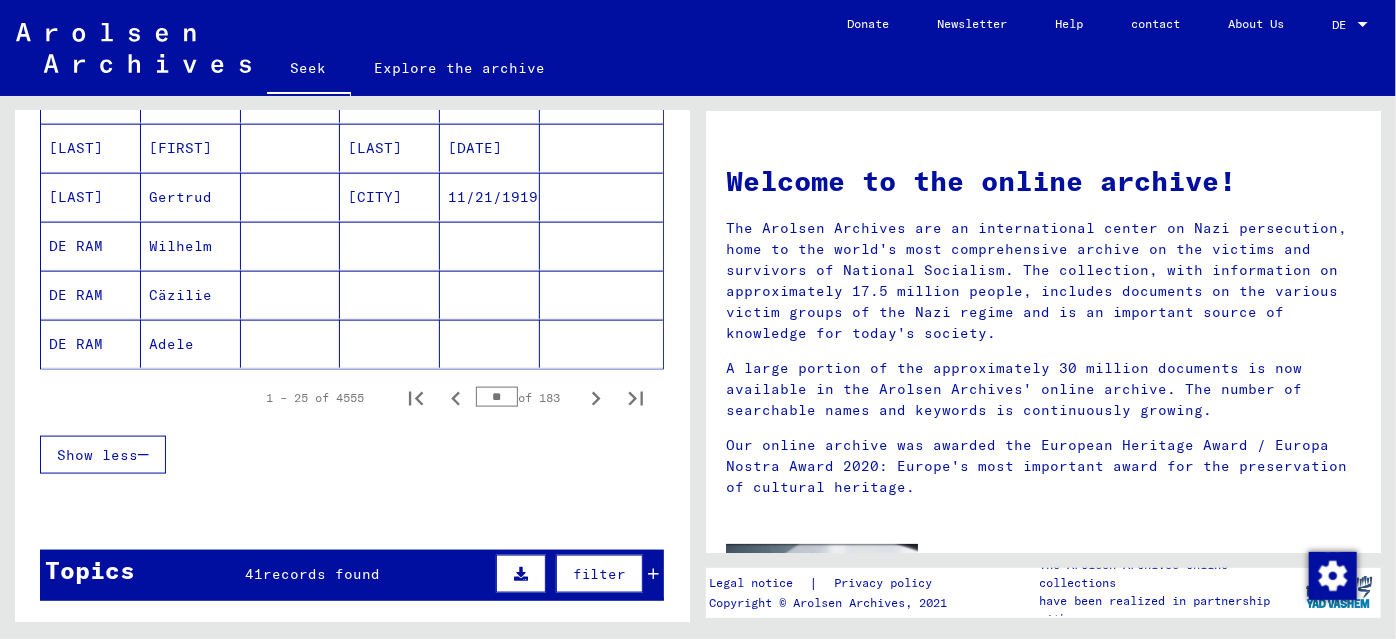 click 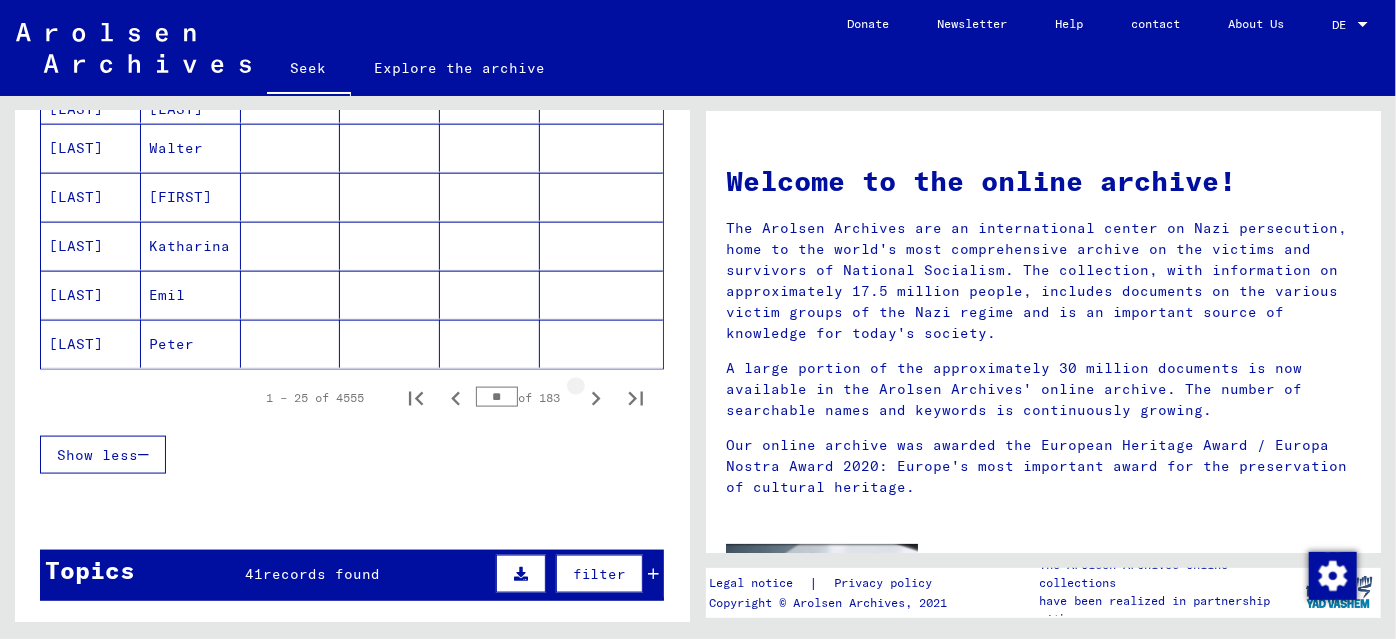 click 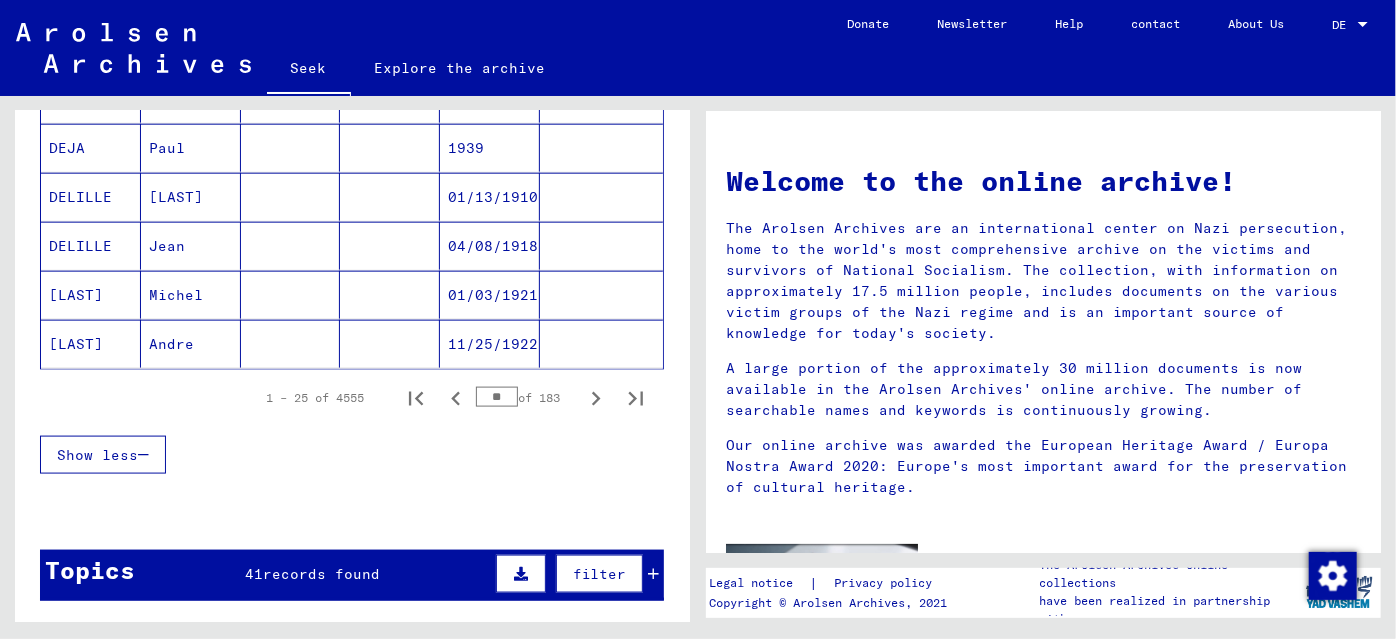click 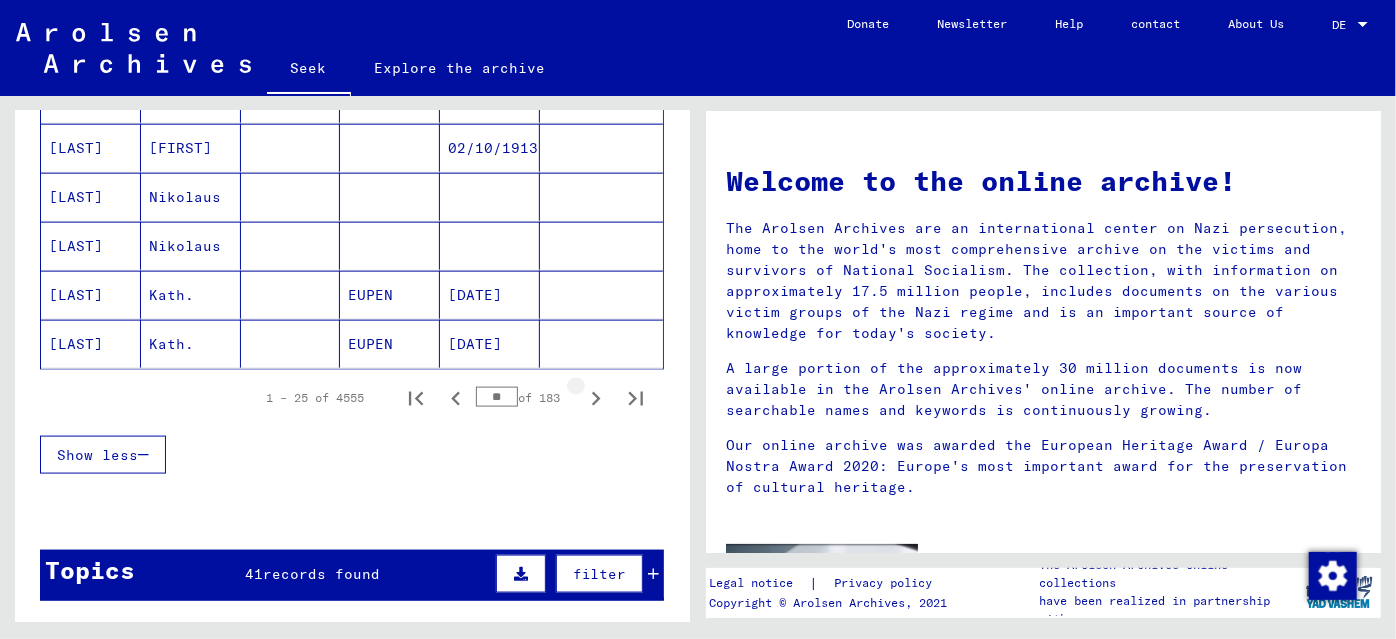 click 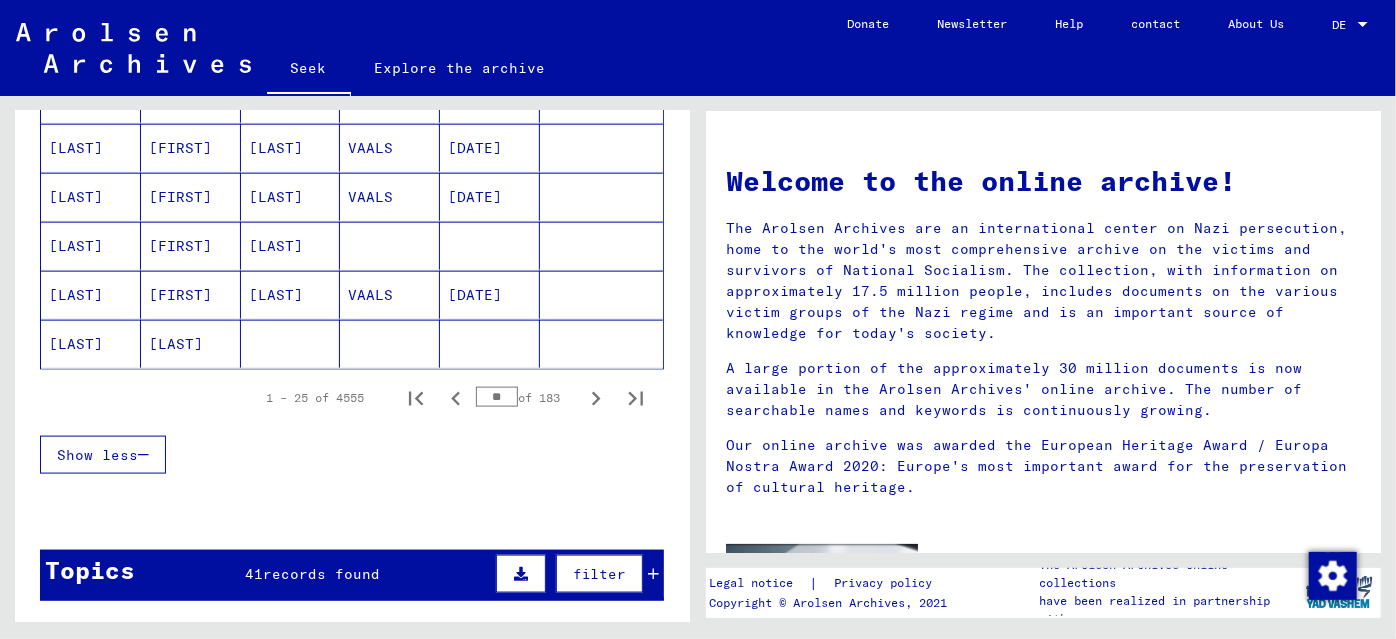click 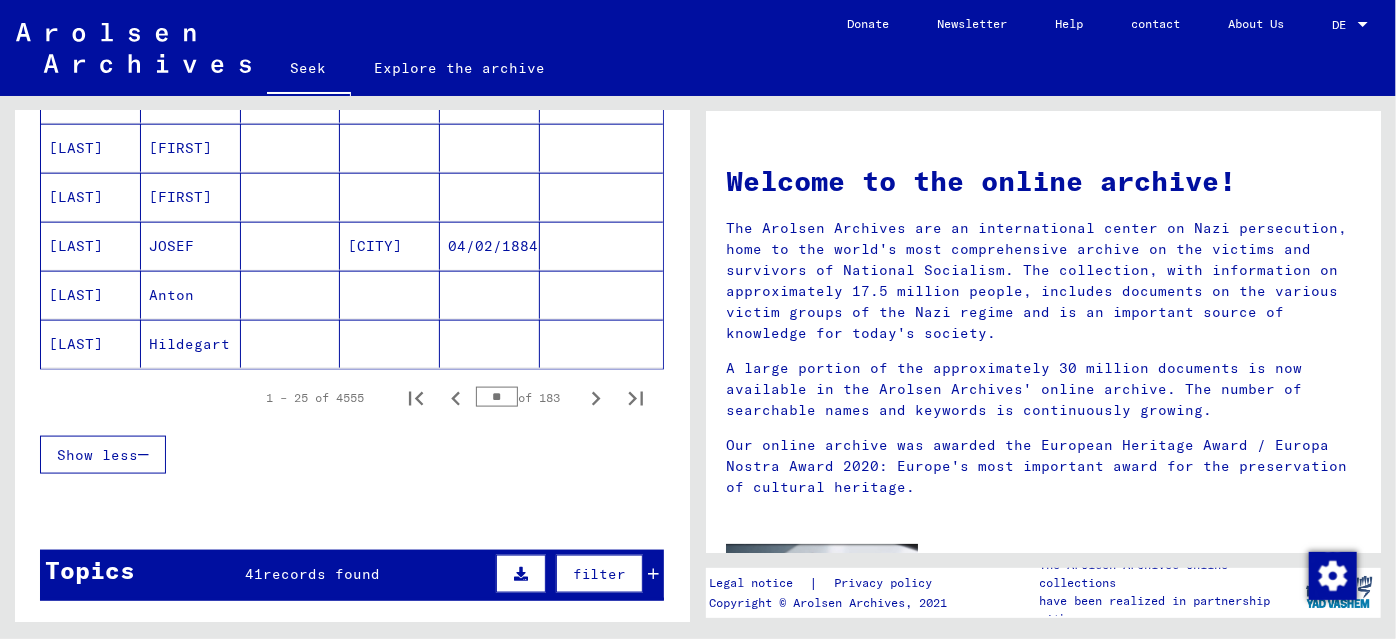 click 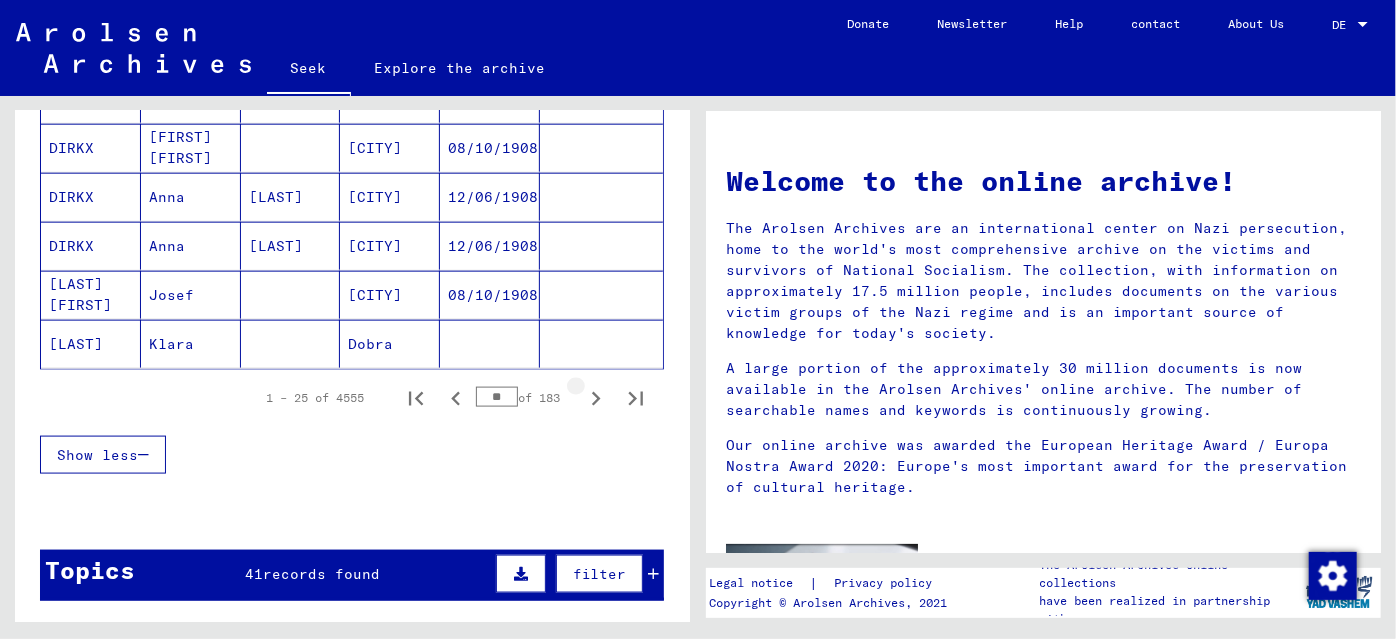 click 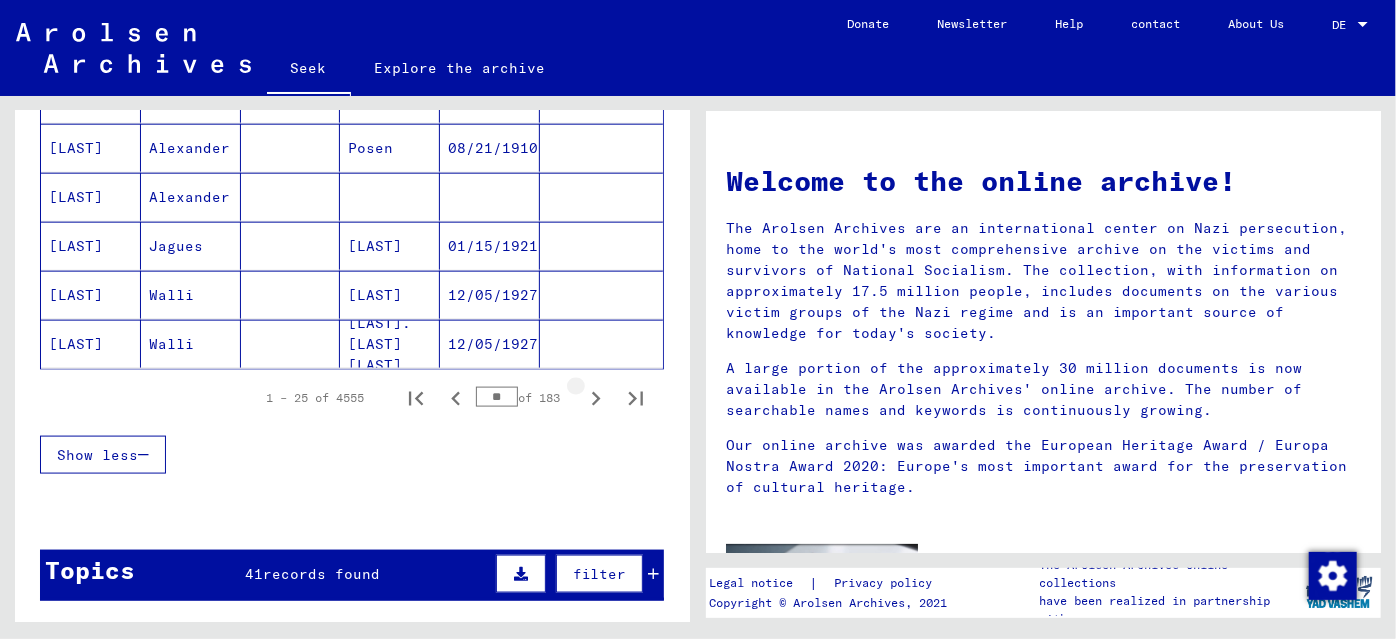 click 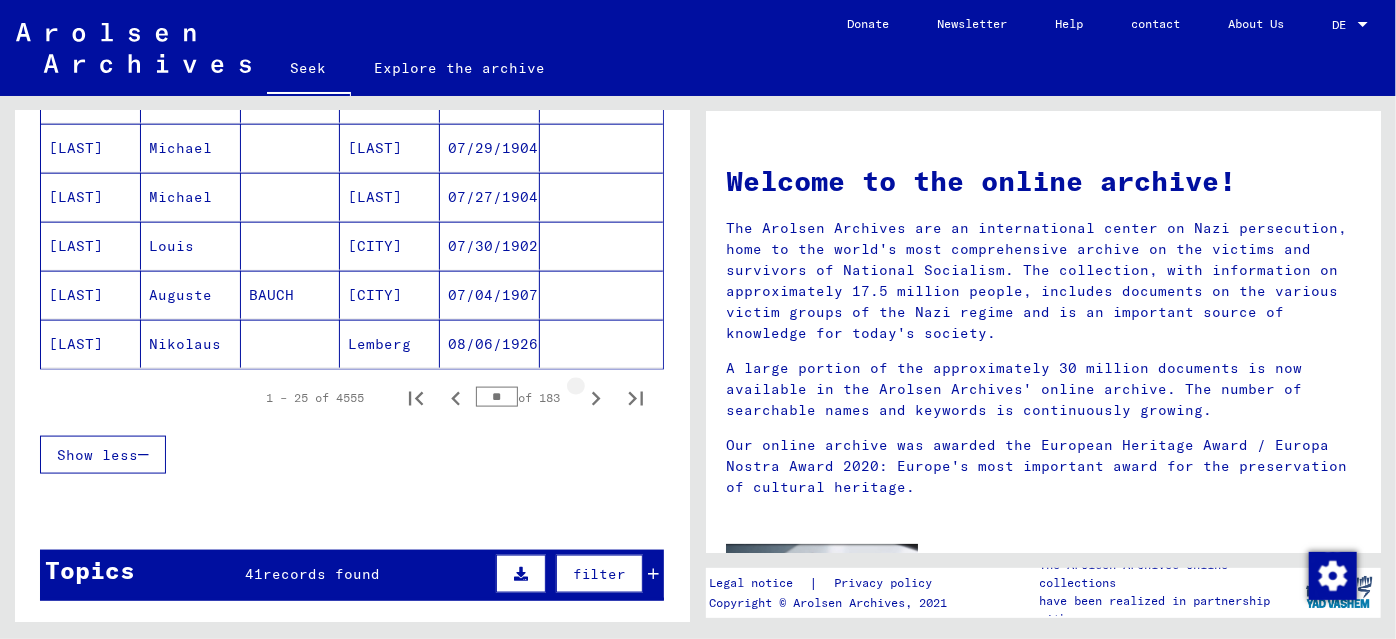 click 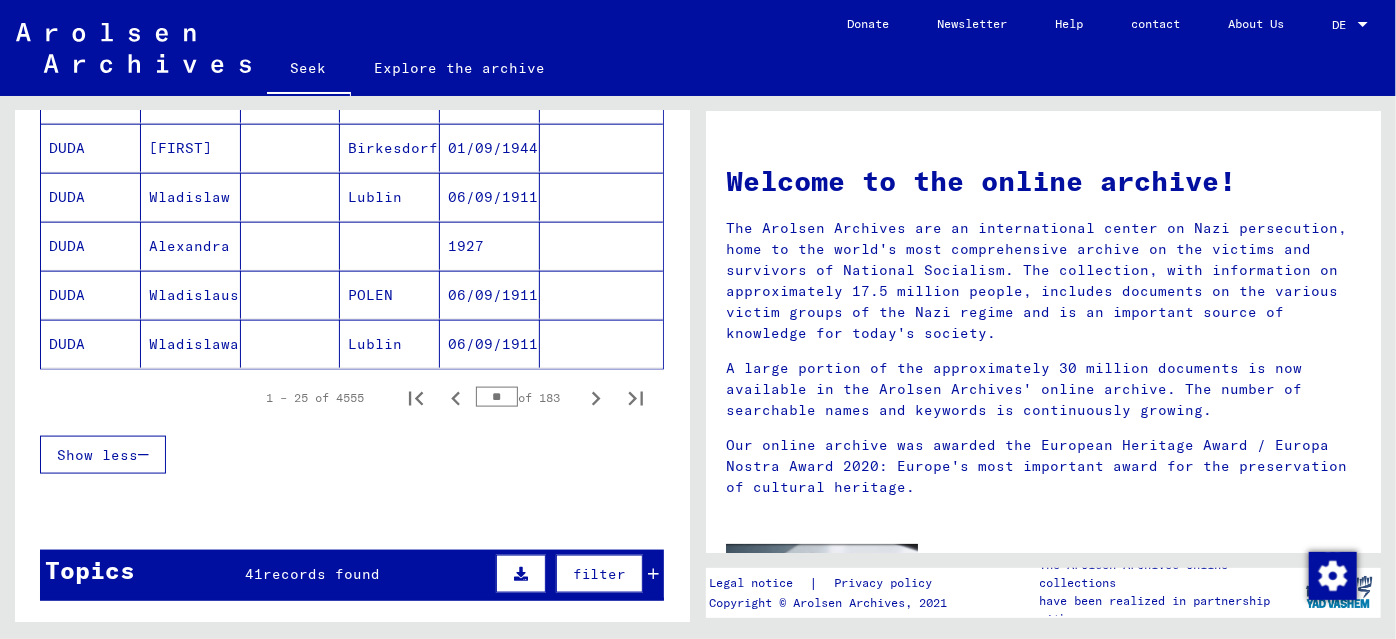 click 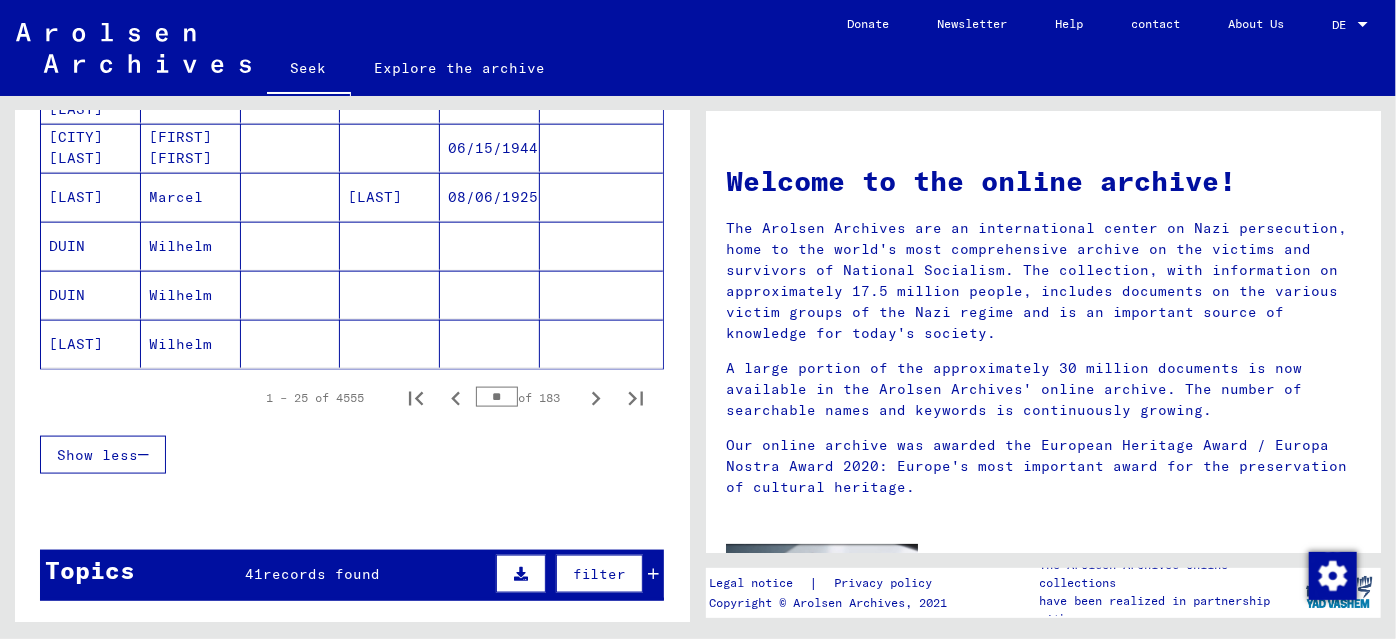 click 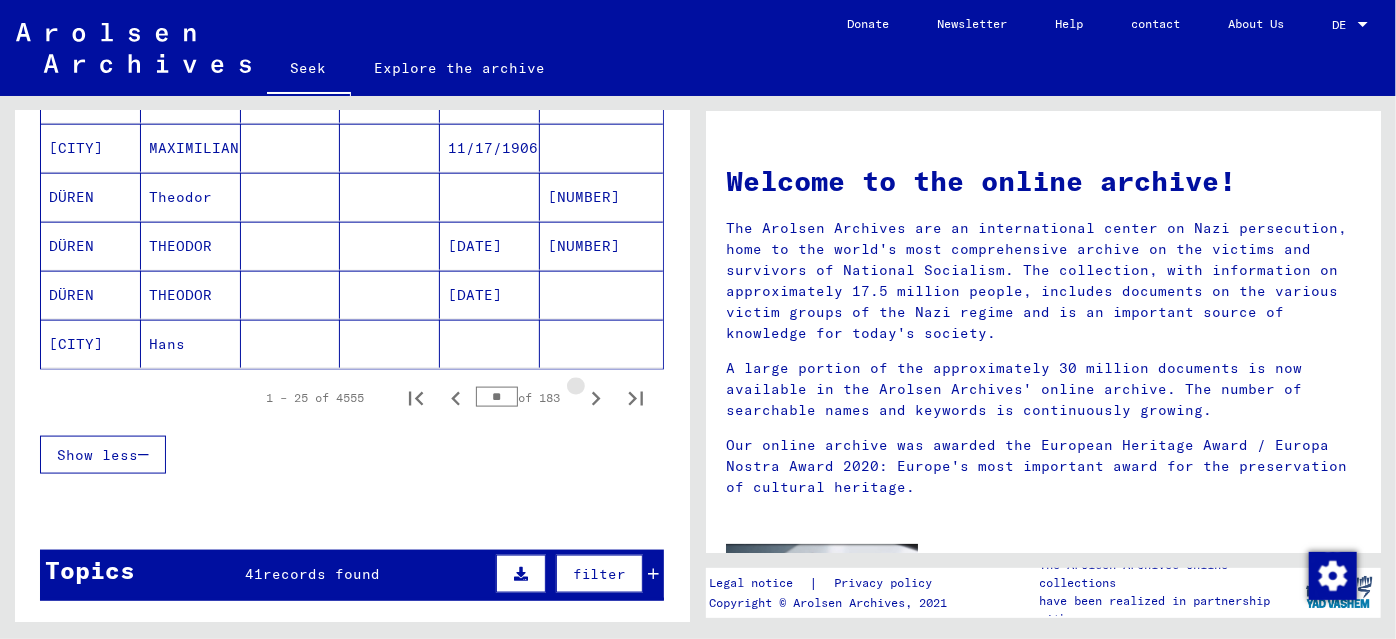 click 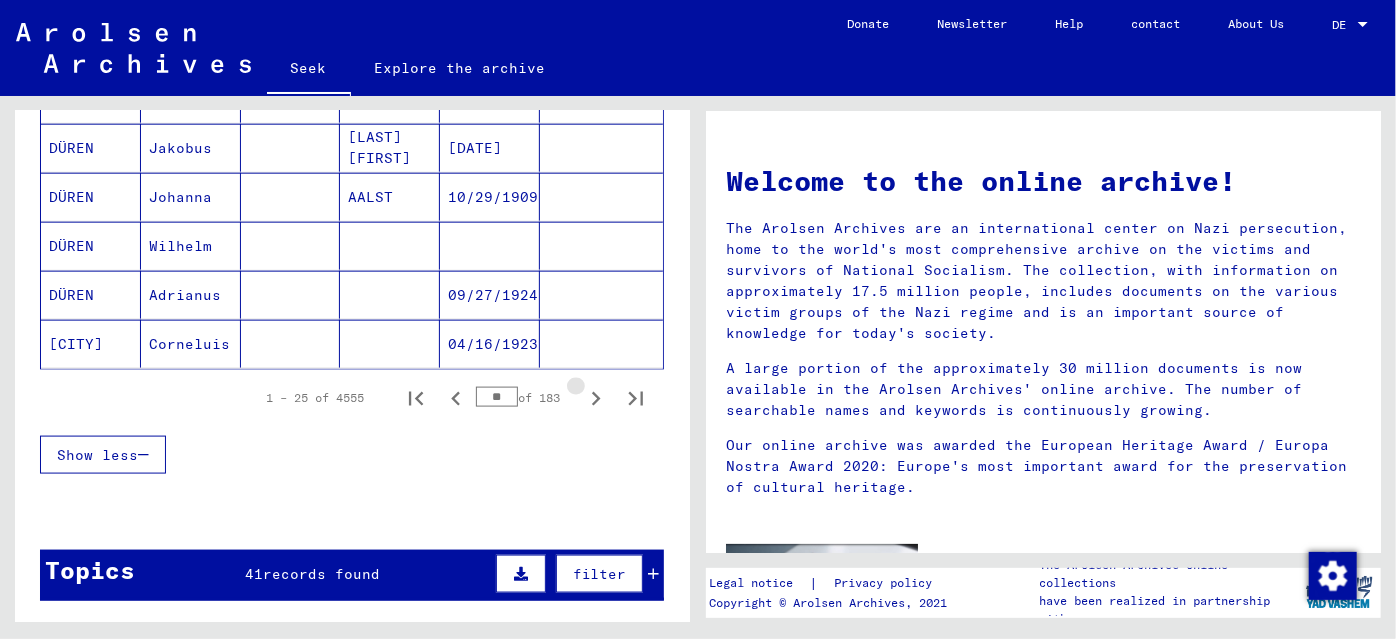 click 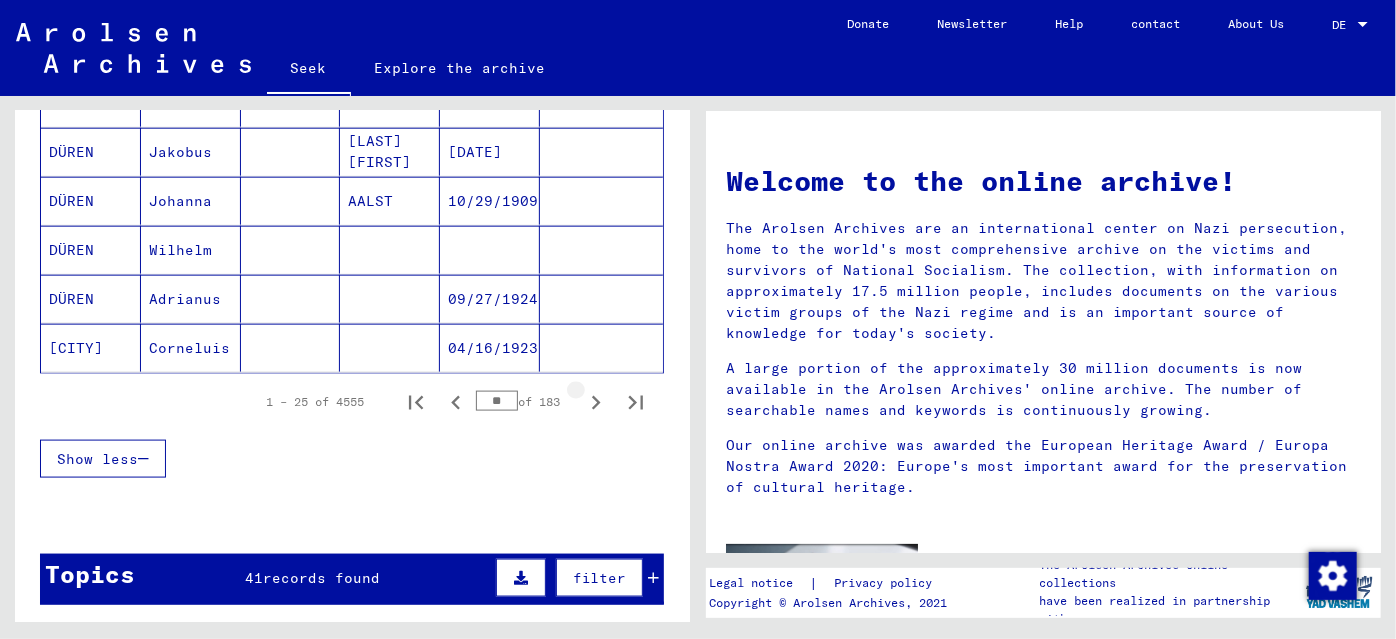 scroll, scrollTop: 1265, scrollLeft: 0, axis: vertical 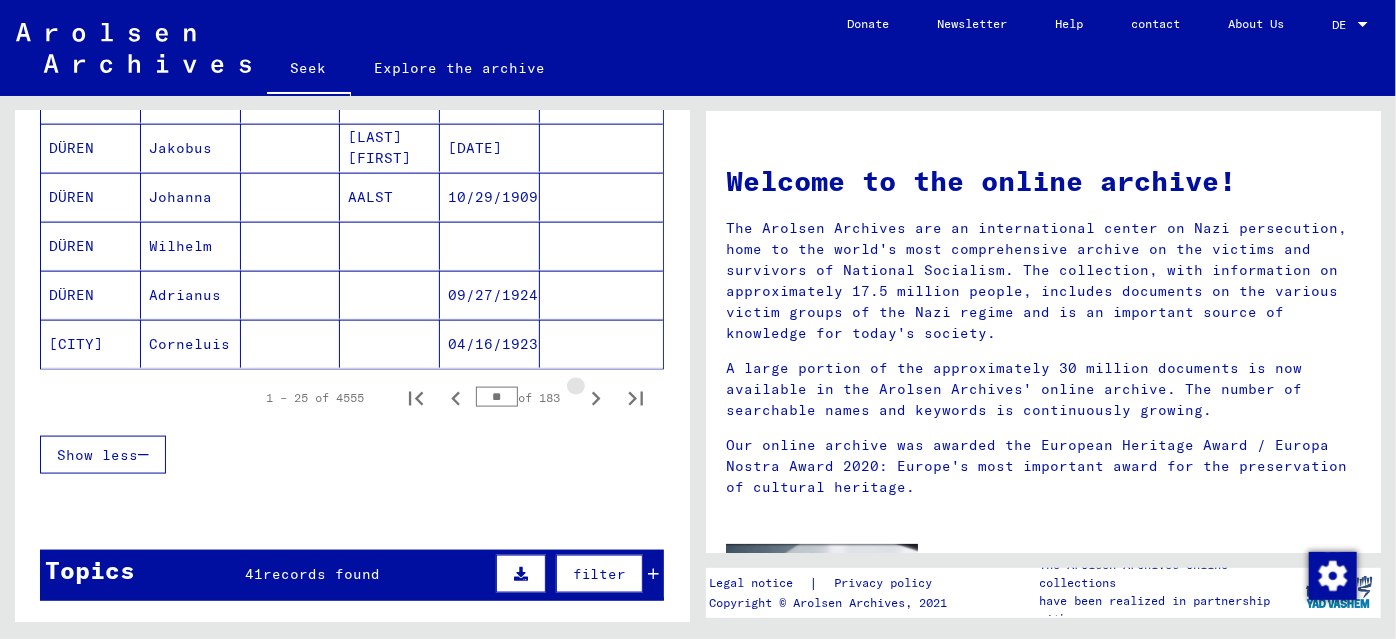 click 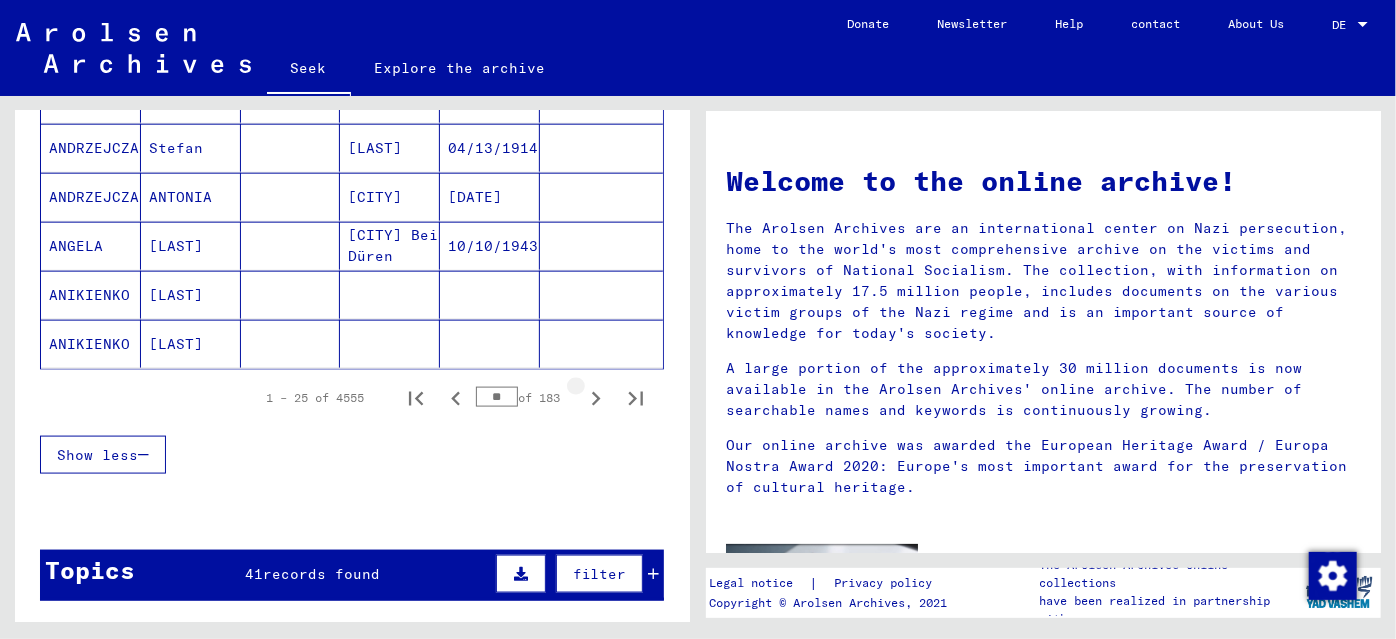 click 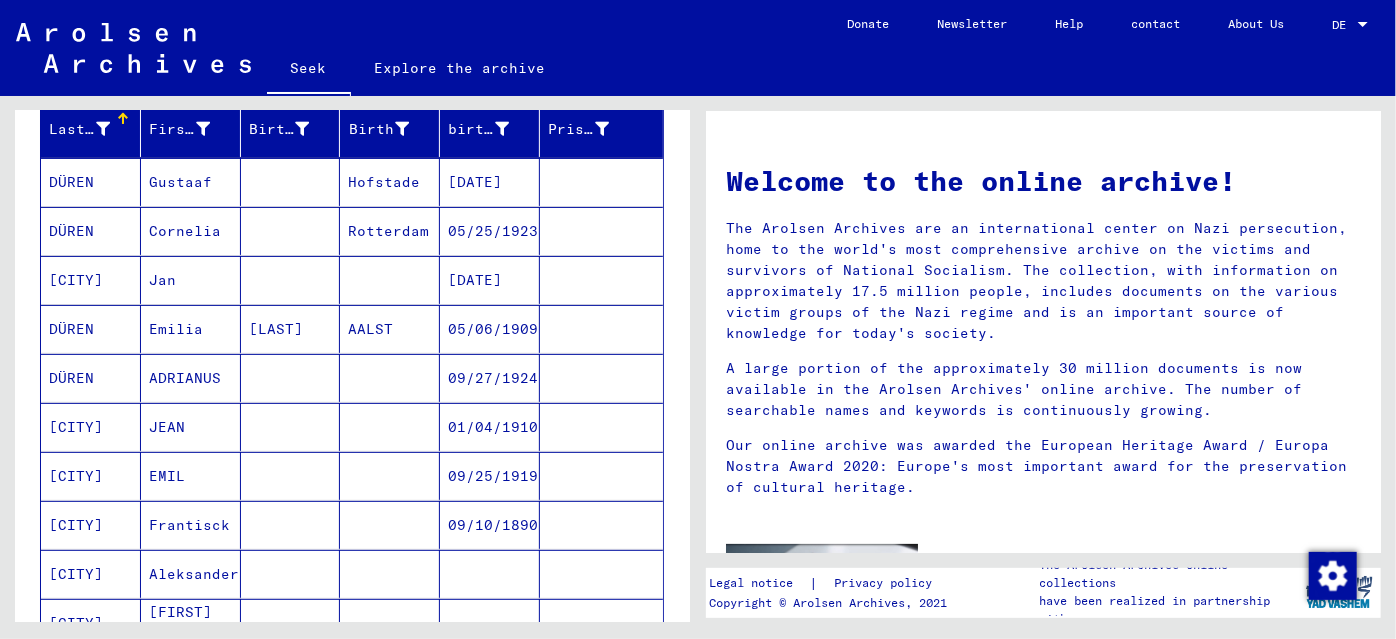 scroll, scrollTop: 0, scrollLeft: 0, axis: both 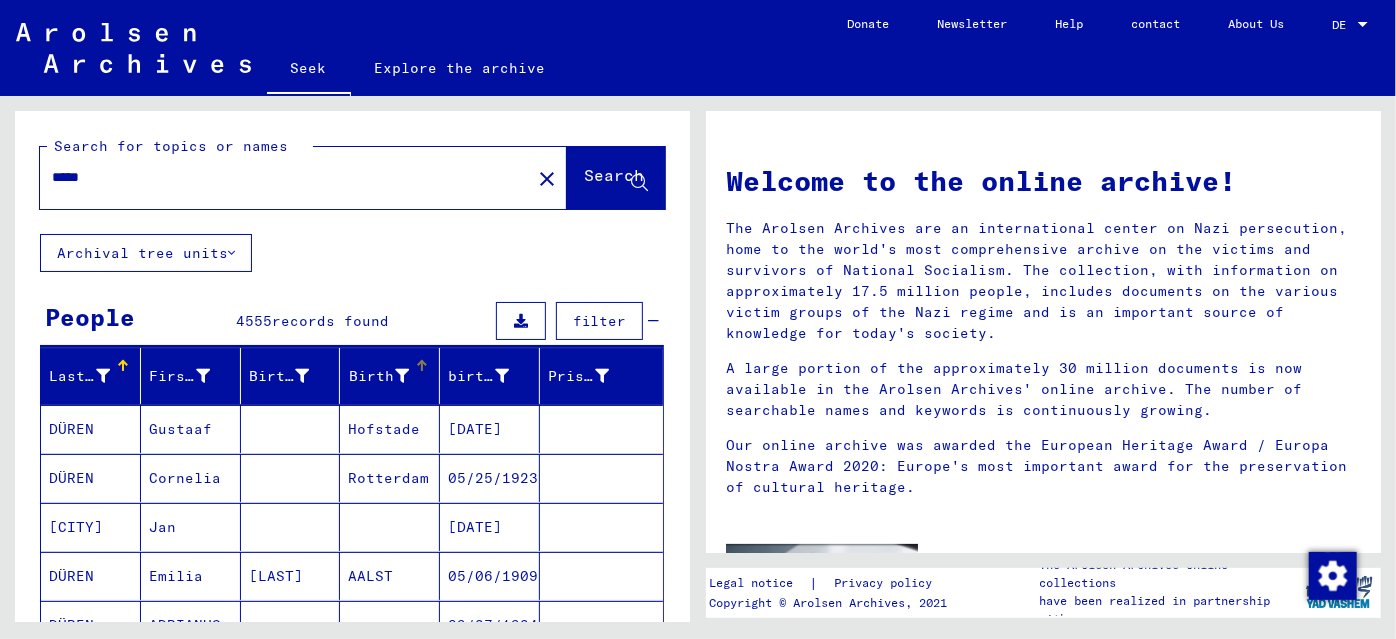 click on "Birth" at bounding box center [371, 376] 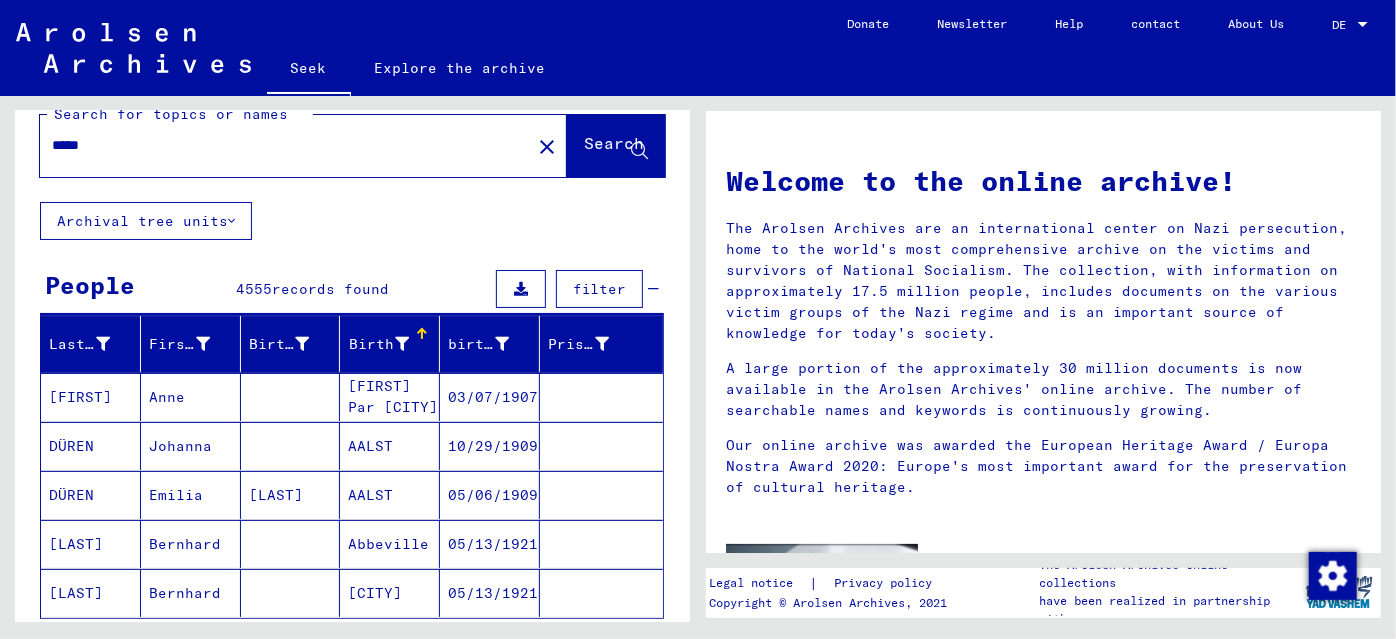 scroll, scrollTop: 0, scrollLeft: 0, axis: both 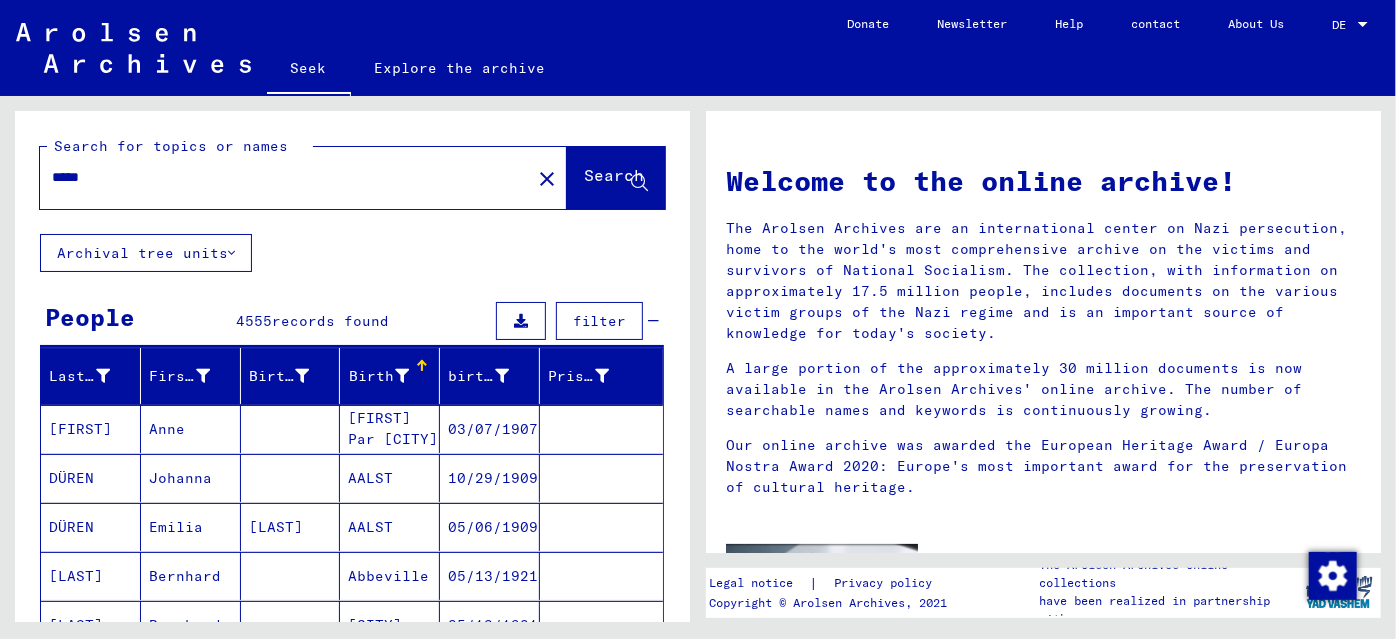 click at bounding box center (521, 321) 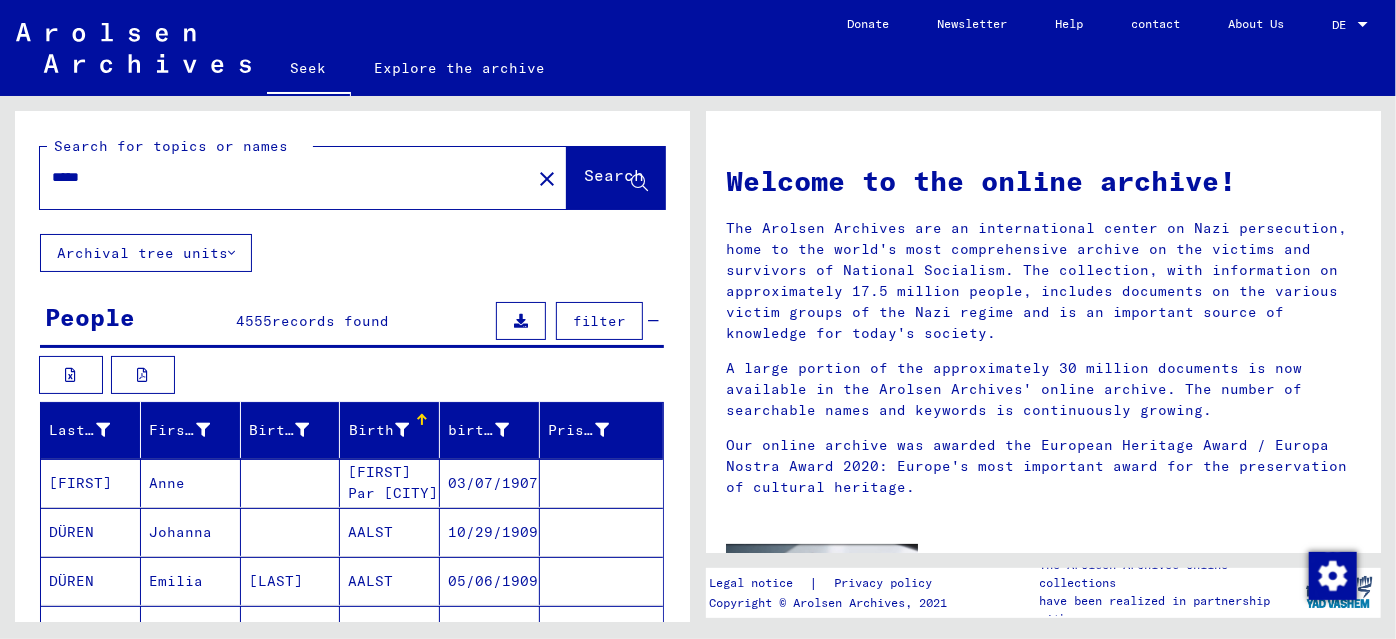 drag, startPoint x: 108, startPoint y: 175, endPoint x: 24, endPoint y: 187, distance: 84.85281 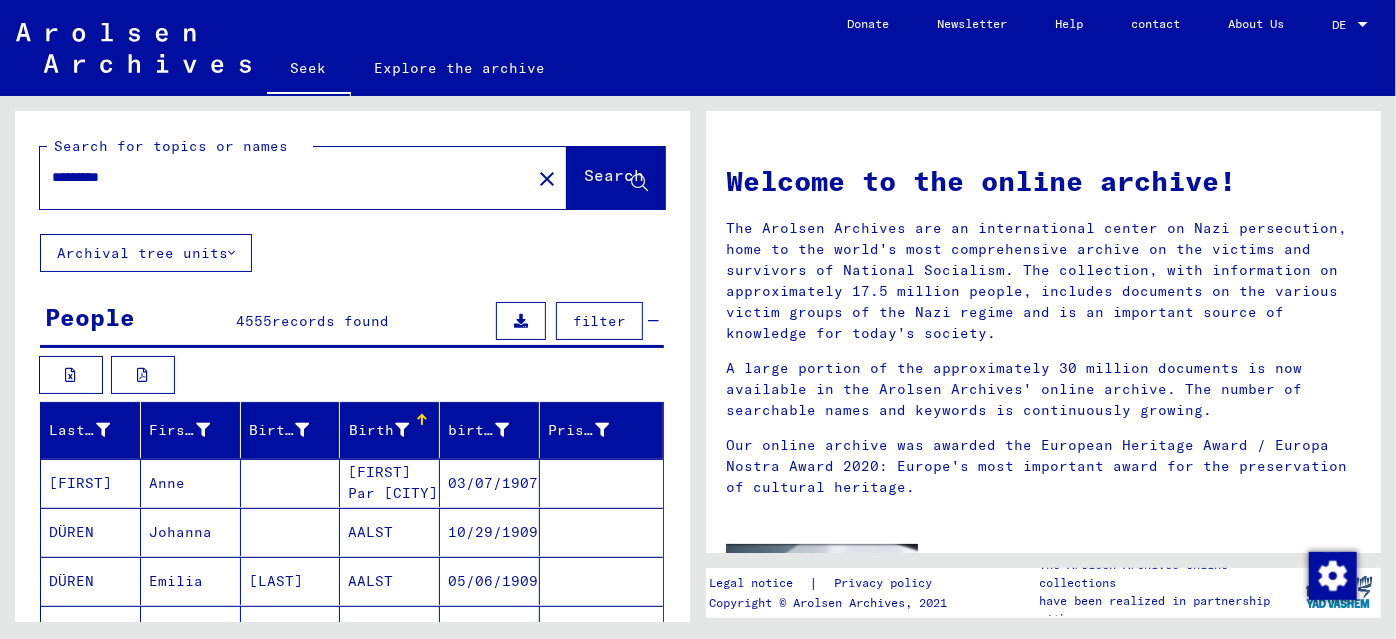 click on "Search" 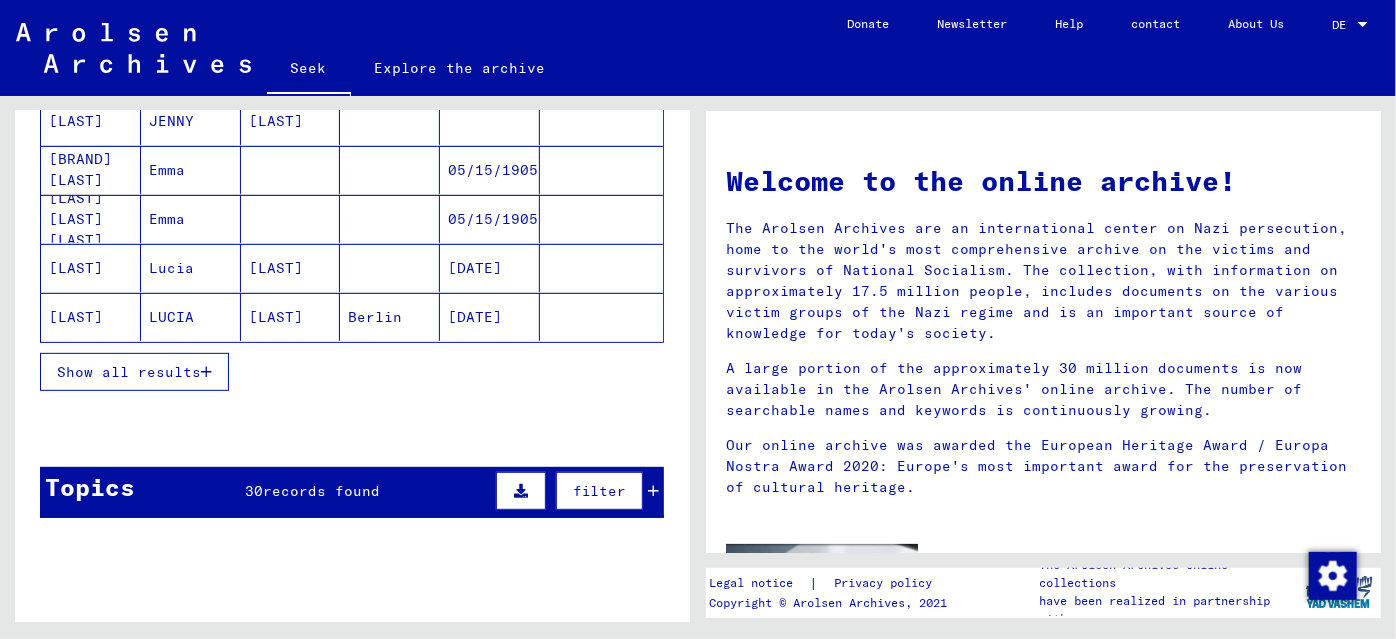 scroll, scrollTop: 363, scrollLeft: 0, axis: vertical 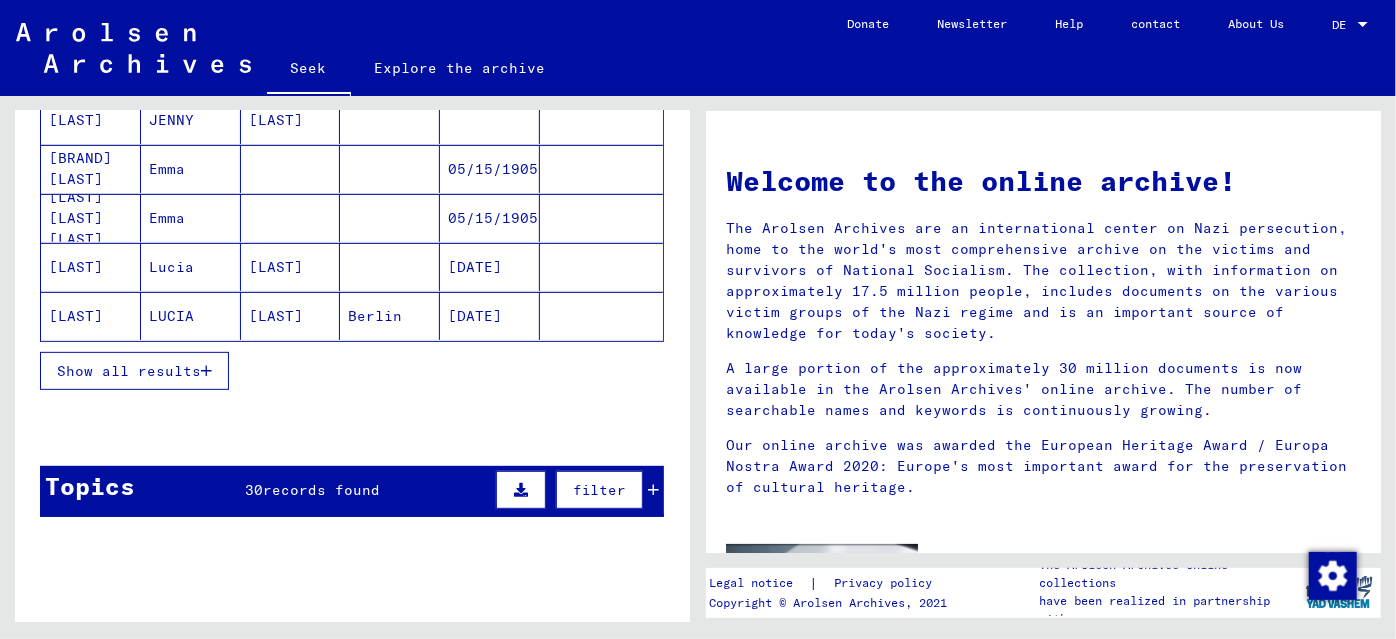 click on "Show all results" at bounding box center [129, 371] 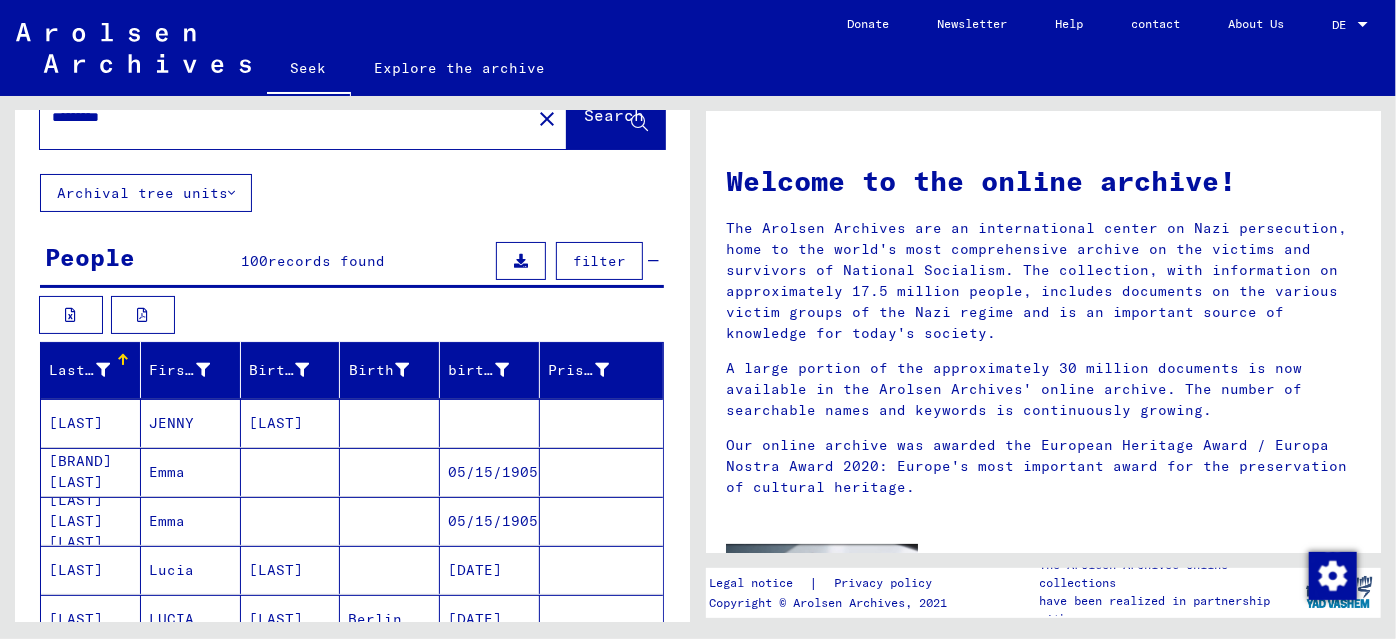 scroll, scrollTop: 0, scrollLeft: 0, axis: both 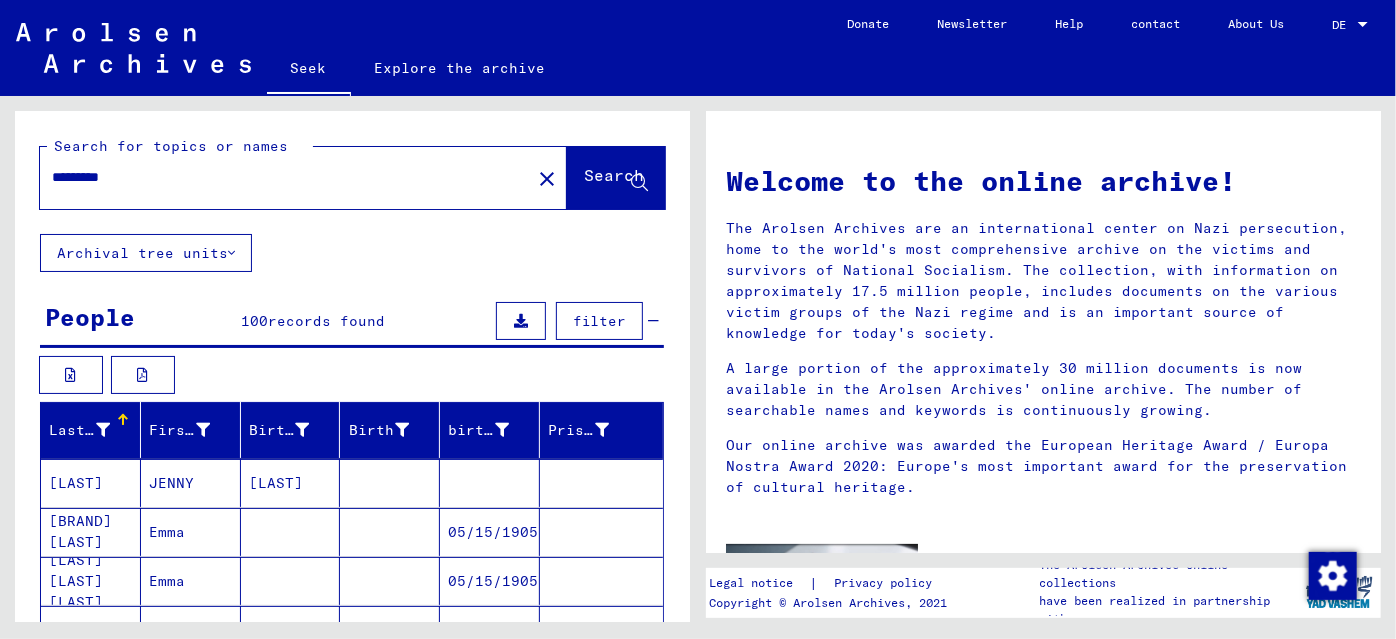 drag, startPoint x: 143, startPoint y: 178, endPoint x: 45, endPoint y: 184, distance: 98.1835 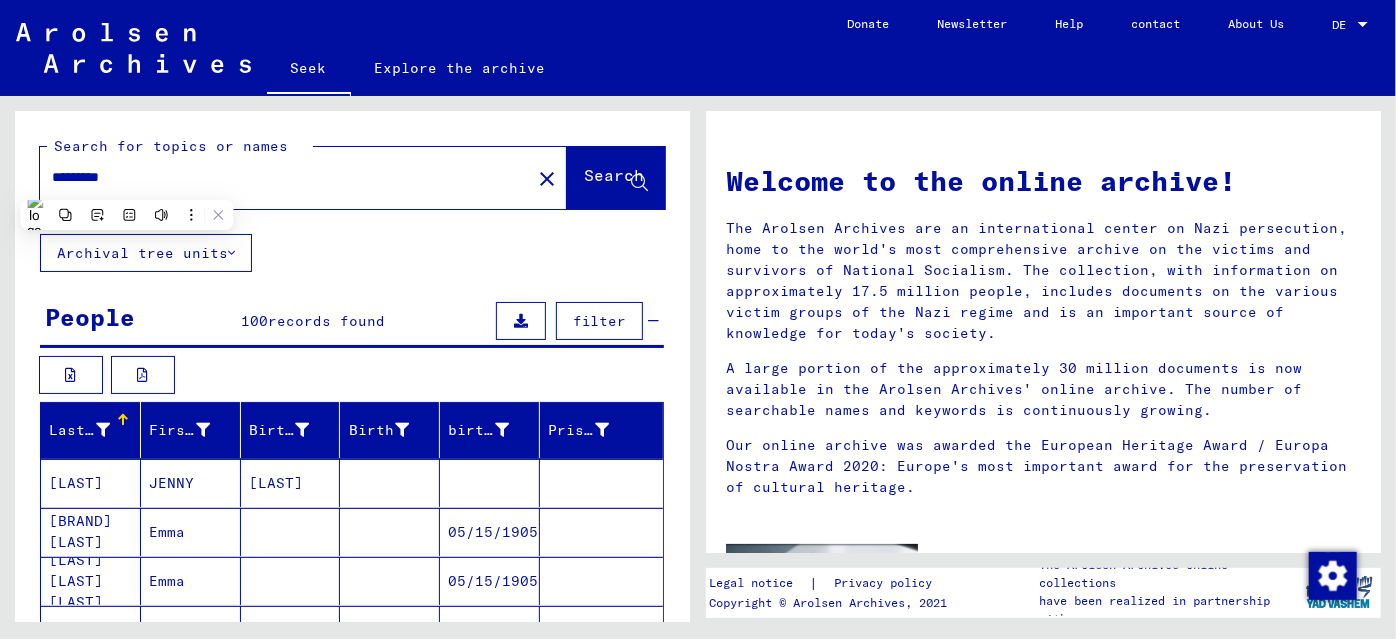 paste on "*****" 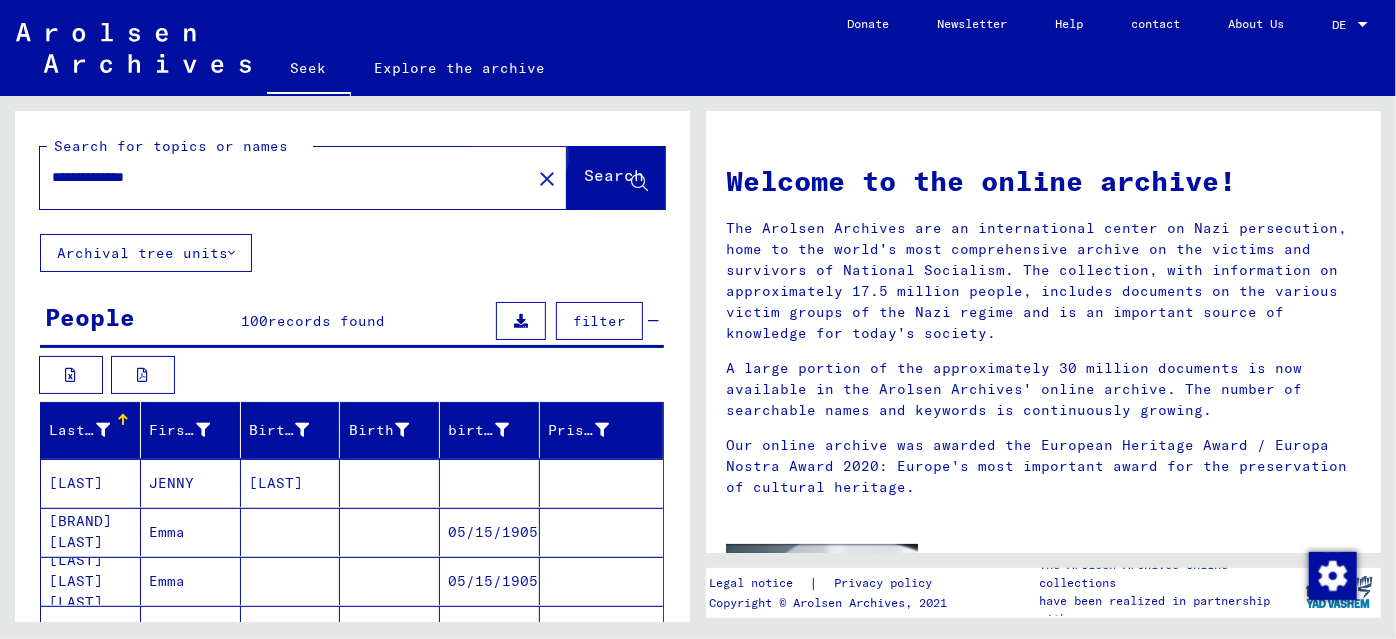 click on "Search" 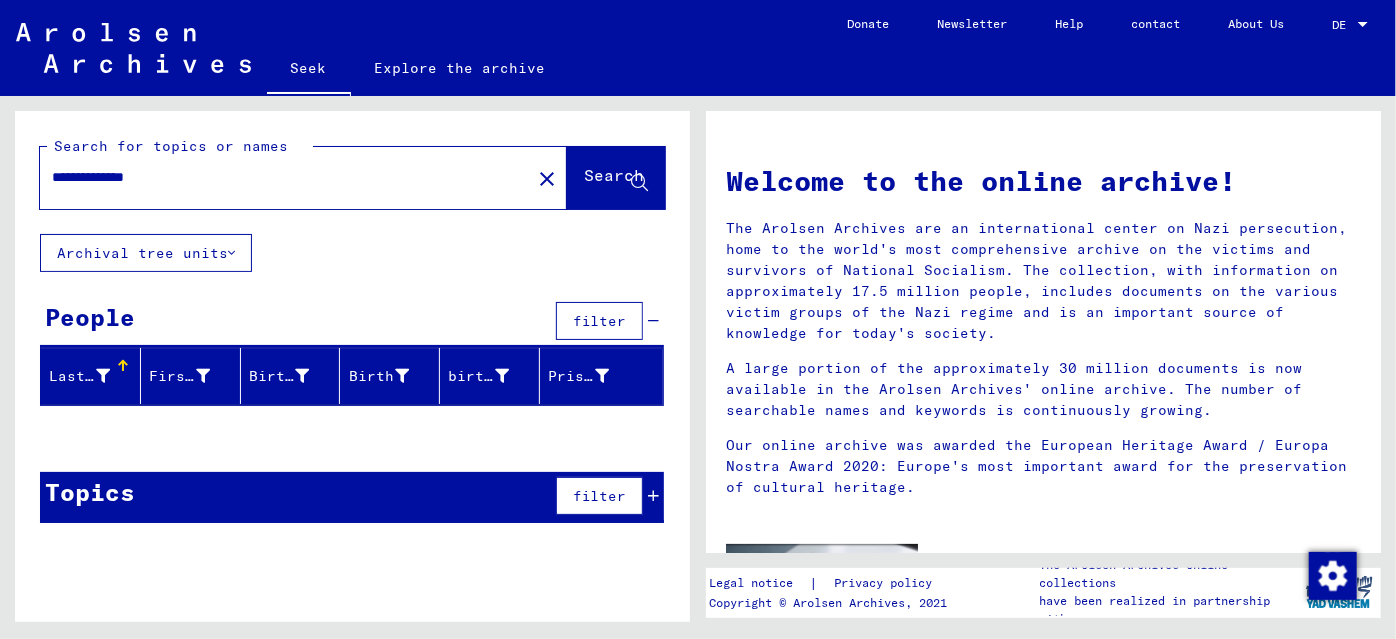 drag, startPoint x: 170, startPoint y: 175, endPoint x: 126, endPoint y: 180, distance: 44.28318 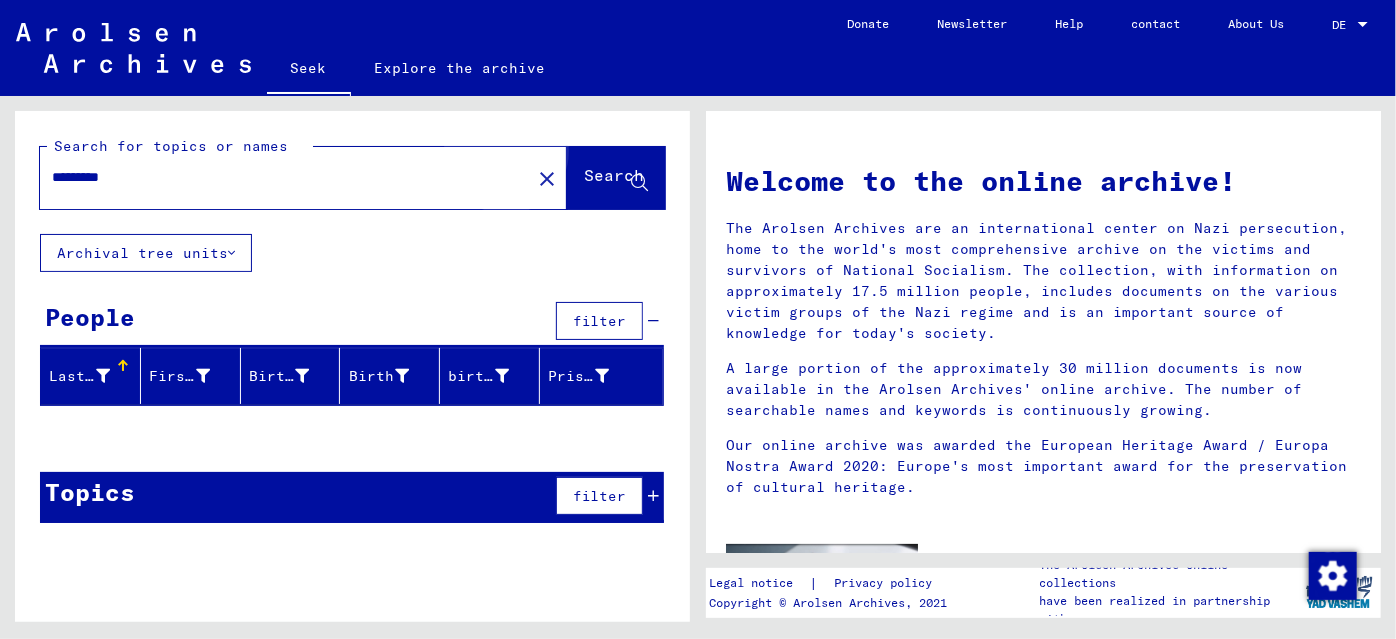 click on "Search" 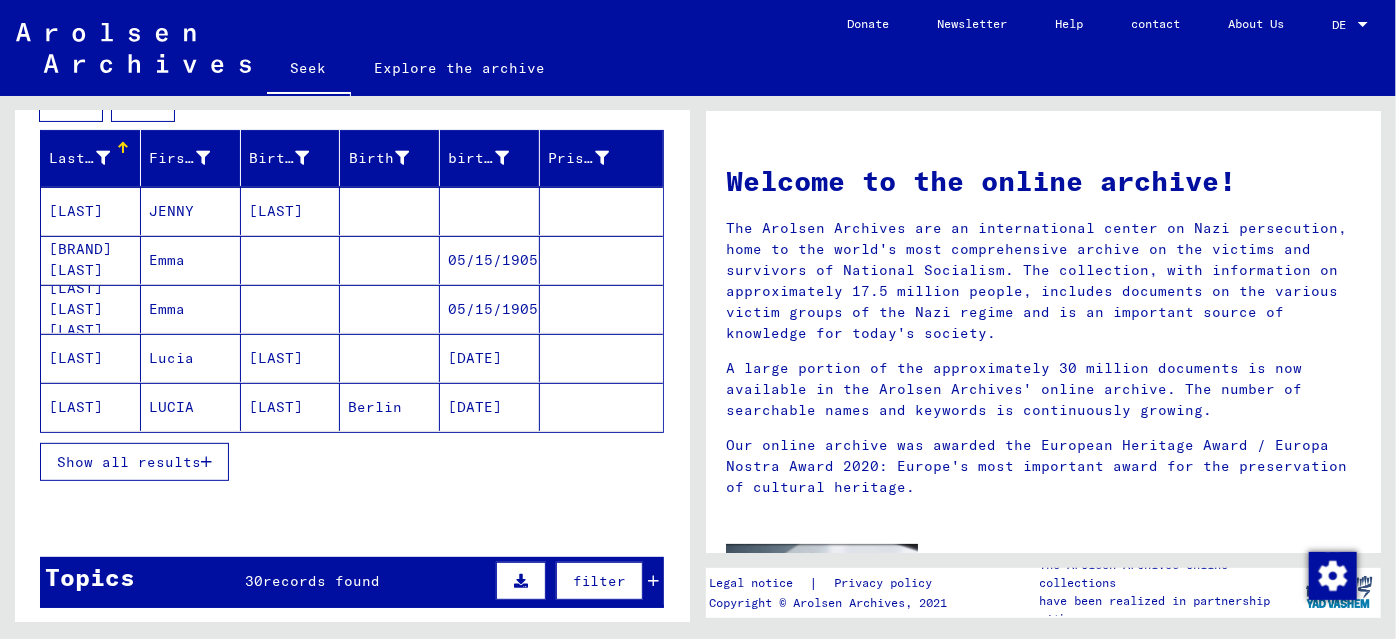scroll, scrollTop: 272, scrollLeft: 0, axis: vertical 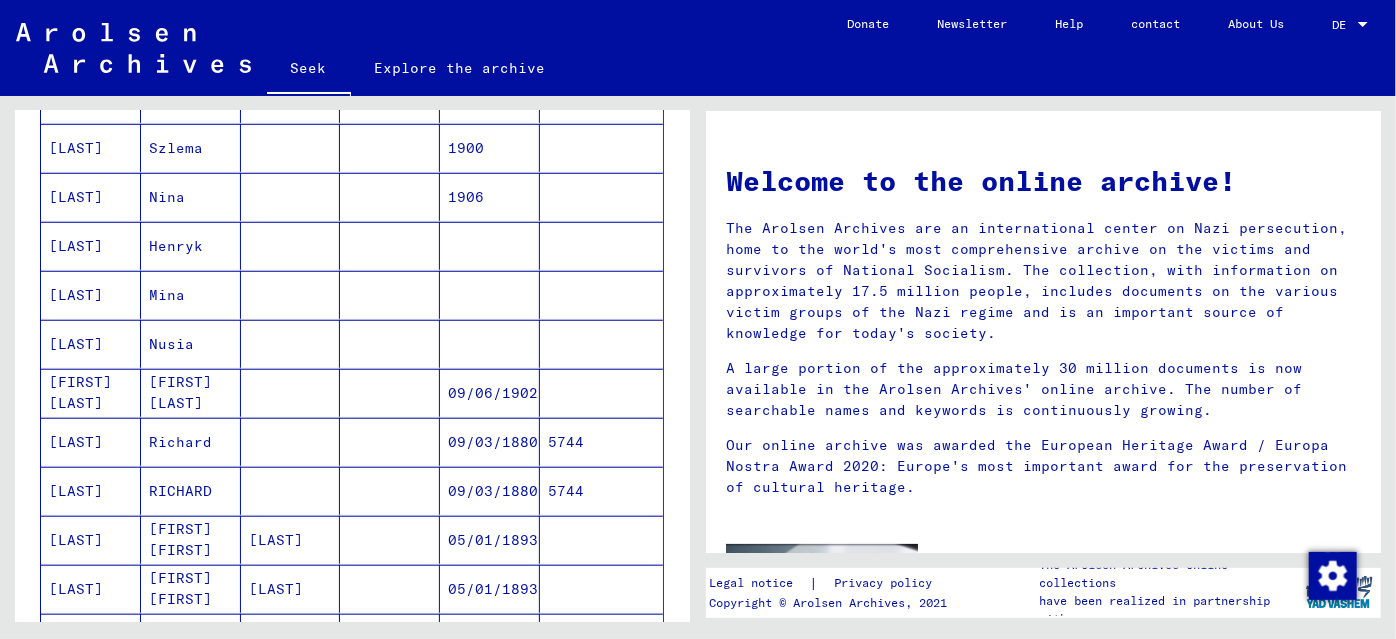 click on "[LAST]" at bounding box center [76, 295] 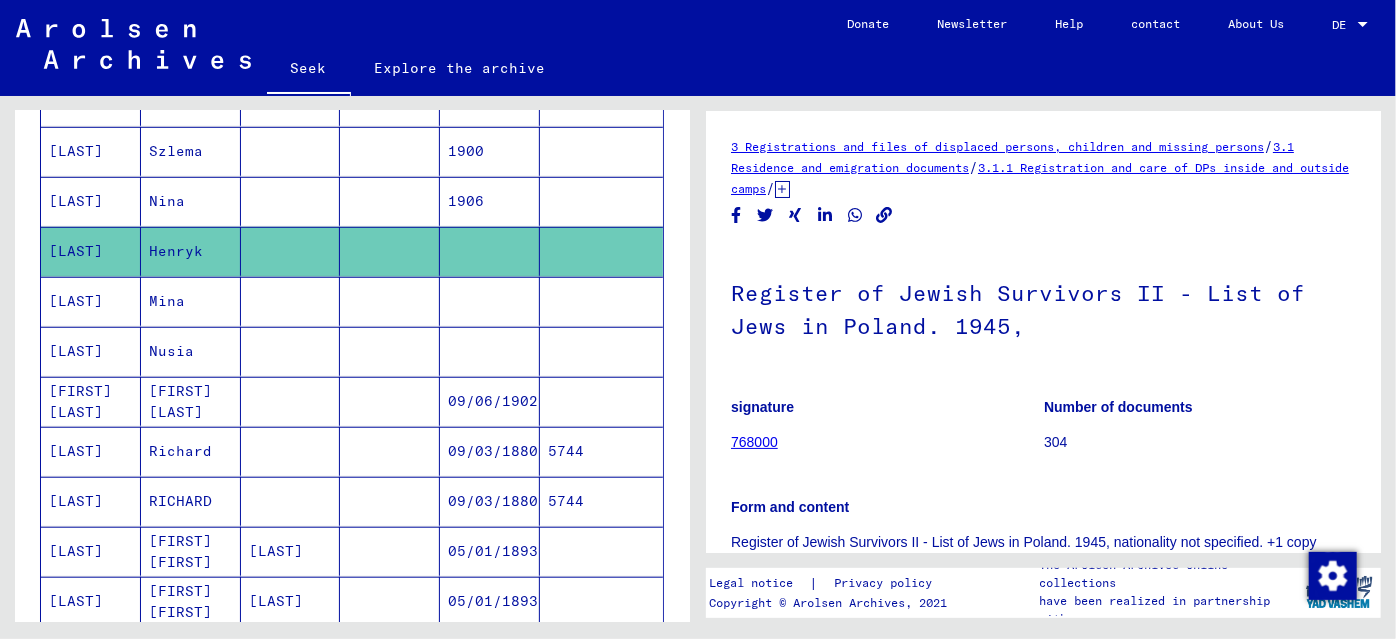 scroll, scrollTop: 0, scrollLeft: 0, axis: both 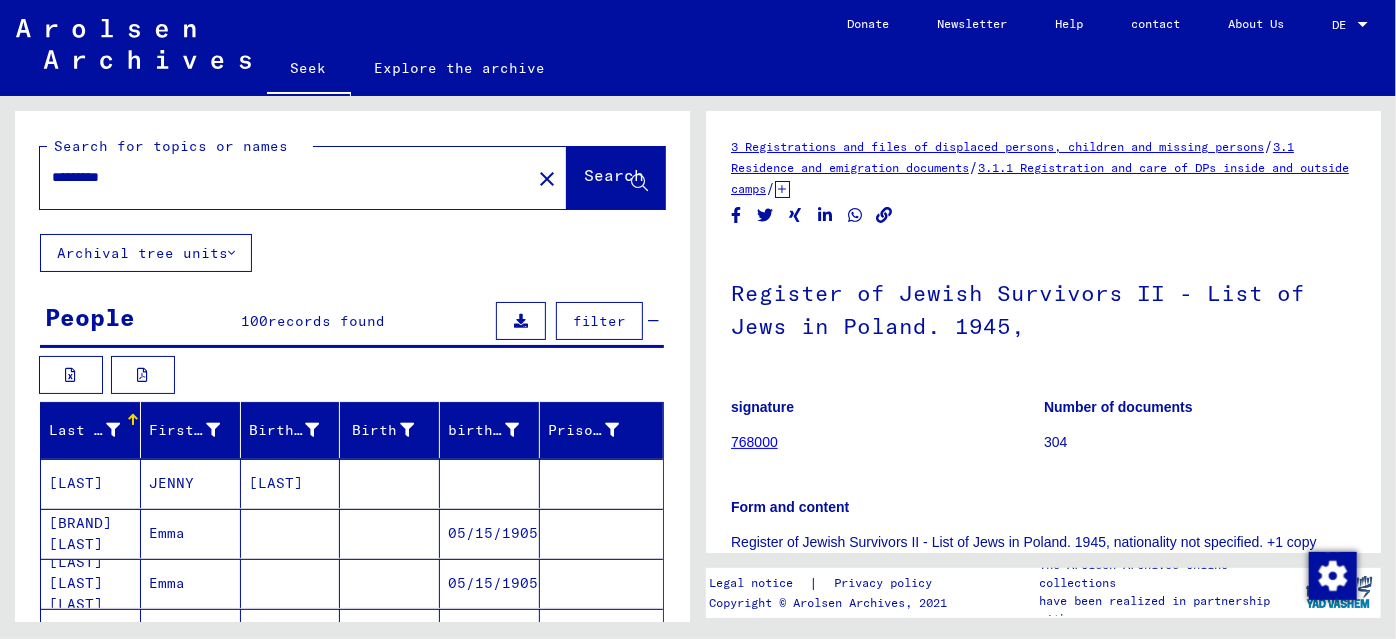 click on "*********" at bounding box center (285, 177) 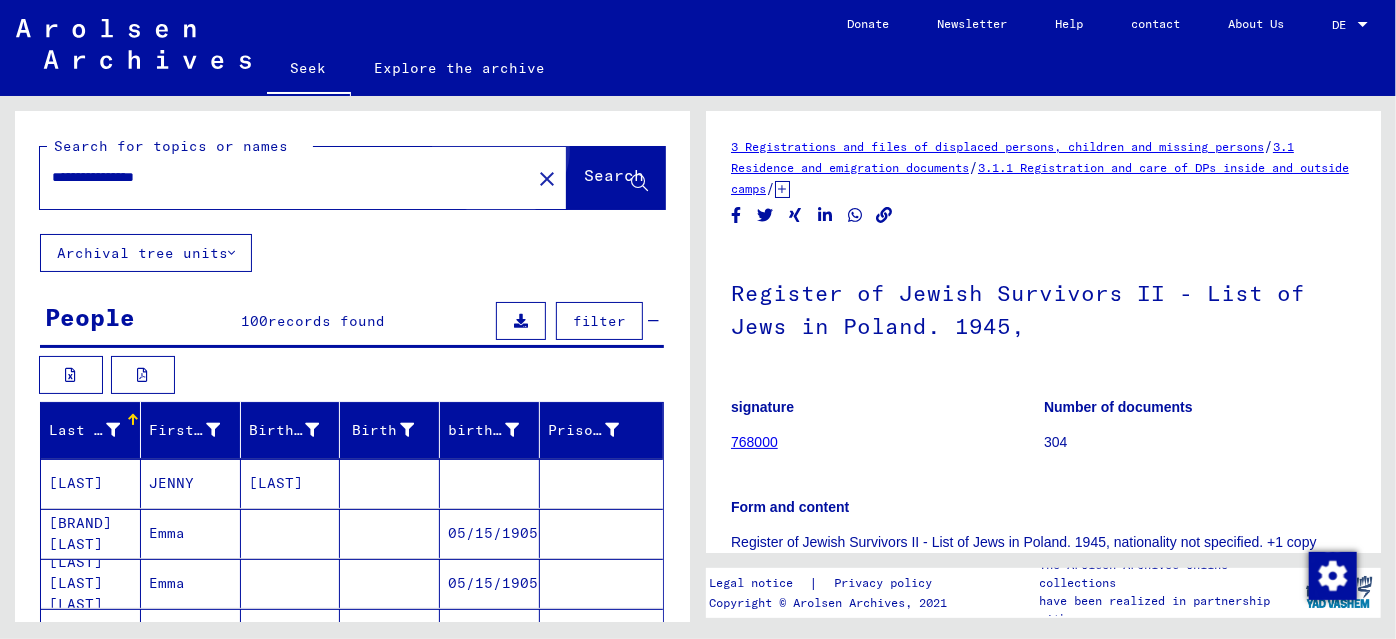click on "Search" 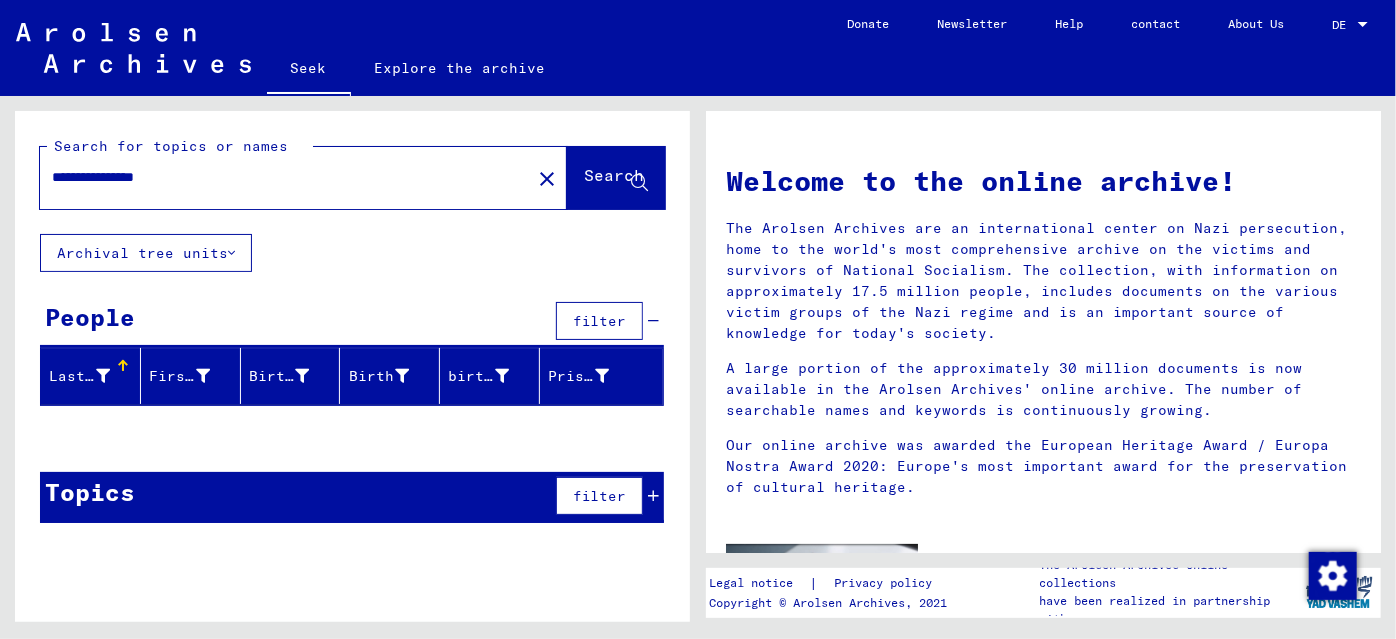drag, startPoint x: 204, startPoint y: 166, endPoint x: 183, endPoint y: 176, distance: 23.259407 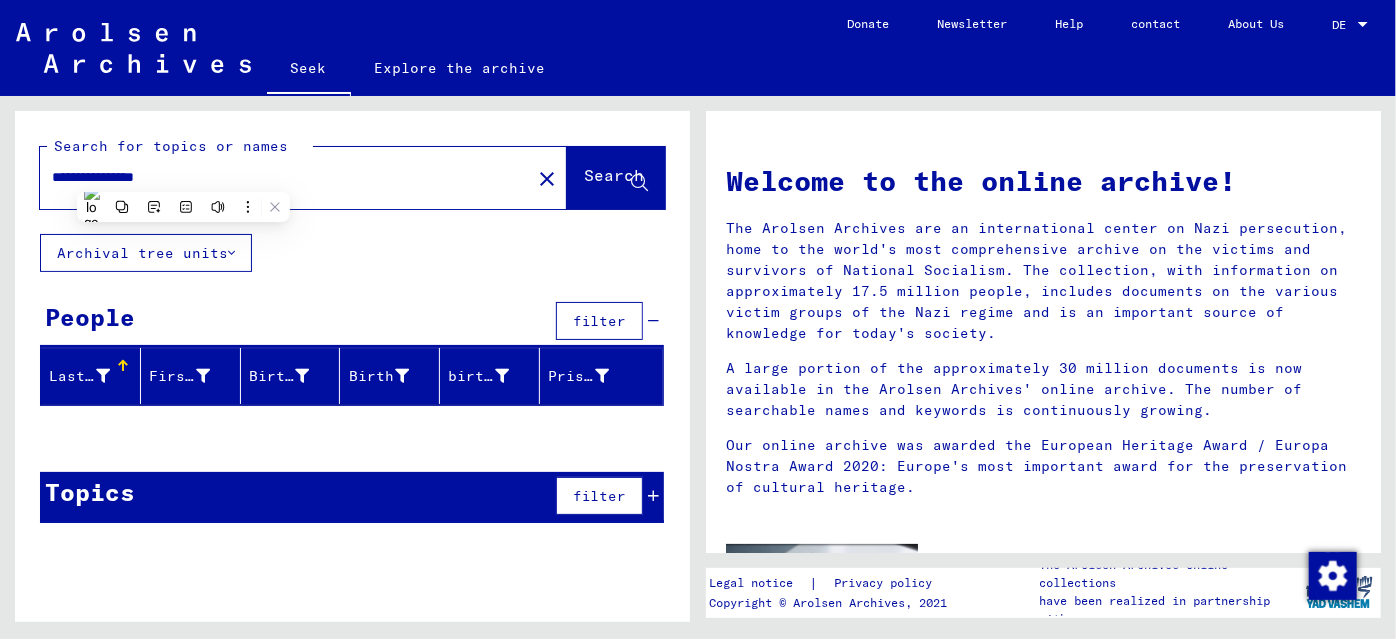 drag, startPoint x: 190, startPoint y: 175, endPoint x: 138, endPoint y: 190, distance: 54.120235 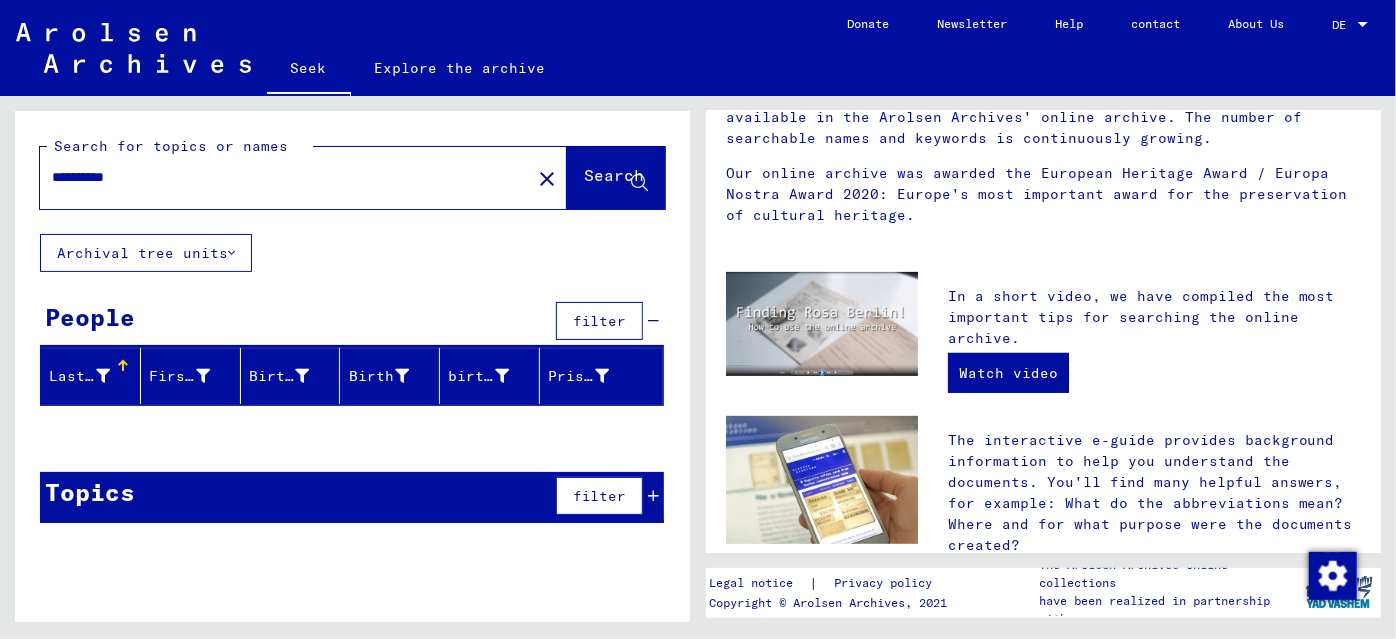 scroll, scrollTop: 0, scrollLeft: 0, axis: both 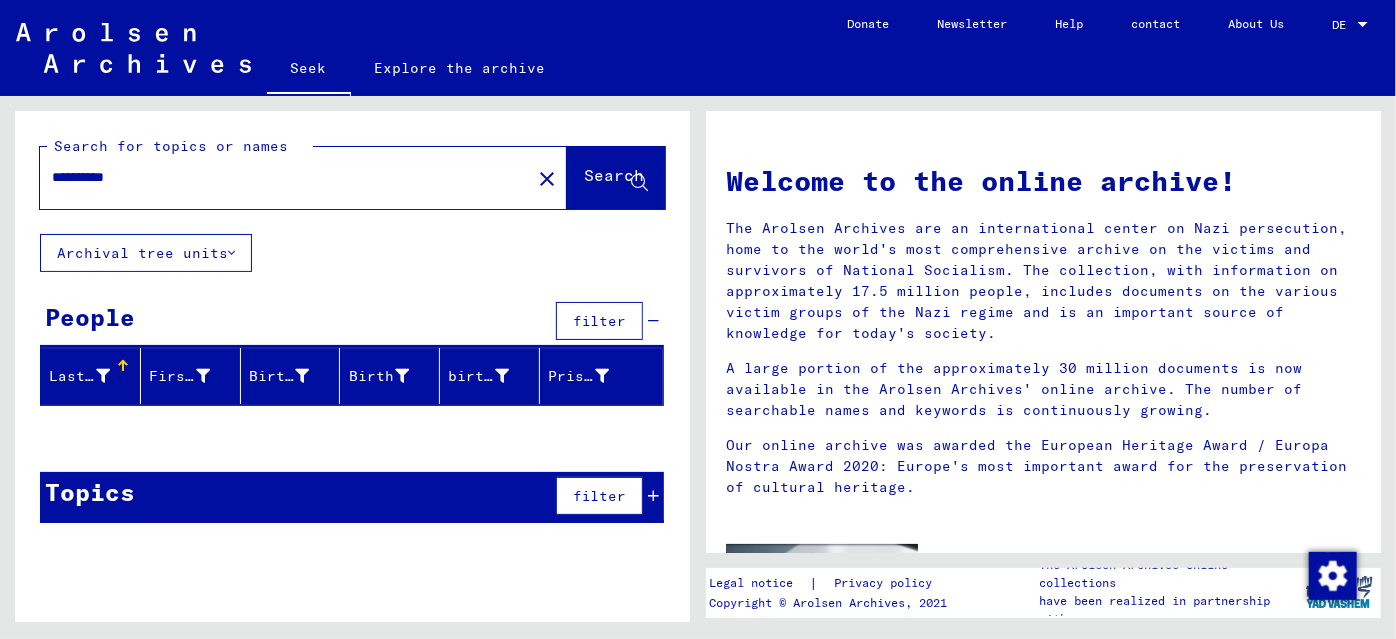 type on "*********" 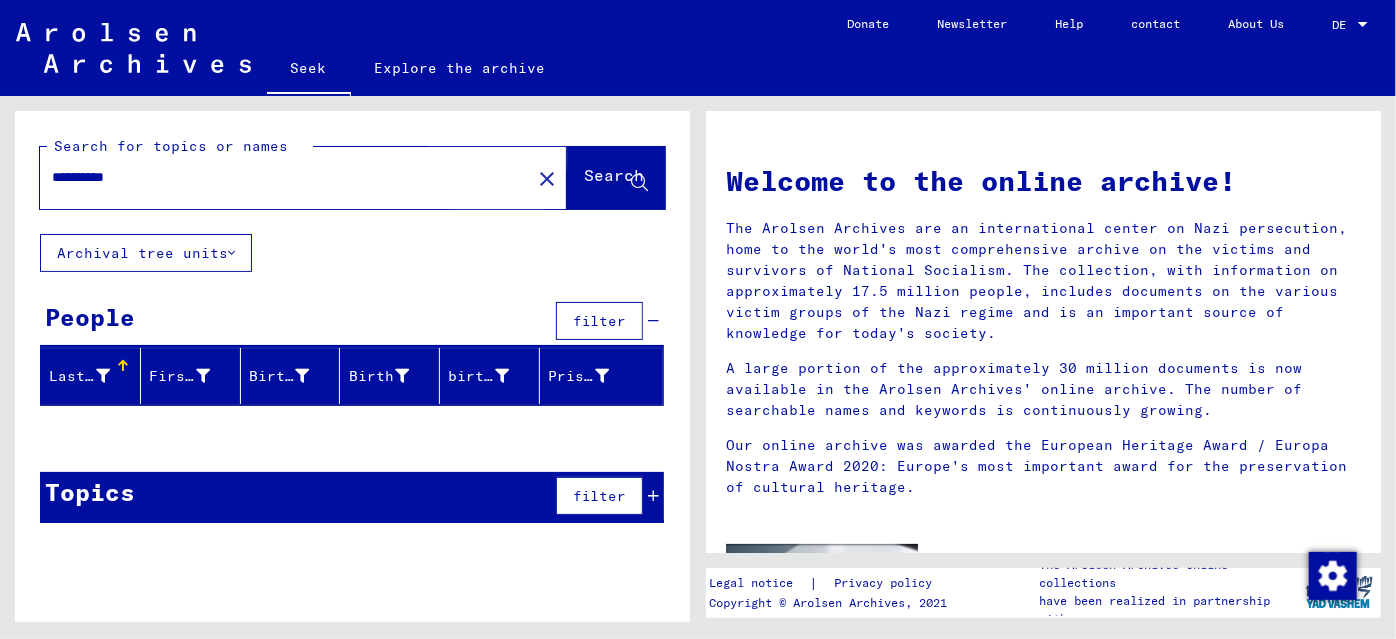click on "Search" 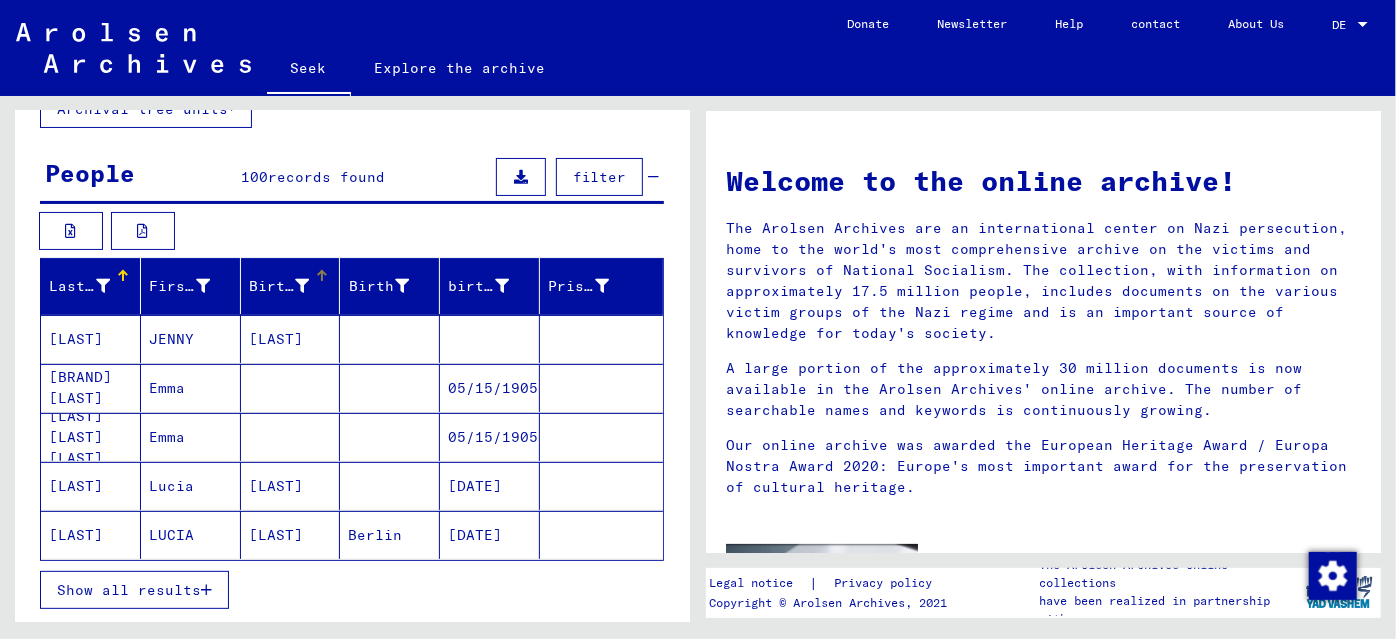 scroll, scrollTop: 181, scrollLeft: 0, axis: vertical 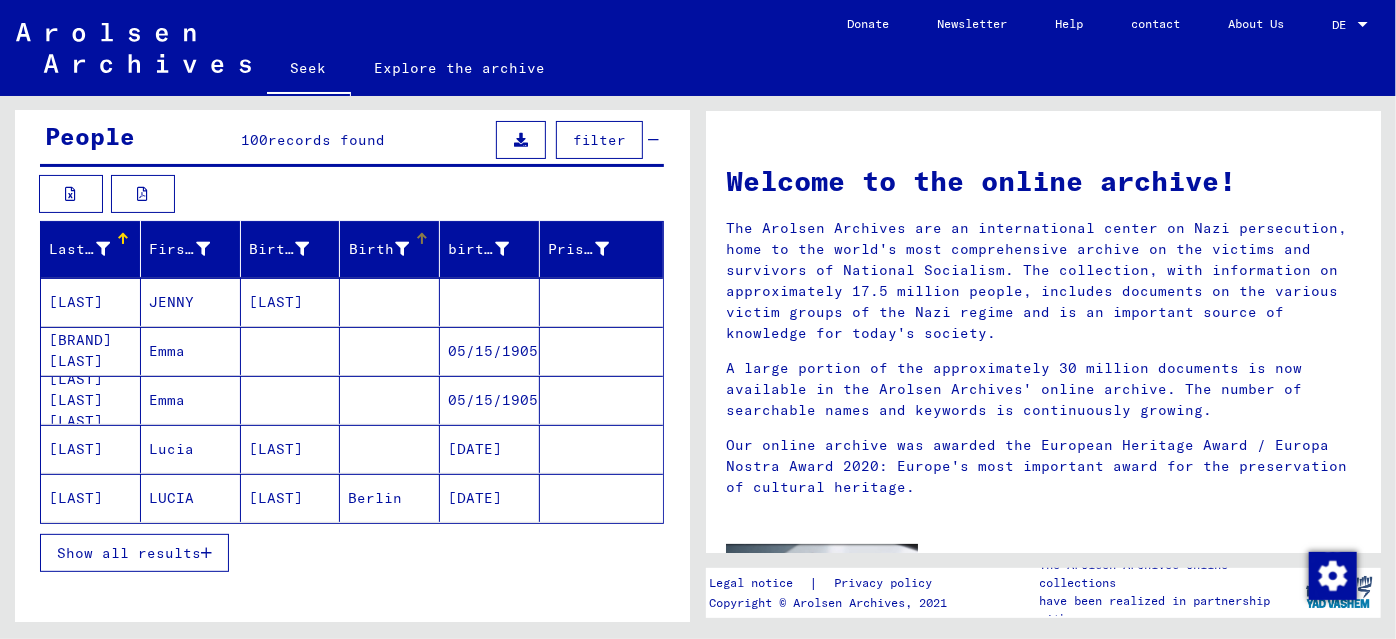 click on "Birth" at bounding box center [371, 249] 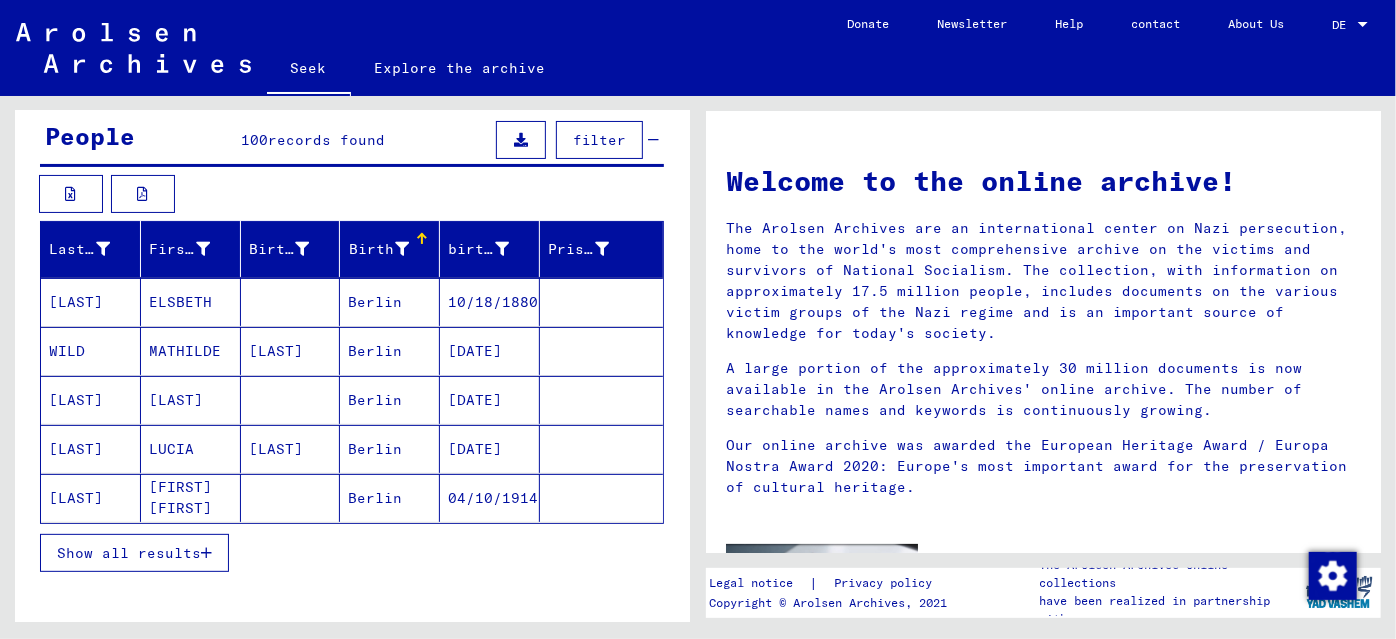 click on "Show all results" at bounding box center [129, 553] 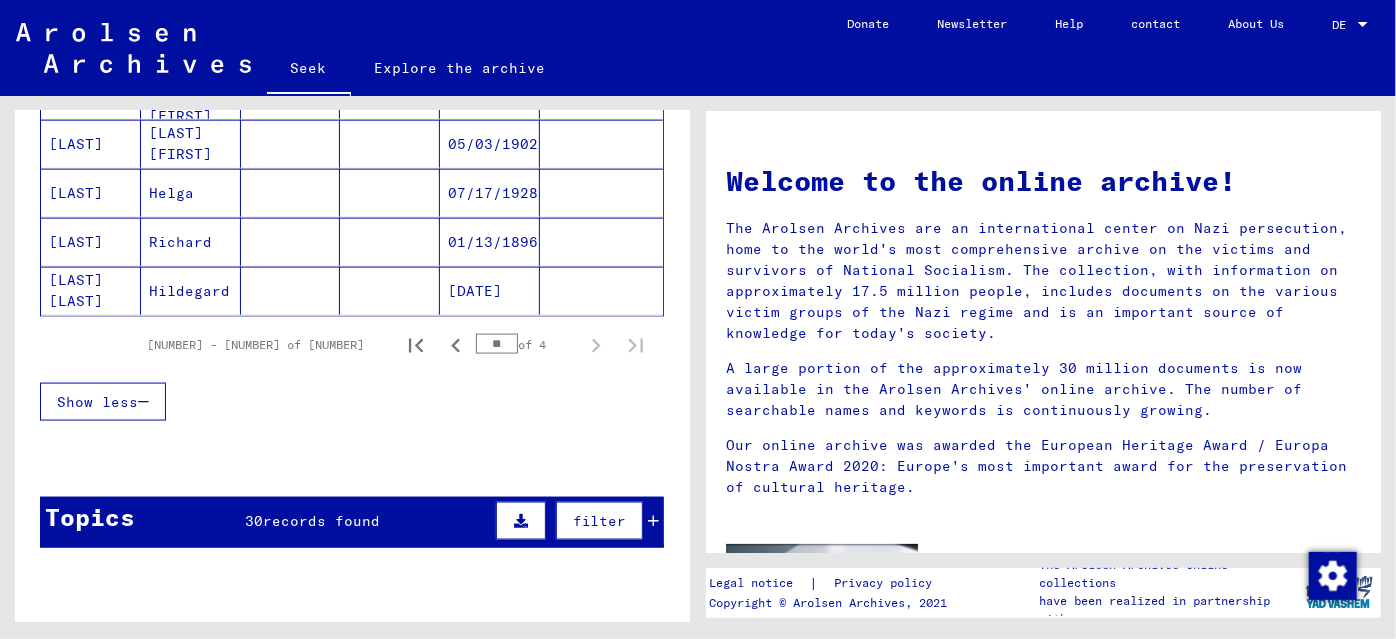 scroll, scrollTop: 1363, scrollLeft: 0, axis: vertical 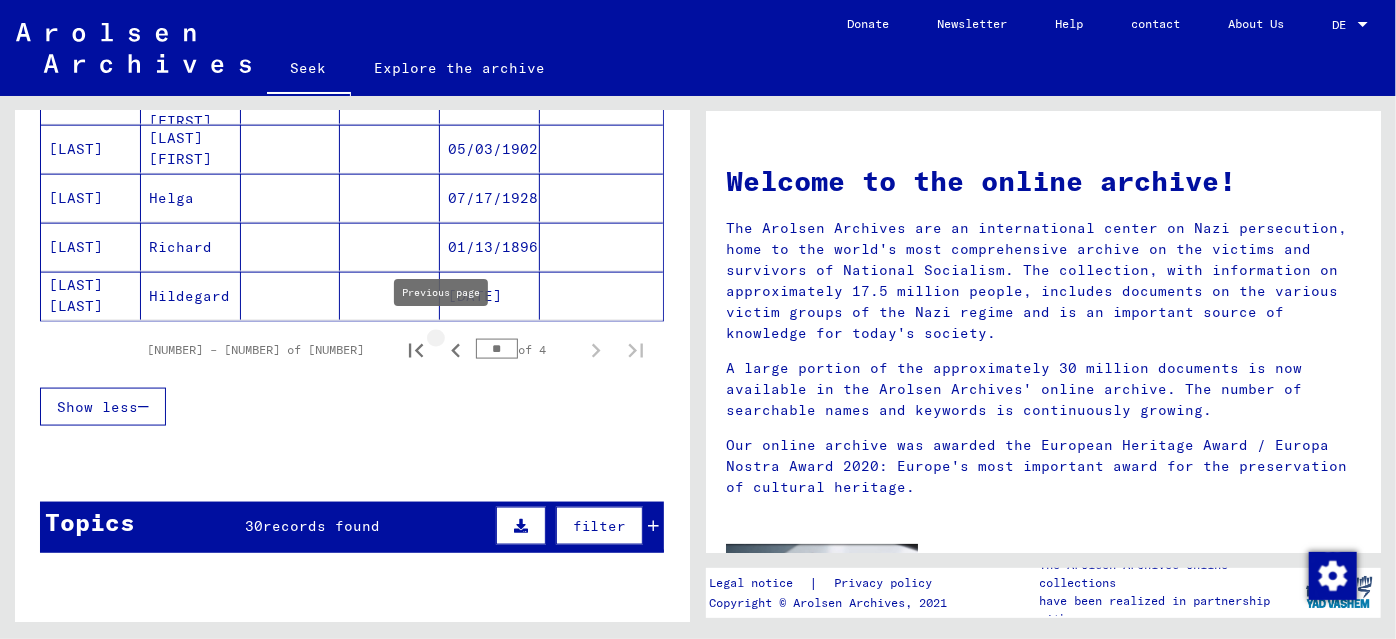 click 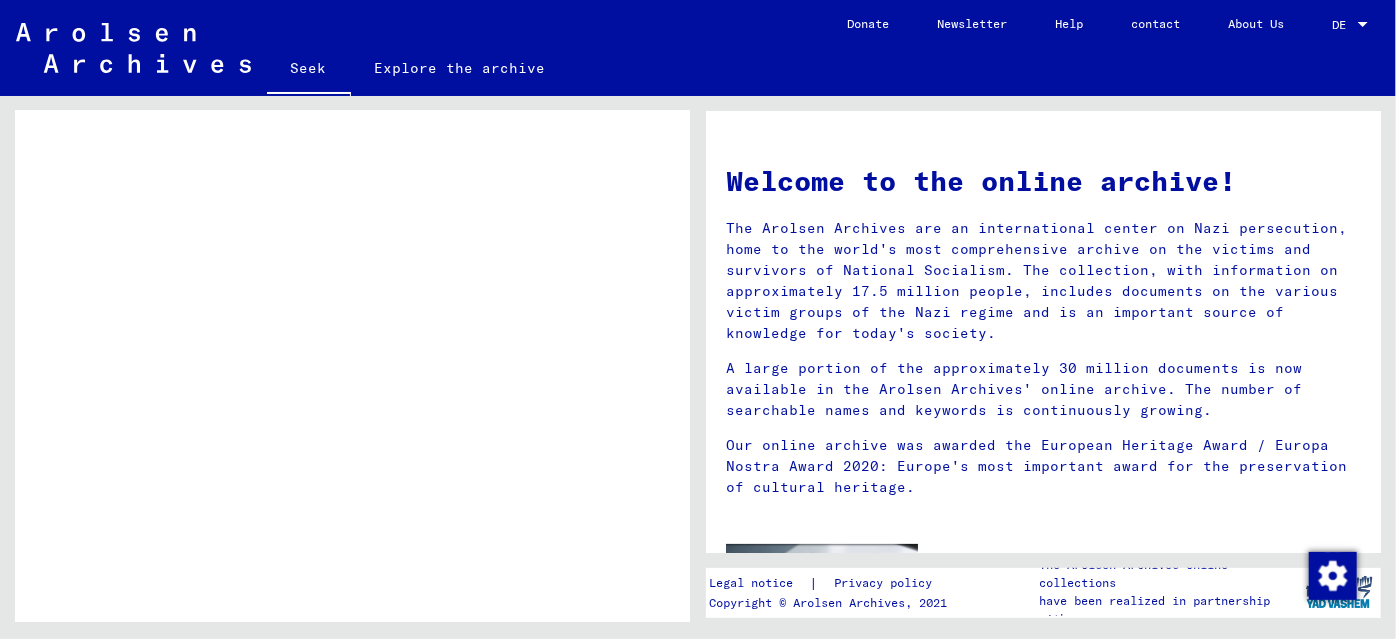 scroll, scrollTop: 544, scrollLeft: 0, axis: vertical 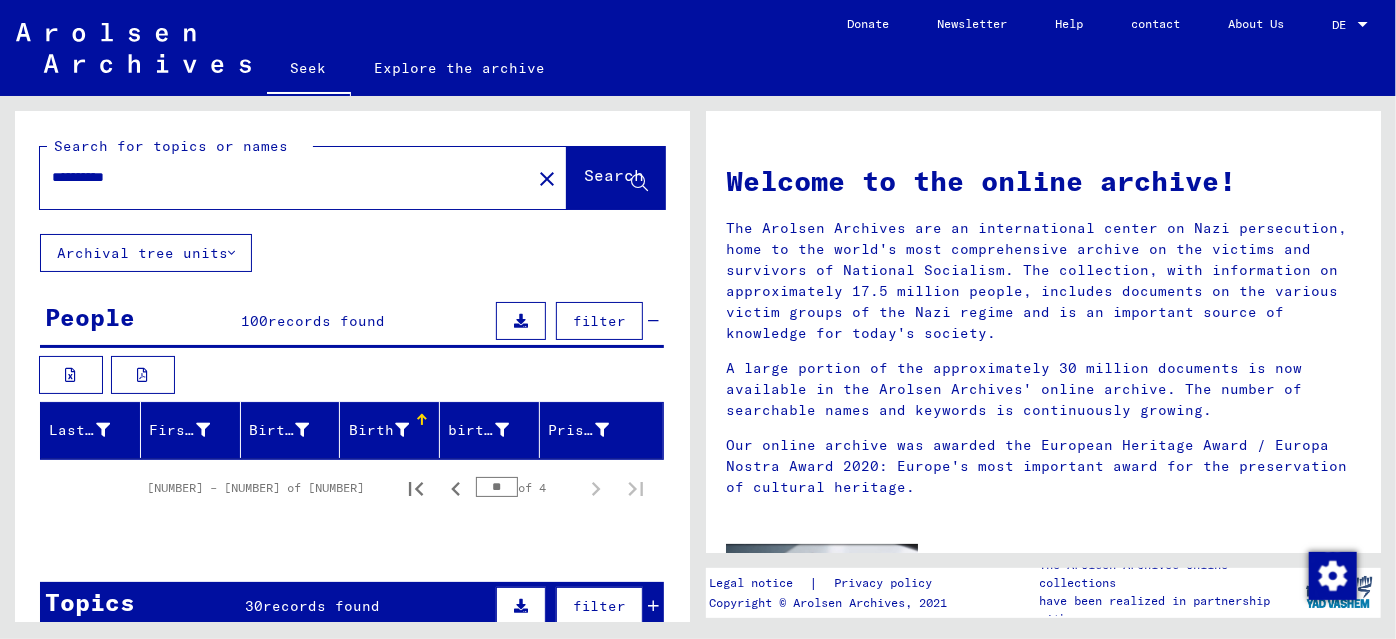 drag, startPoint x: 138, startPoint y: 178, endPoint x: 18, endPoint y: 178, distance: 120 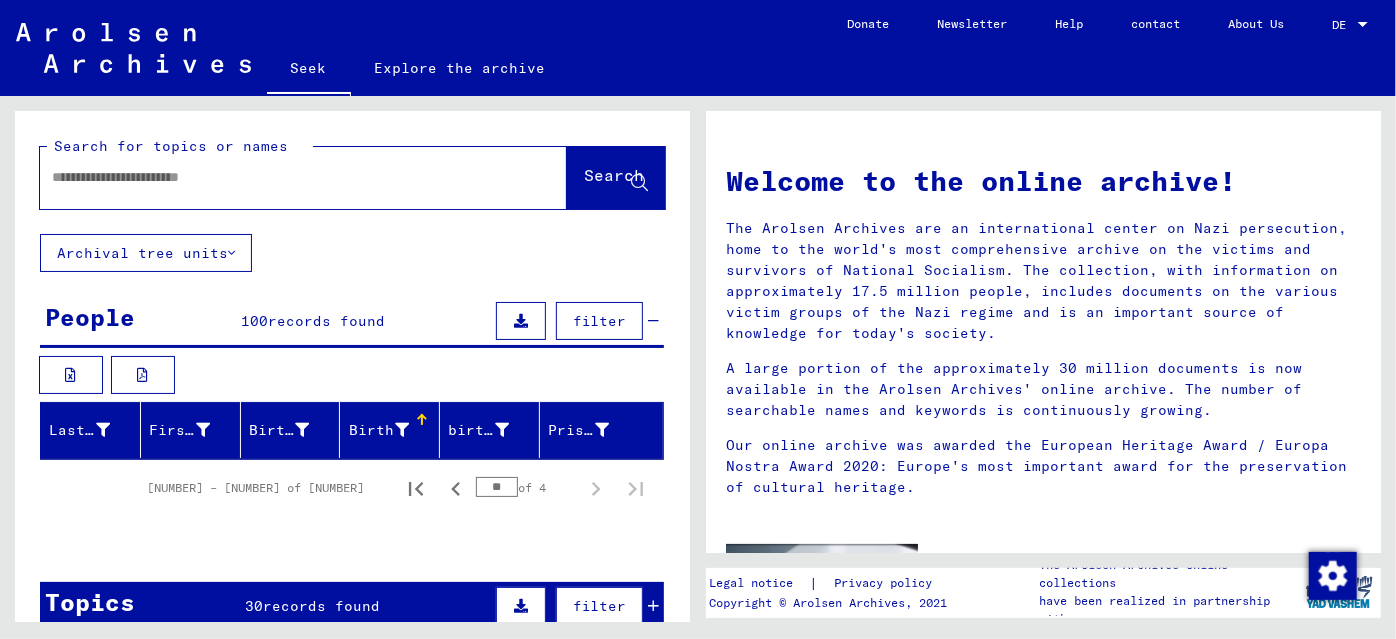 click at bounding box center [279, 177] 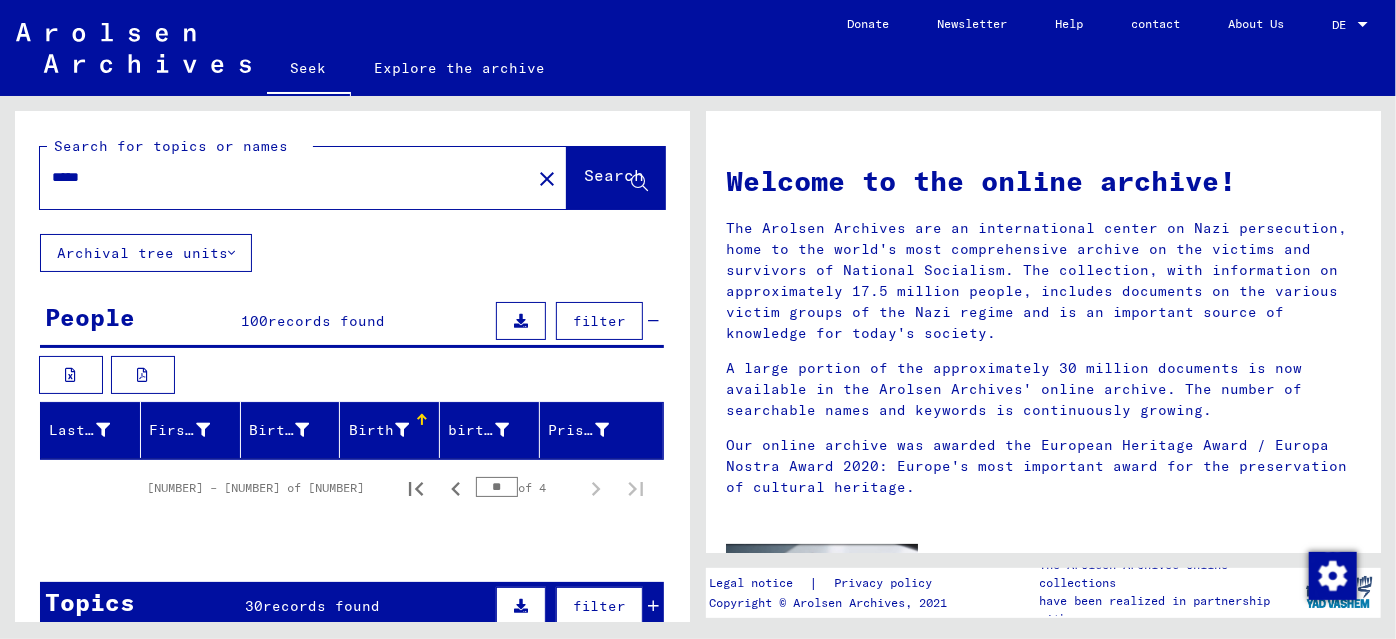 type on "*****" 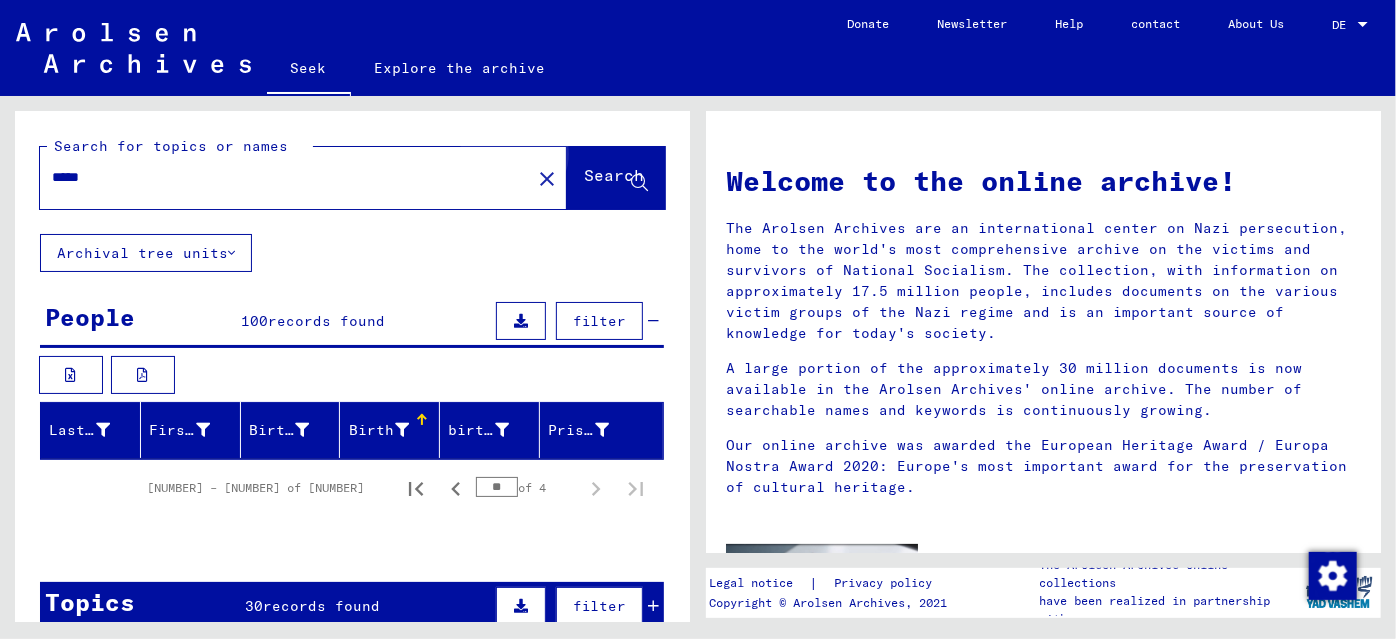 click on "Search" 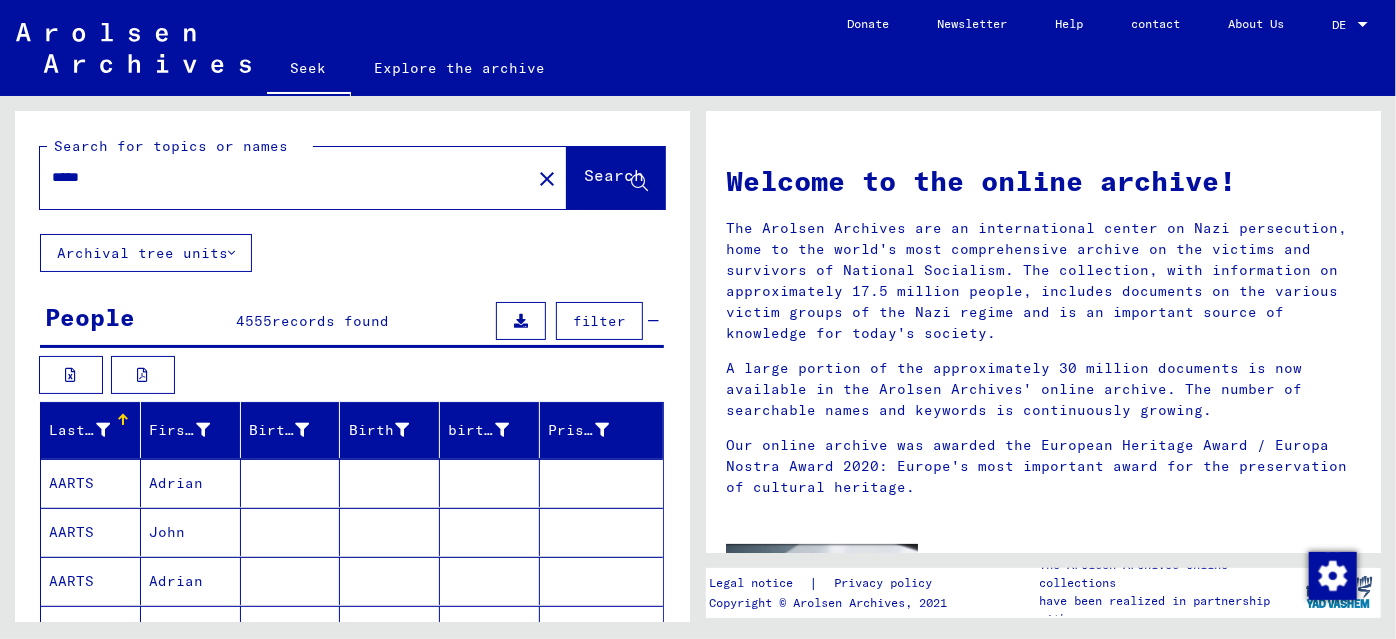 click on "filter" at bounding box center [599, 321] 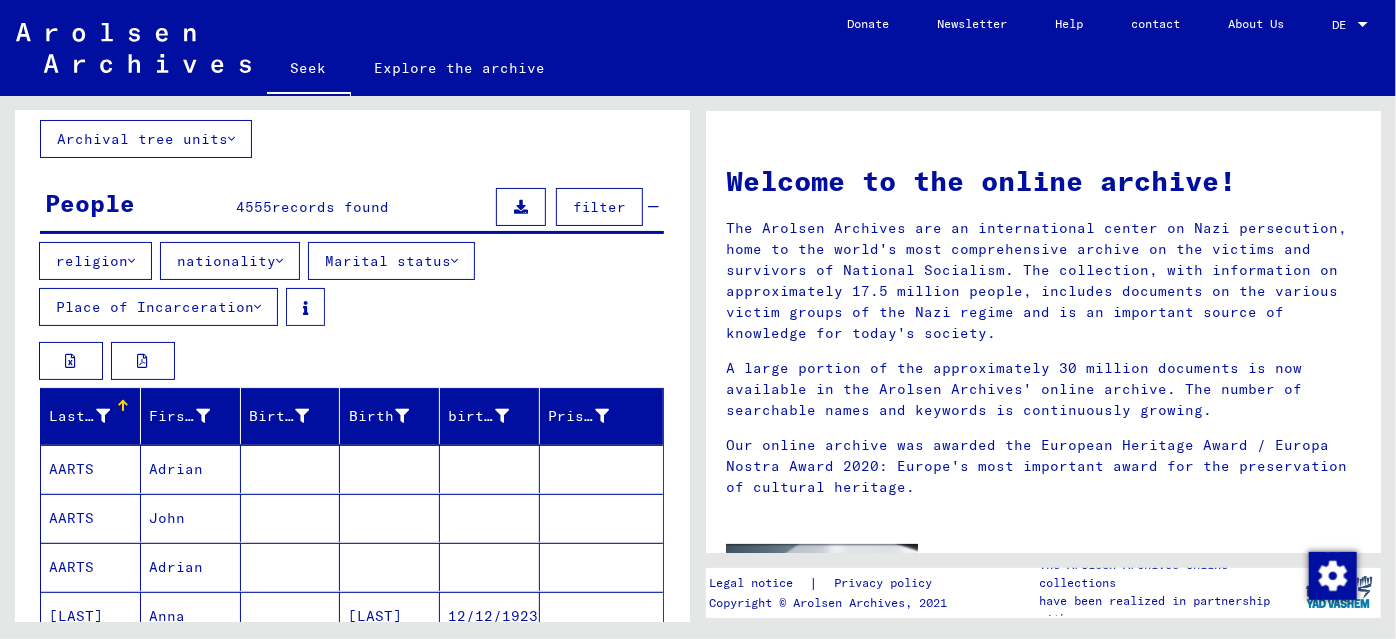 scroll, scrollTop: 90, scrollLeft: 0, axis: vertical 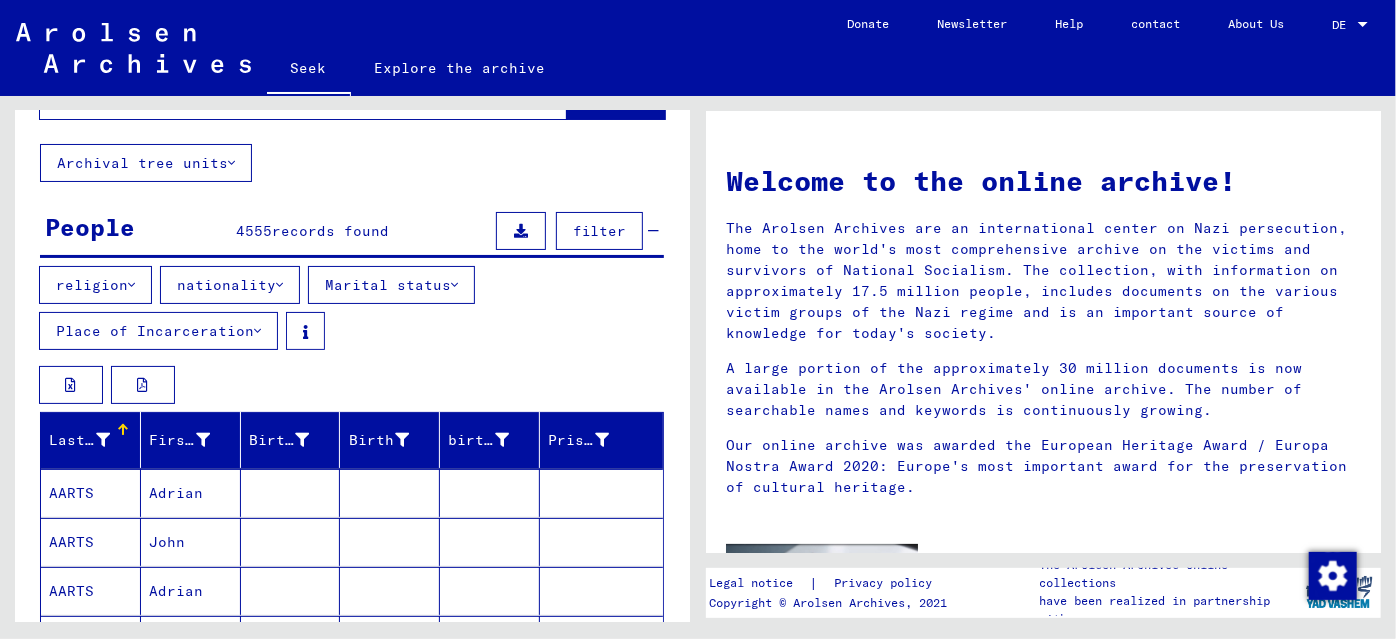 click on "religion" at bounding box center [92, 285] 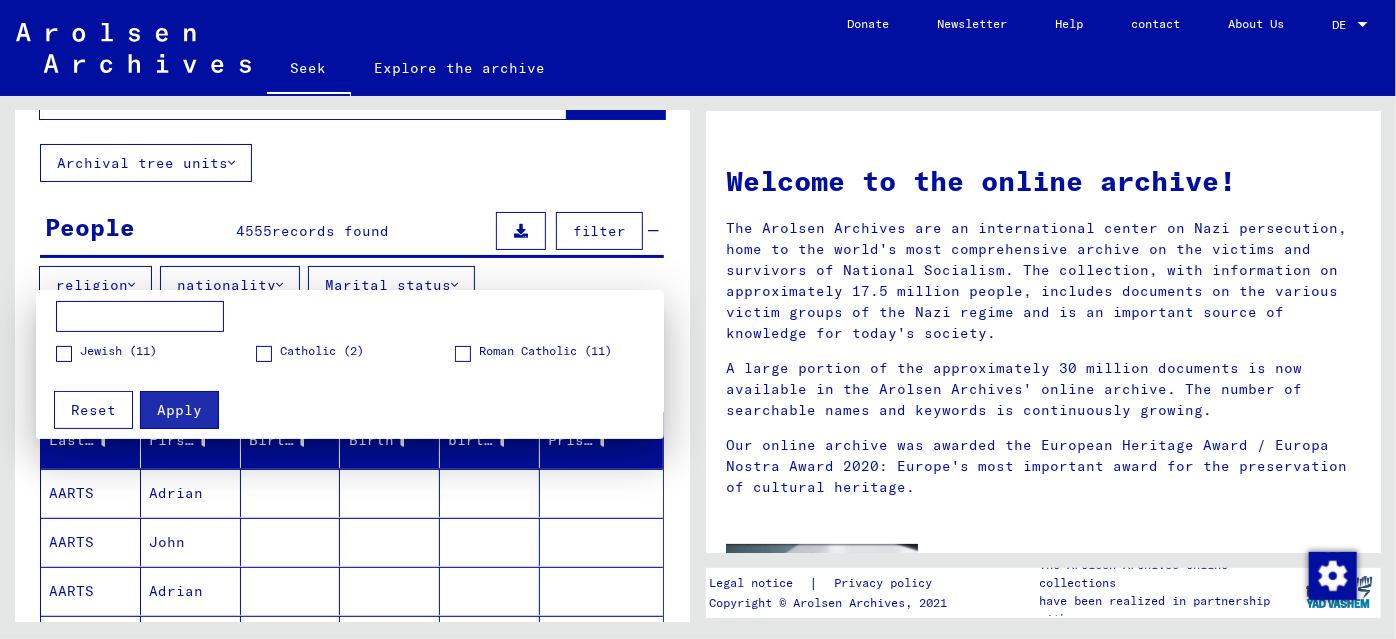 click at bounding box center [64, 354] 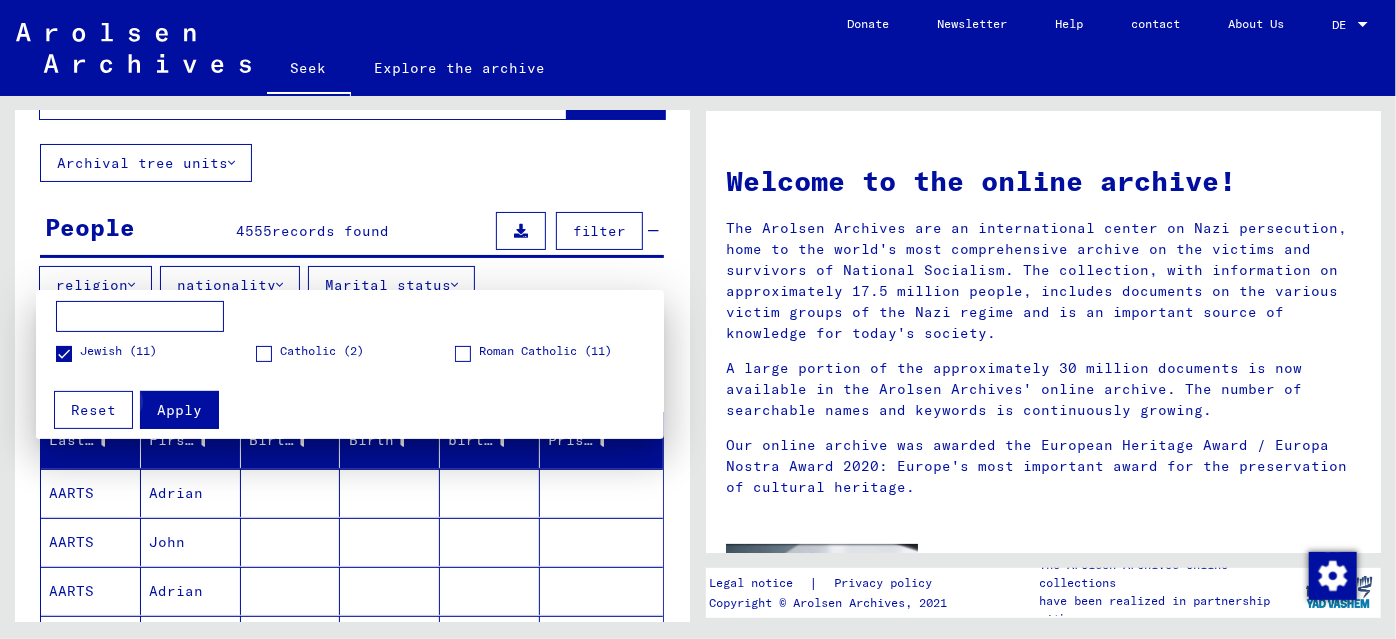 click on "Apply" at bounding box center [179, 410] 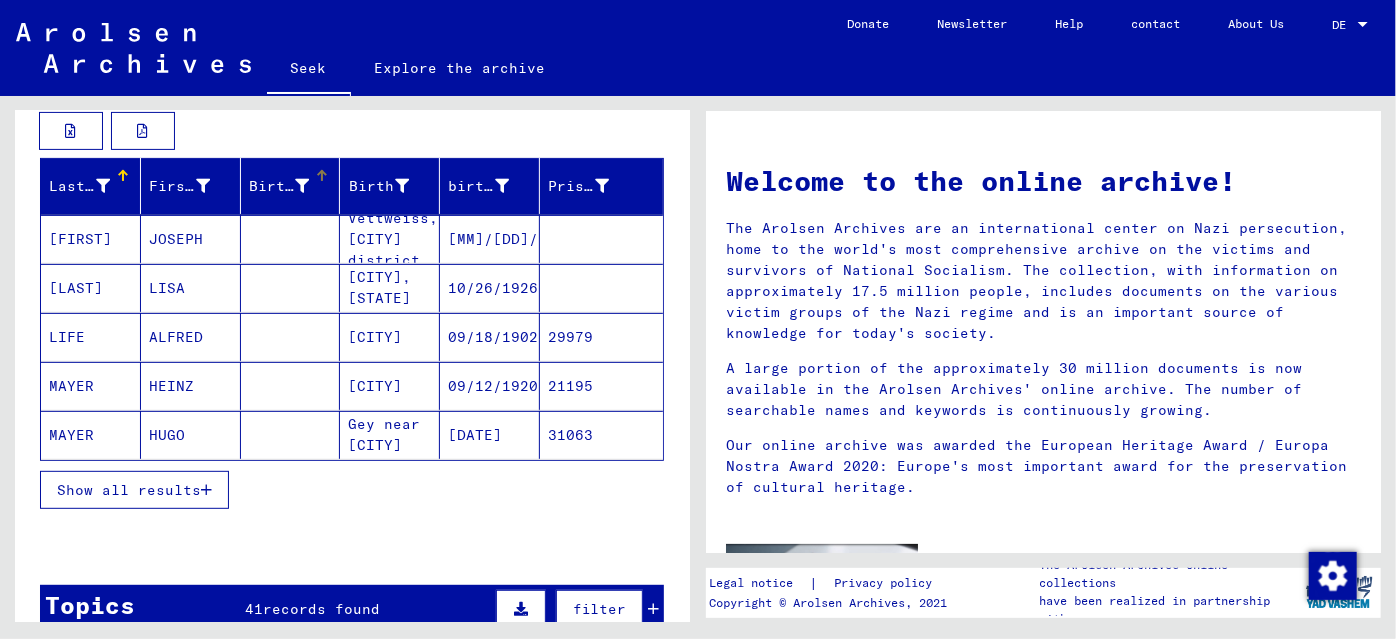 scroll, scrollTop: 363, scrollLeft: 0, axis: vertical 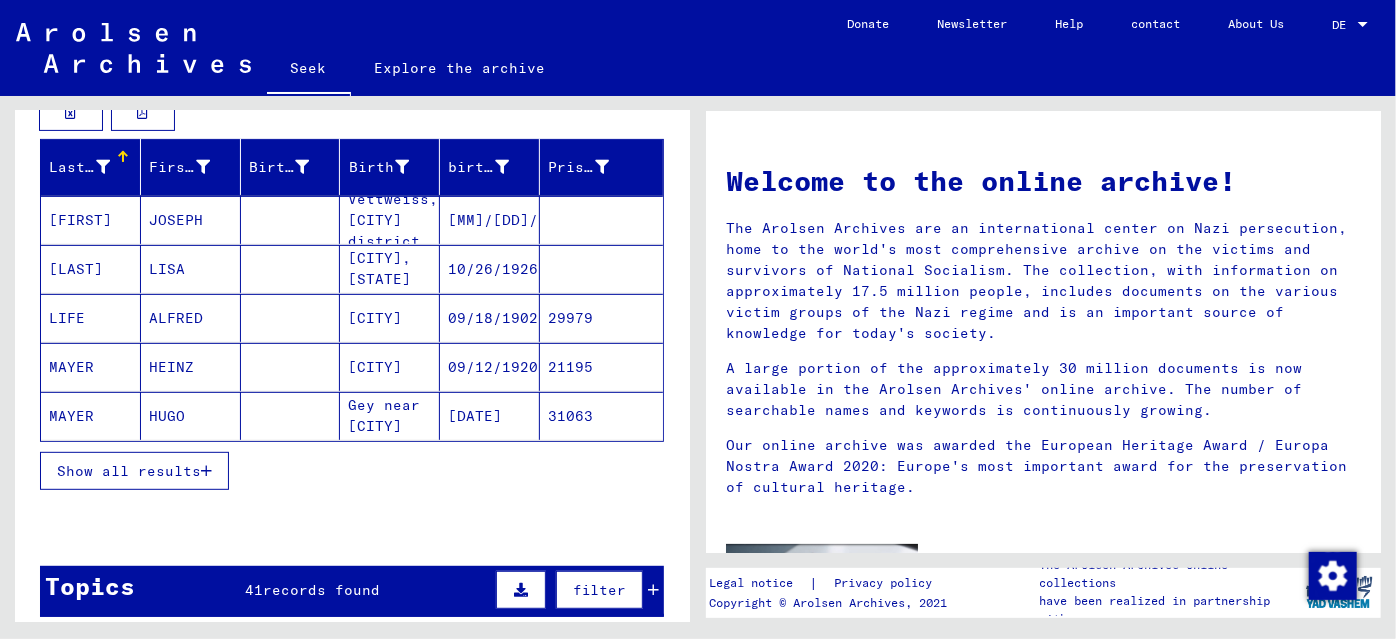 click on "Show all results" at bounding box center [134, 471] 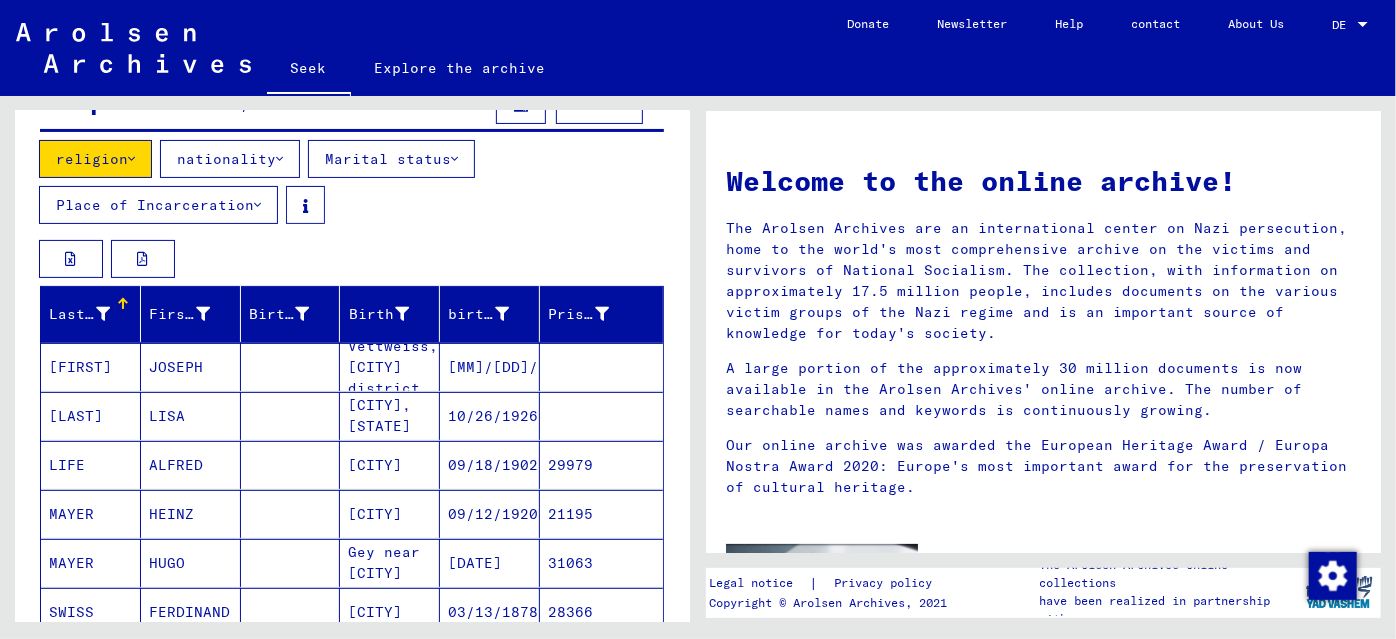 scroll, scrollTop: 0, scrollLeft: 0, axis: both 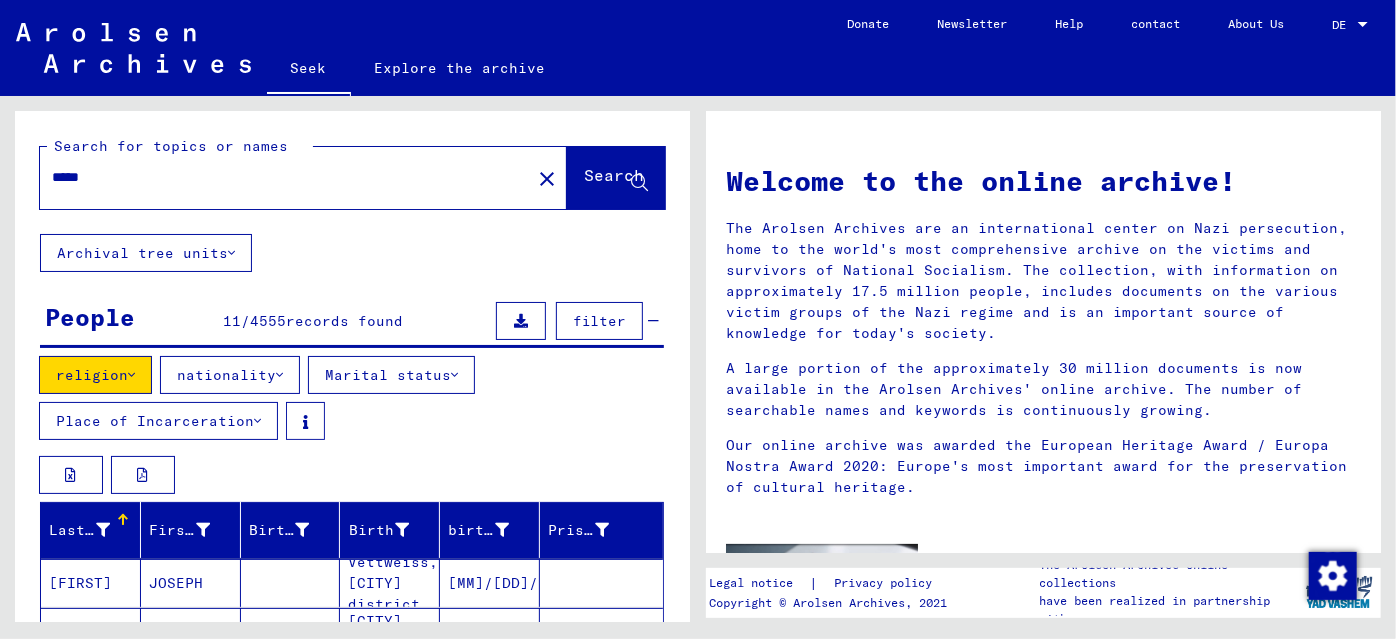 click on "filter" at bounding box center (599, 321) 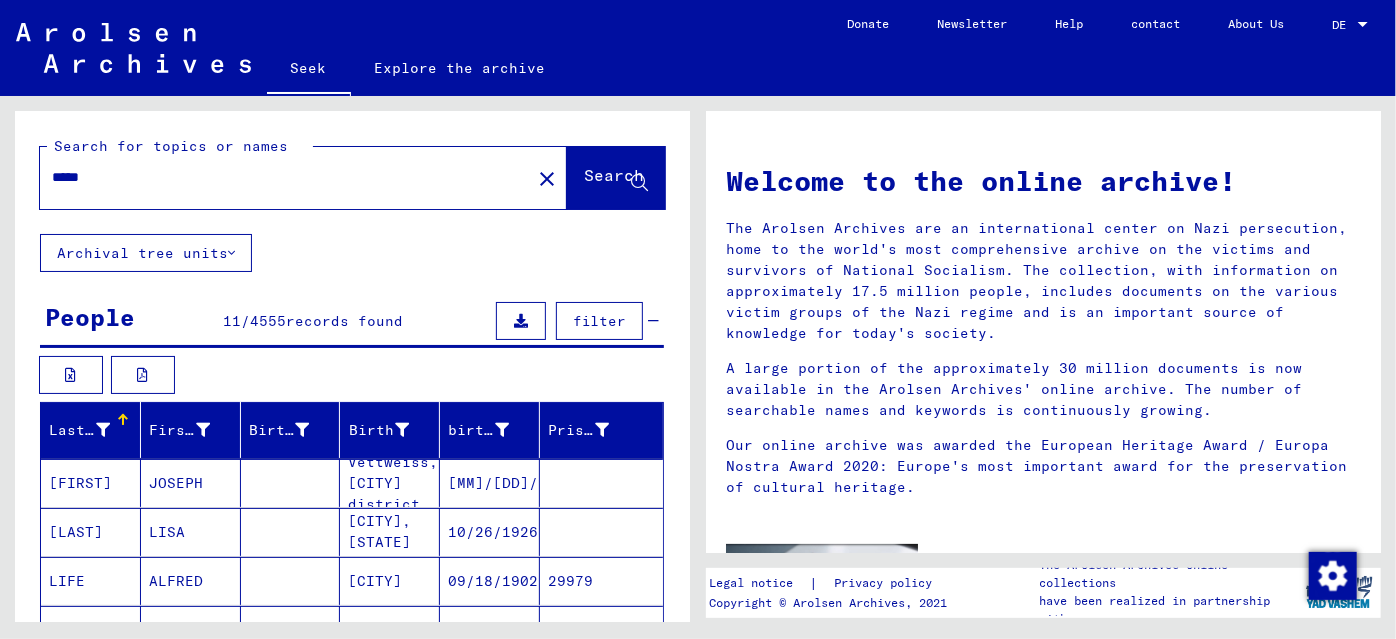 click at bounding box center (521, 321) 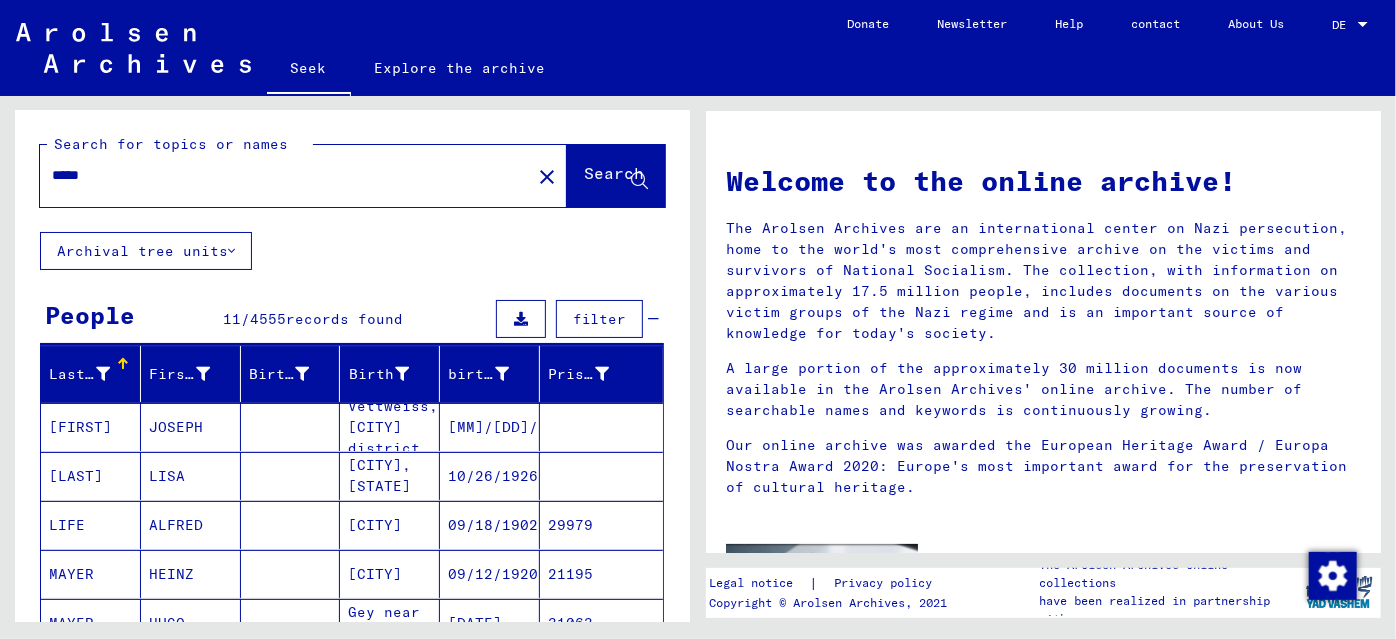 scroll, scrollTop: 0, scrollLeft: 0, axis: both 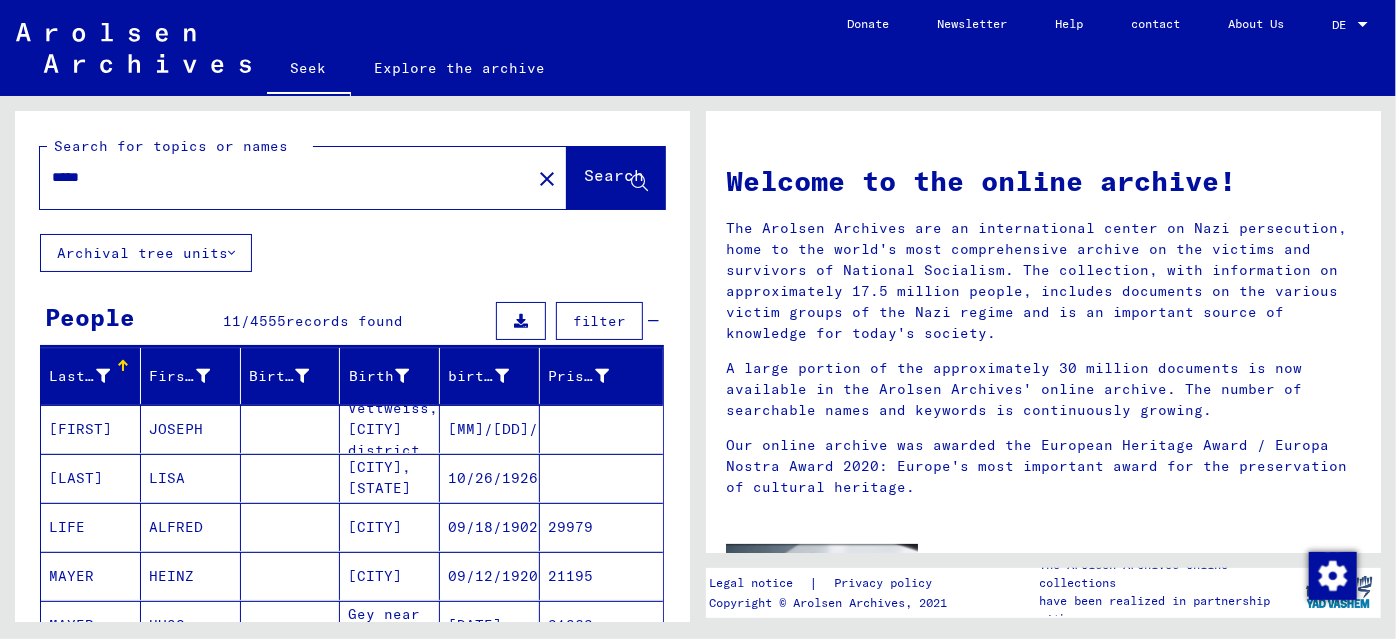 drag, startPoint x: 113, startPoint y: 177, endPoint x: 25, endPoint y: 183, distance: 88.20431 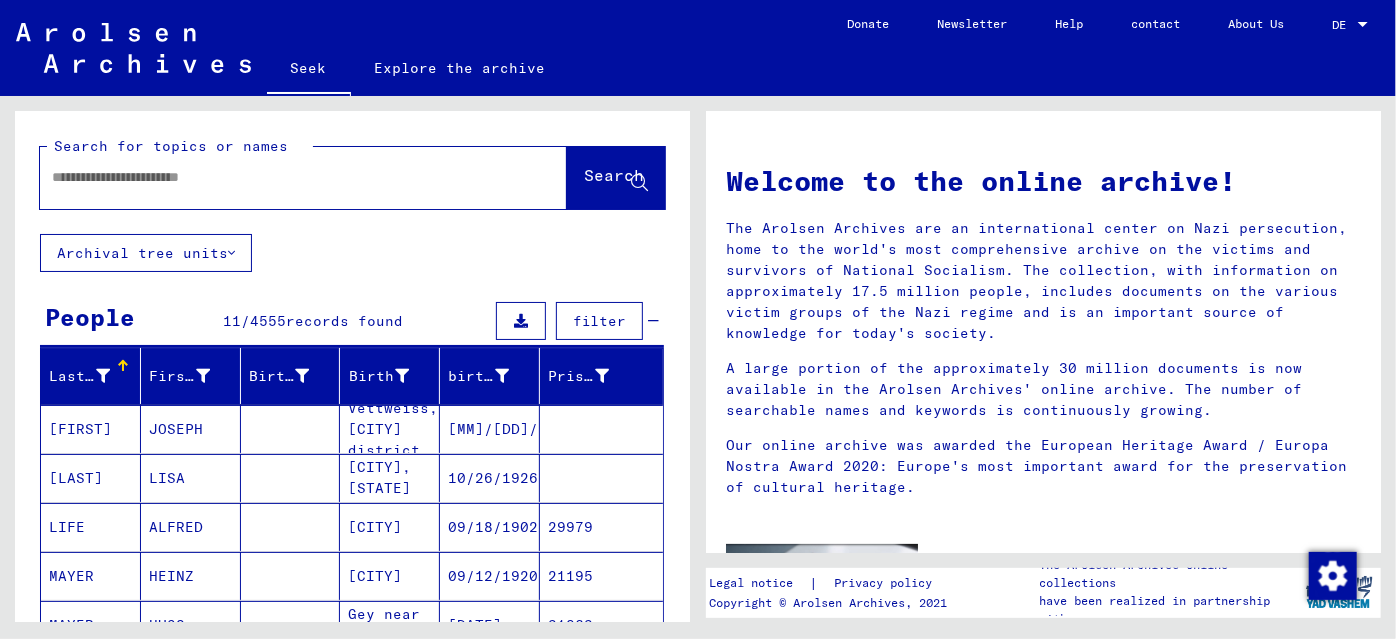 click at bounding box center (279, 177) 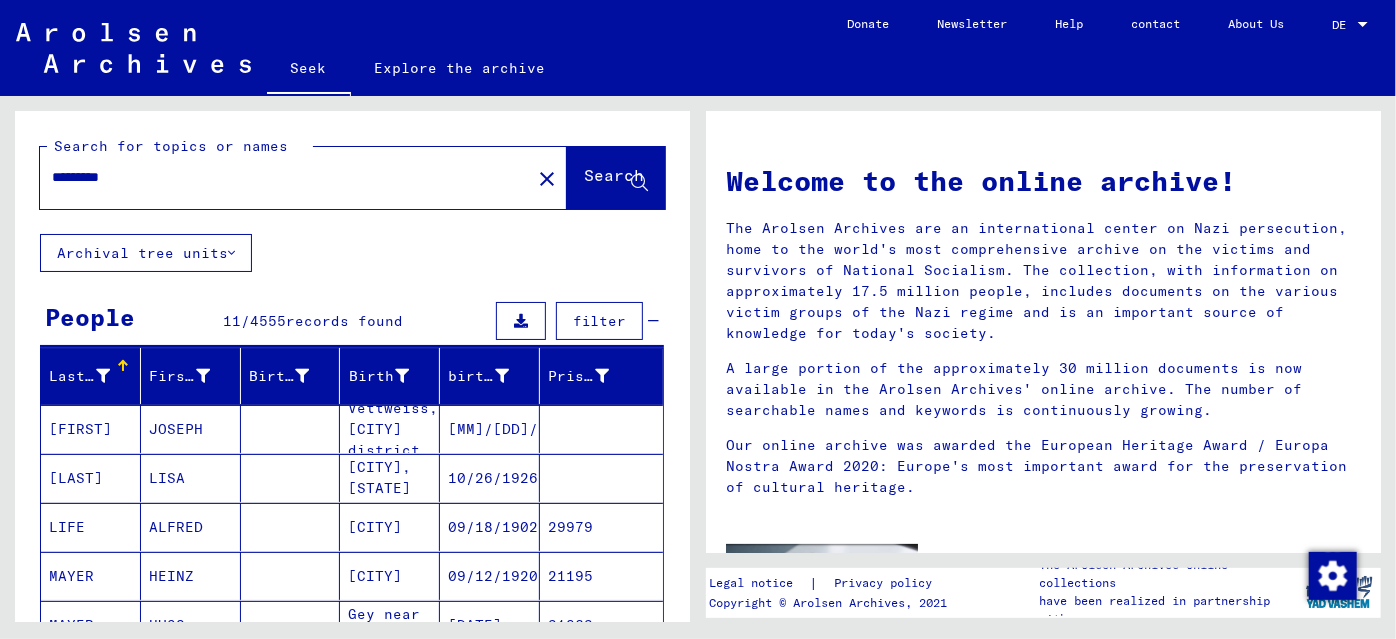 click on "Search" 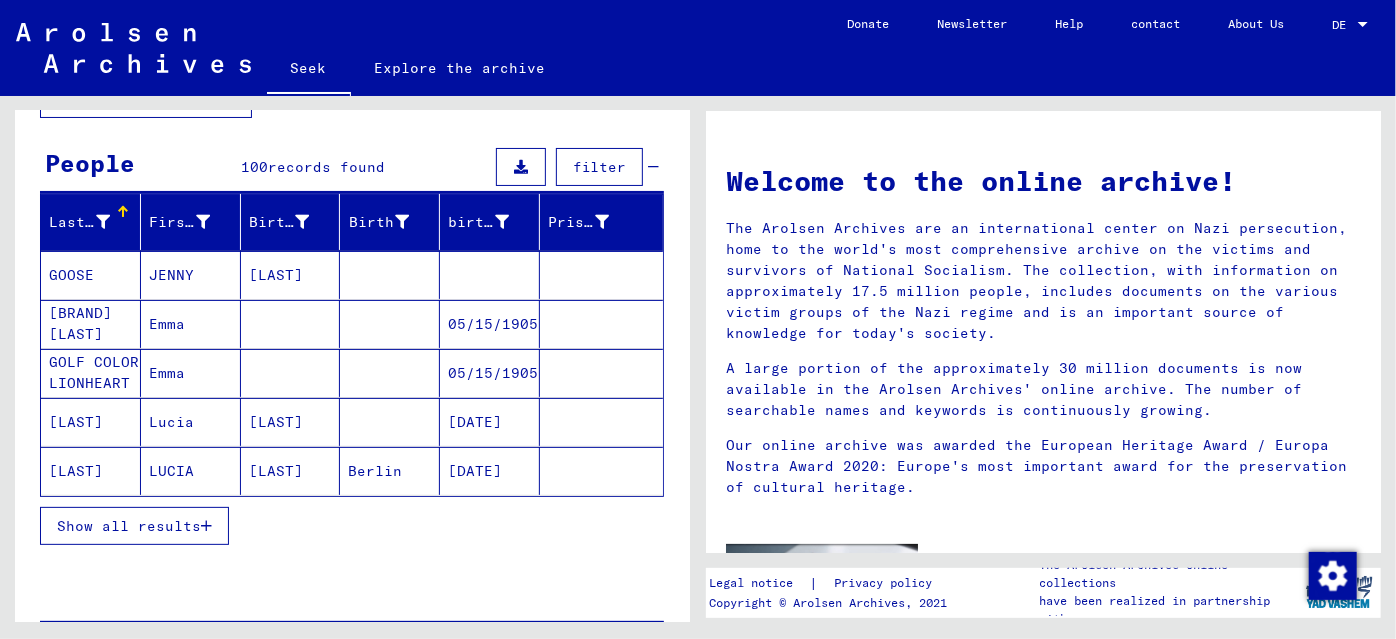 scroll, scrollTop: 181, scrollLeft: 0, axis: vertical 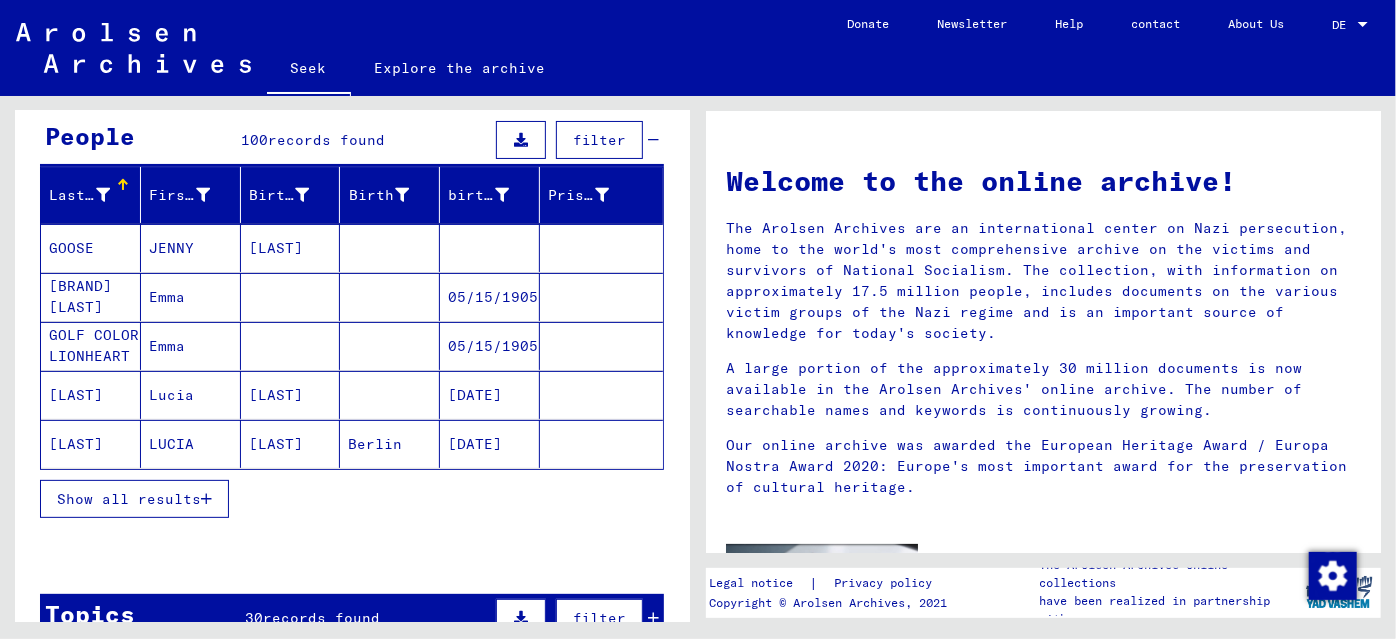 click on "Show all results" at bounding box center (129, 499) 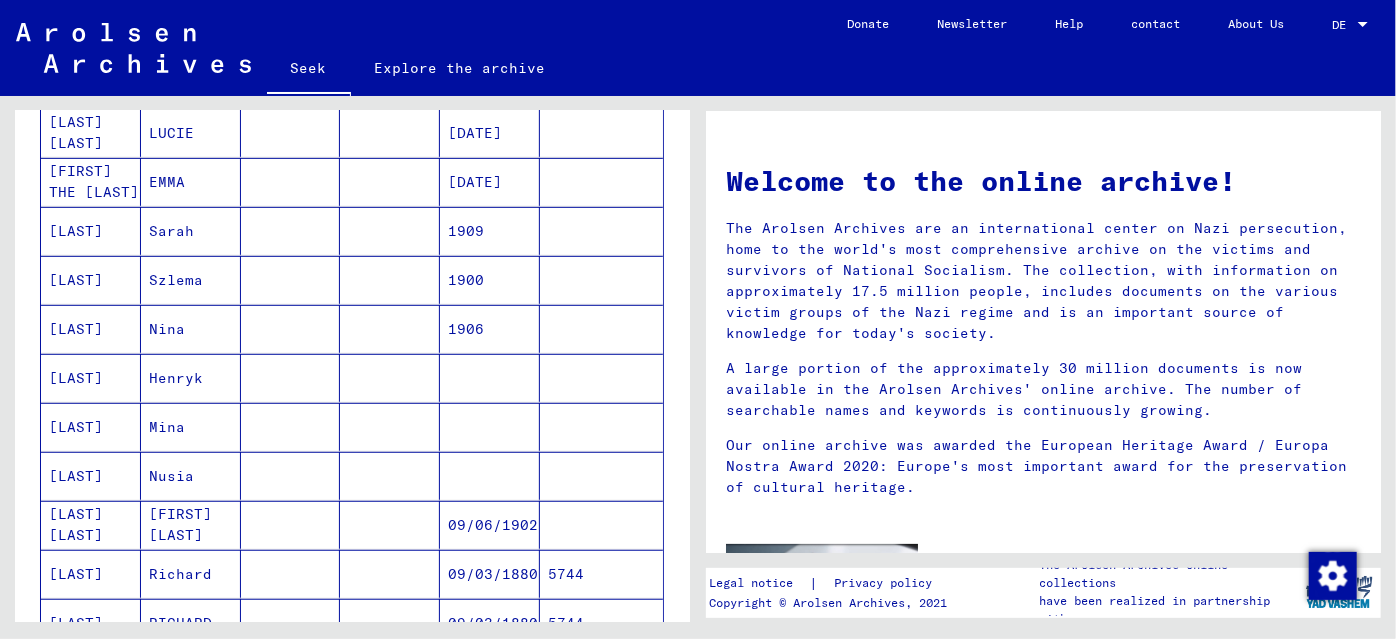 scroll, scrollTop: 545, scrollLeft: 0, axis: vertical 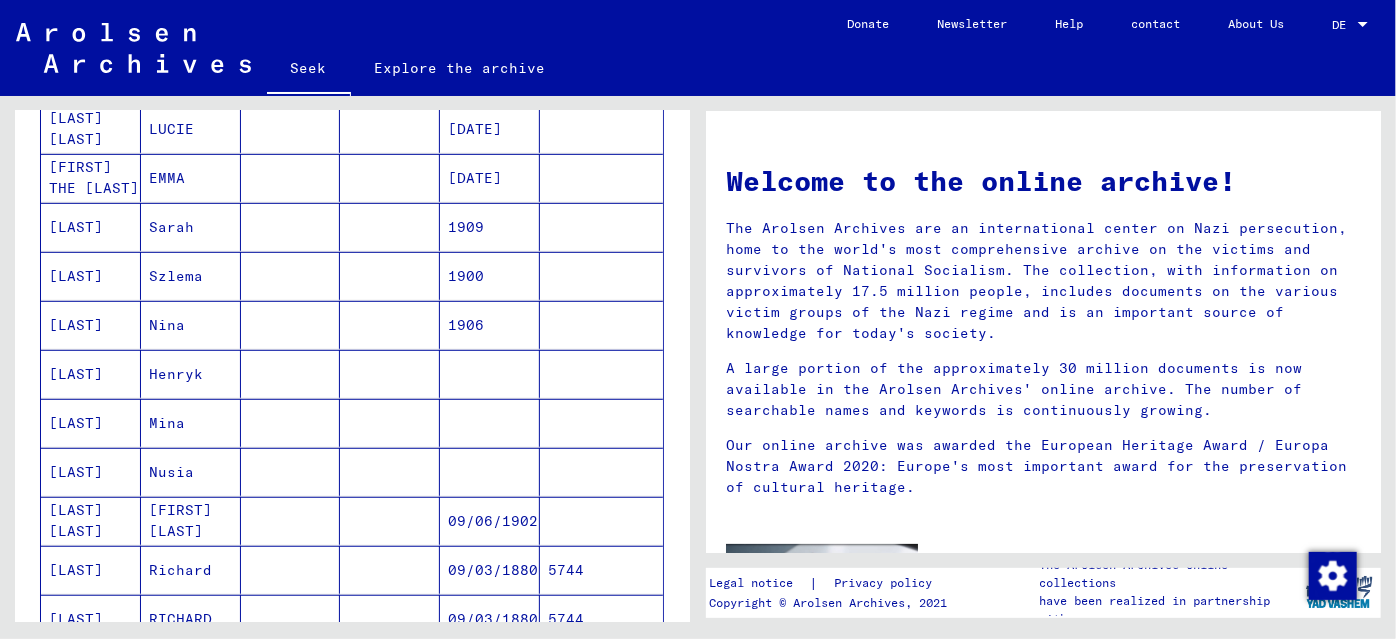 click on "[LAST]" at bounding box center (76, 423) 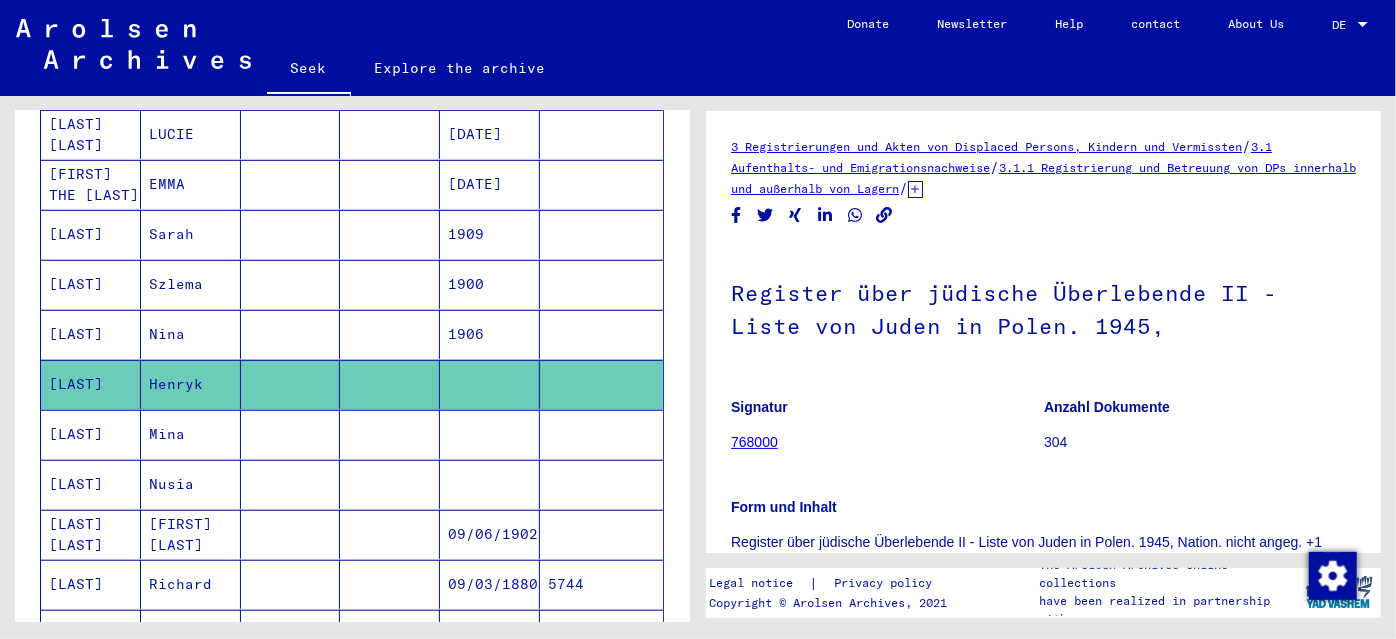 scroll, scrollTop: 549, scrollLeft: 0, axis: vertical 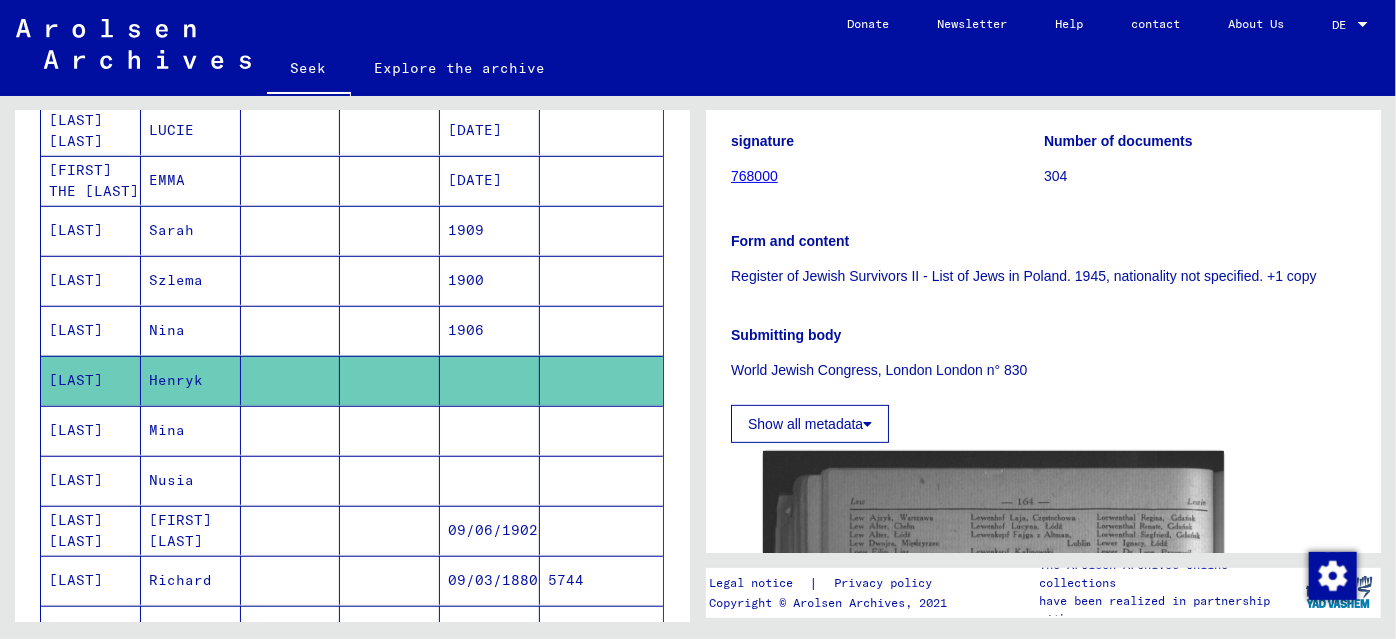 click on "[LAST]" at bounding box center [76, 480] 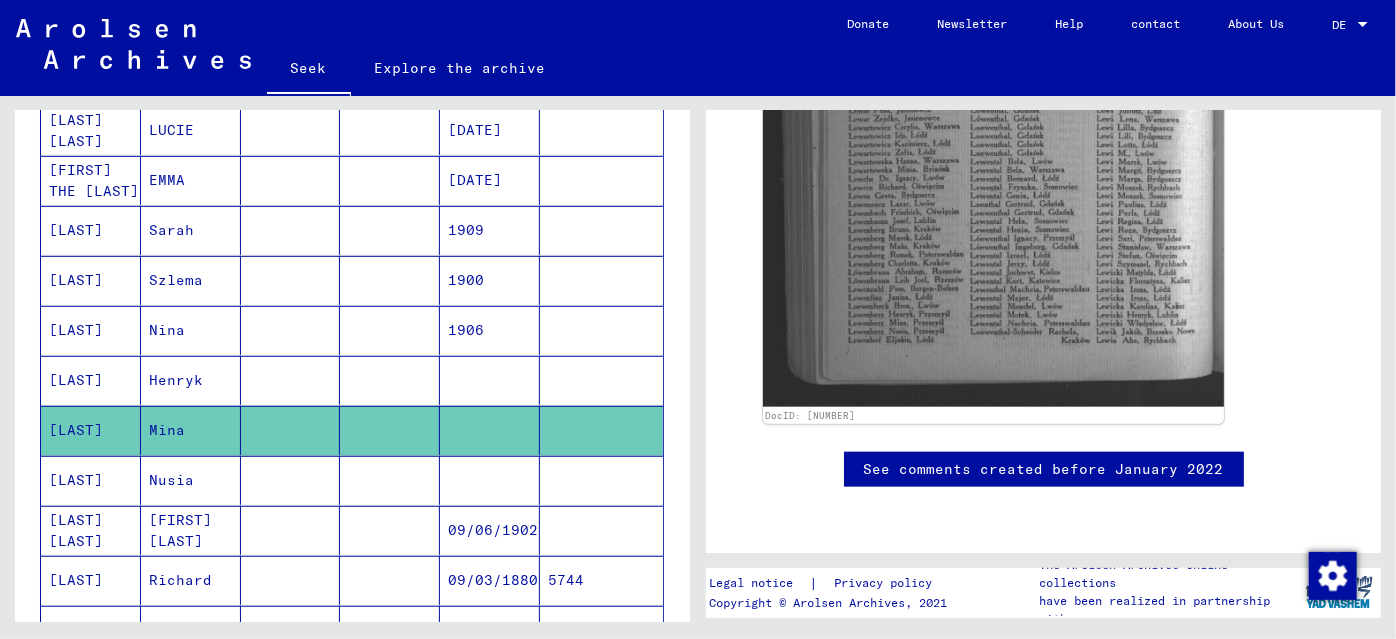 scroll, scrollTop: 903, scrollLeft: 0, axis: vertical 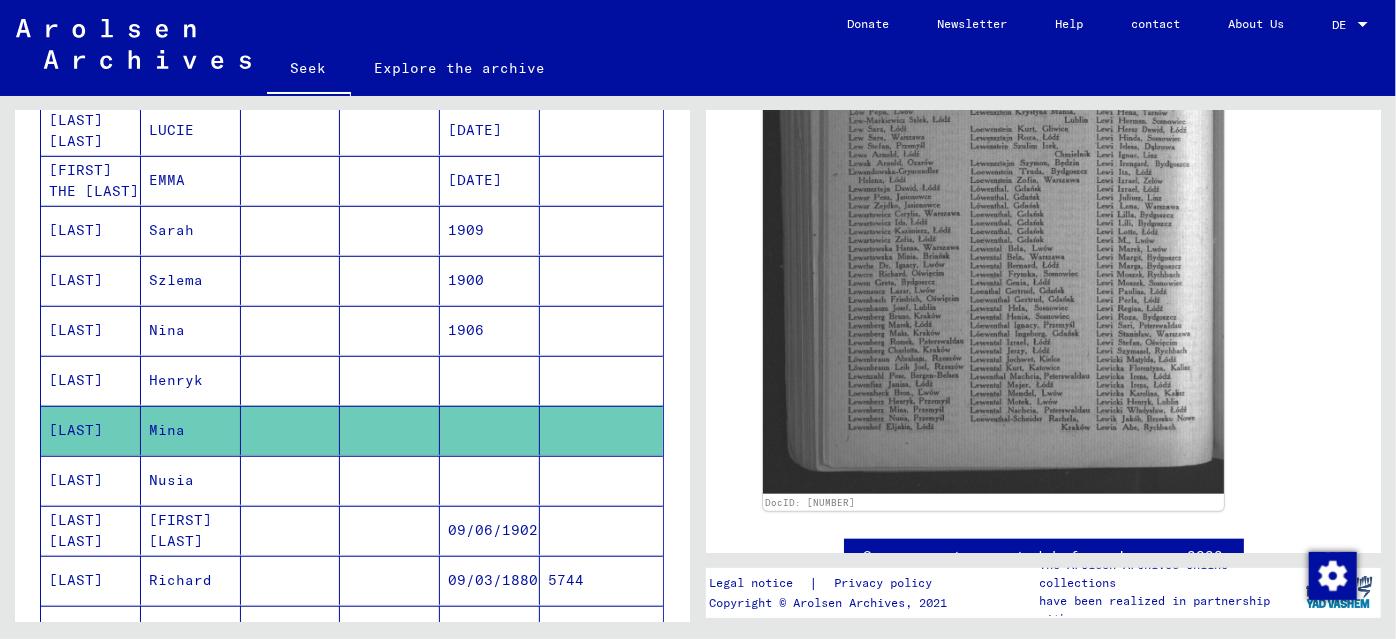 click on "[LAST]" at bounding box center (76, 530) 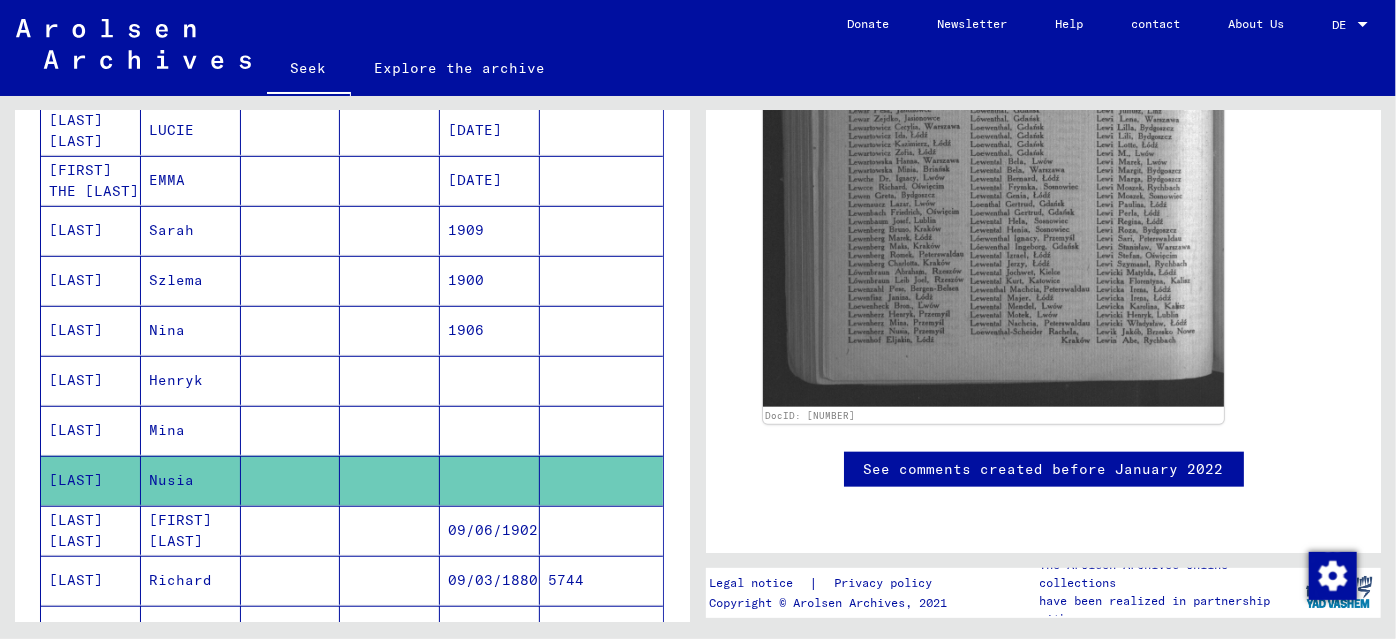 scroll, scrollTop: 1176, scrollLeft: 0, axis: vertical 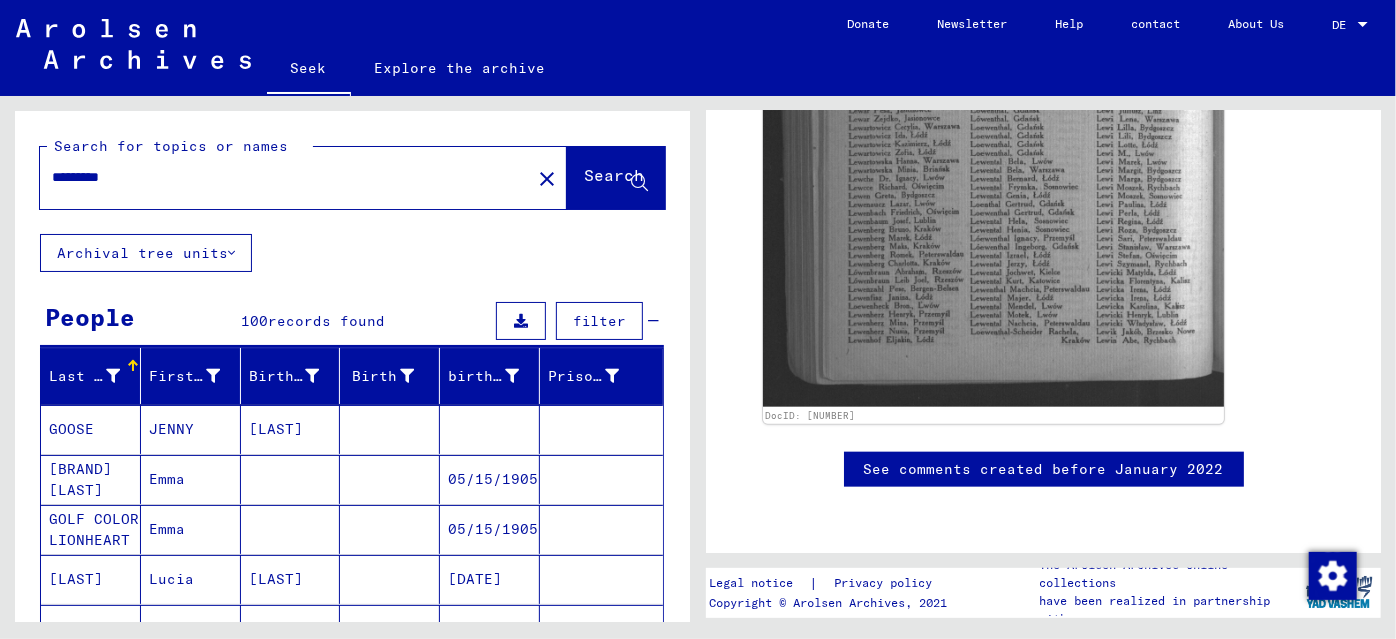 drag, startPoint x: 147, startPoint y: 176, endPoint x: 34, endPoint y: 178, distance: 113.0177 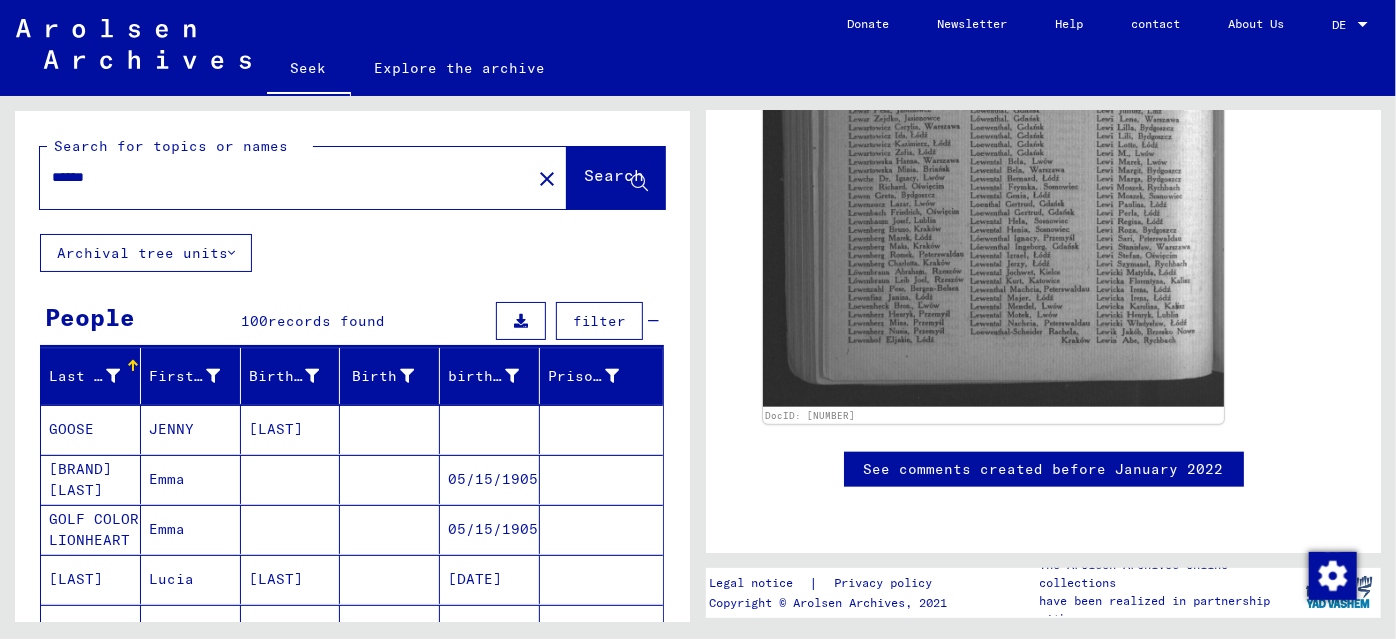 type on "******" 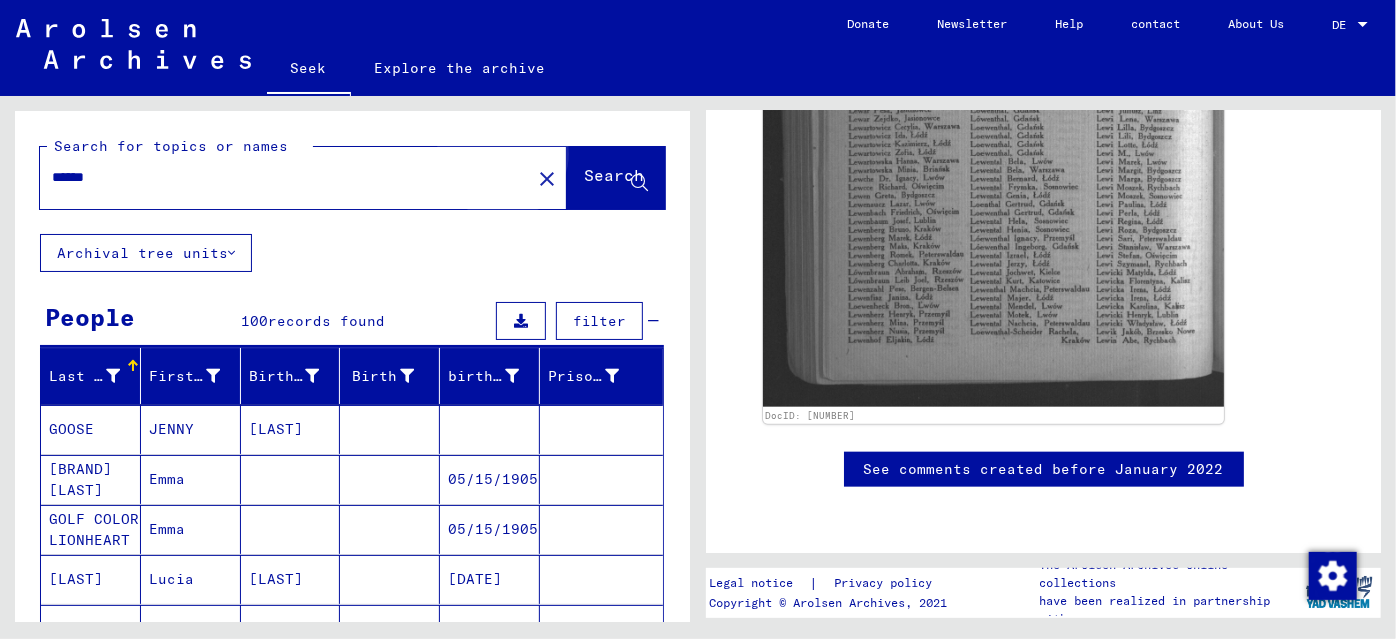 click on "Search" 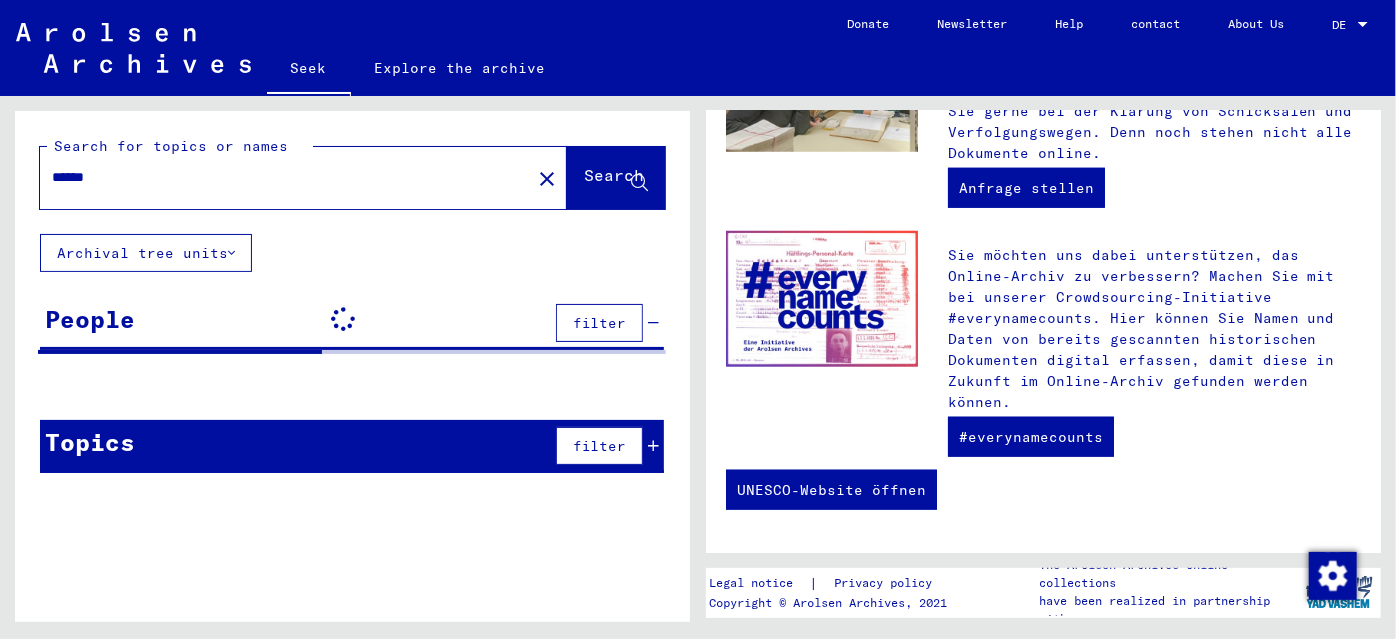 scroll, scrollTop: 0, scrollLeft: 0, axis: both 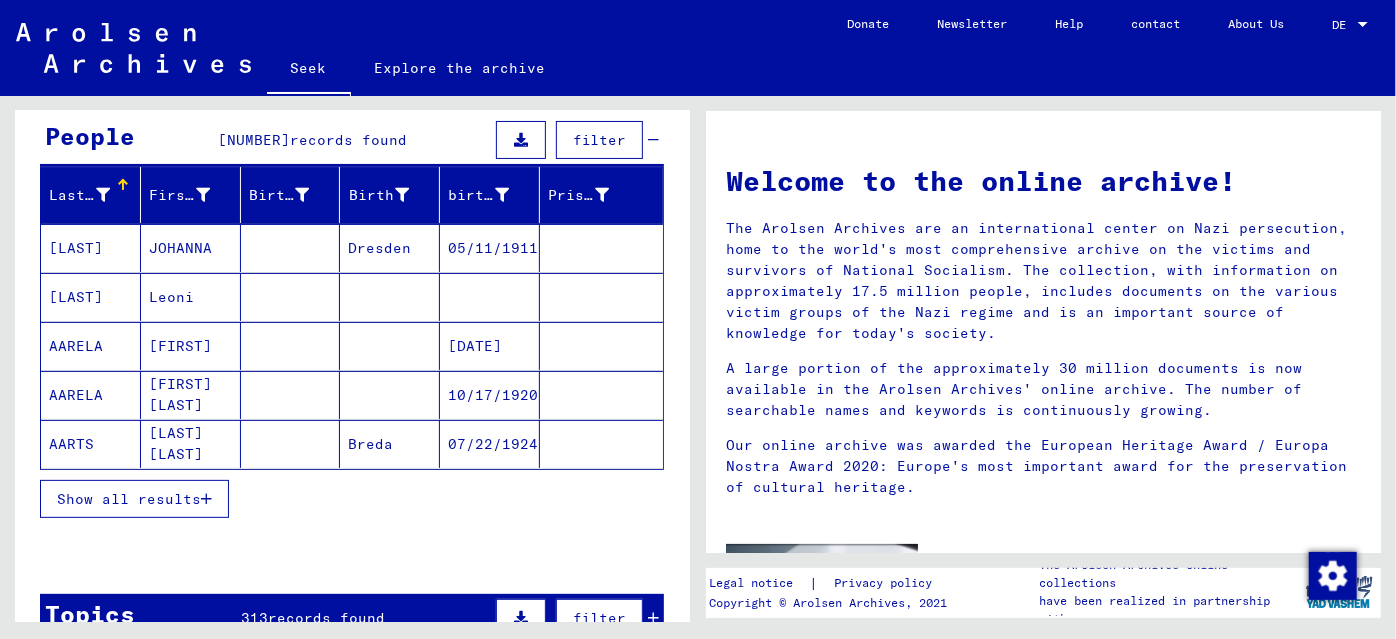 click on "Show all results" at bounding box center (129, 499) 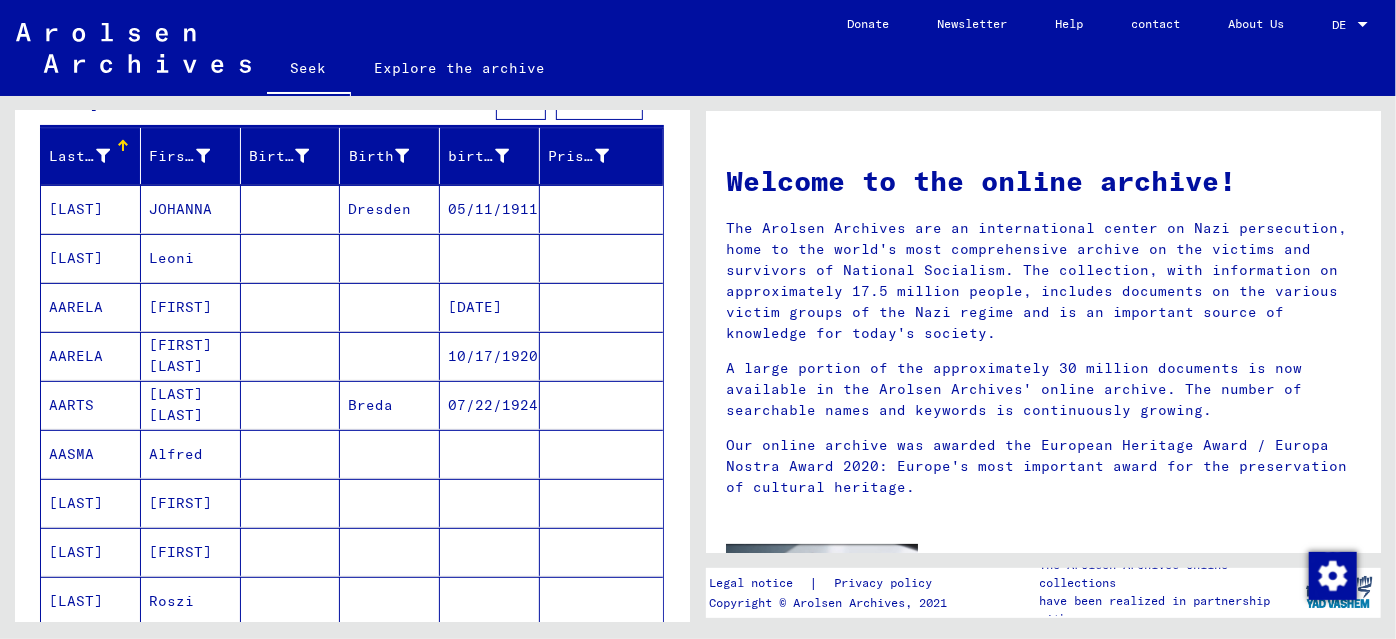 scroll, scrollTop: 181, scrollLeft: 0, axis: vertical 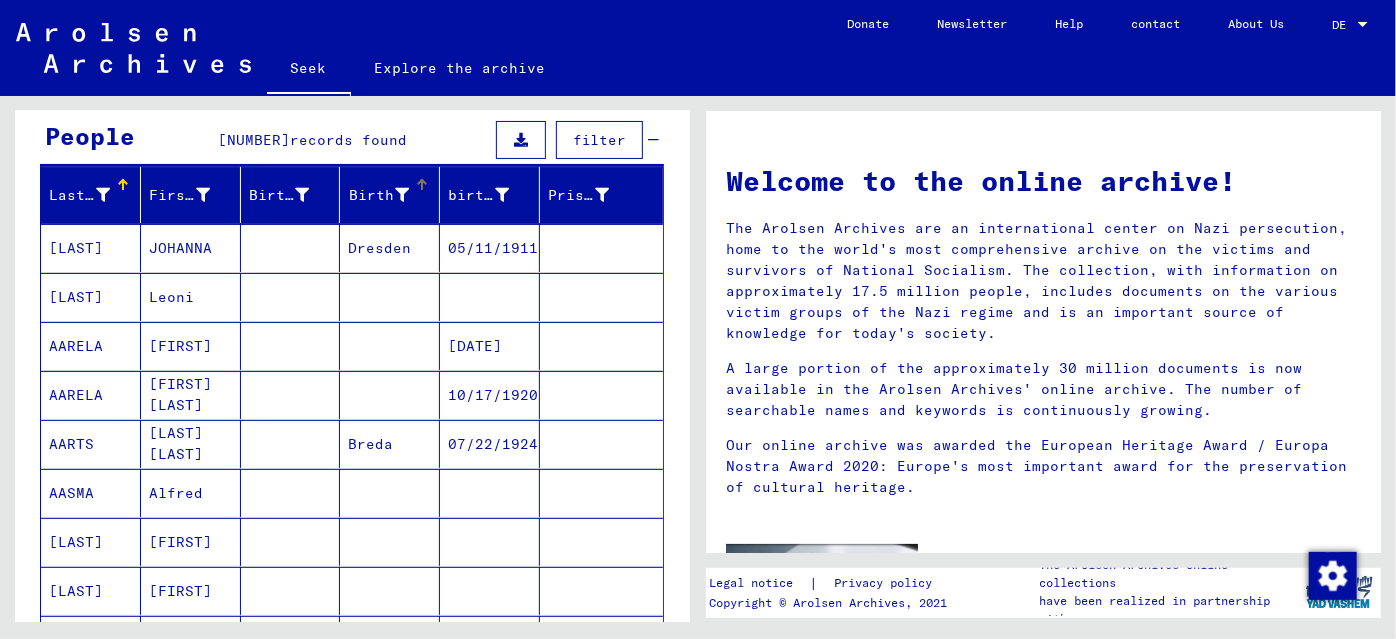 click at bounding box center [402, 195] 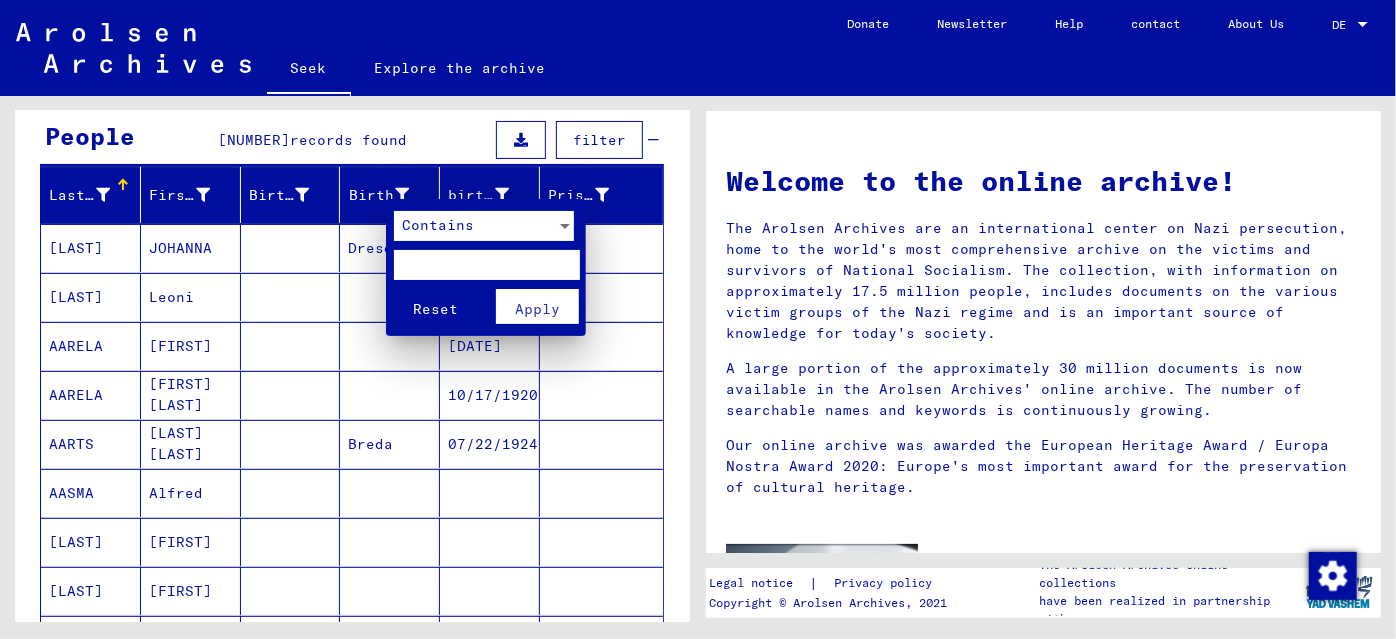 click at bounding box center (565, 226) 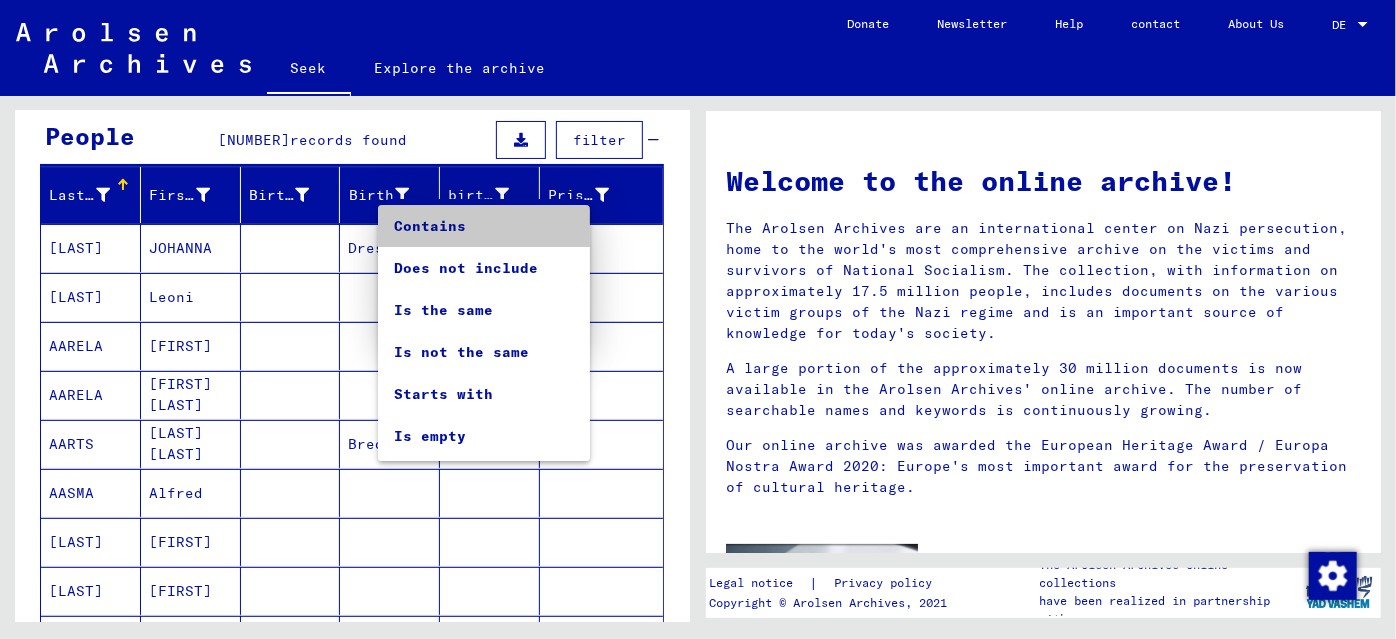 click on "Contains" at bounding box center [484, 226] 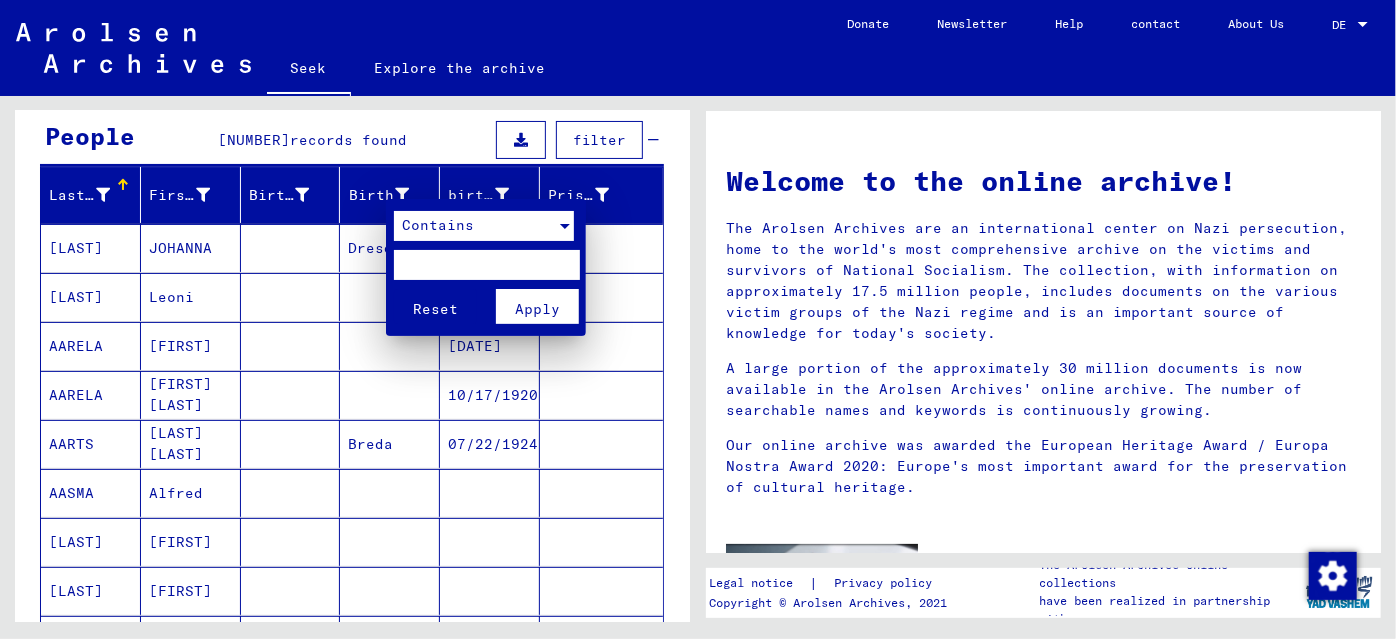 click at bounding box center (565, 226) 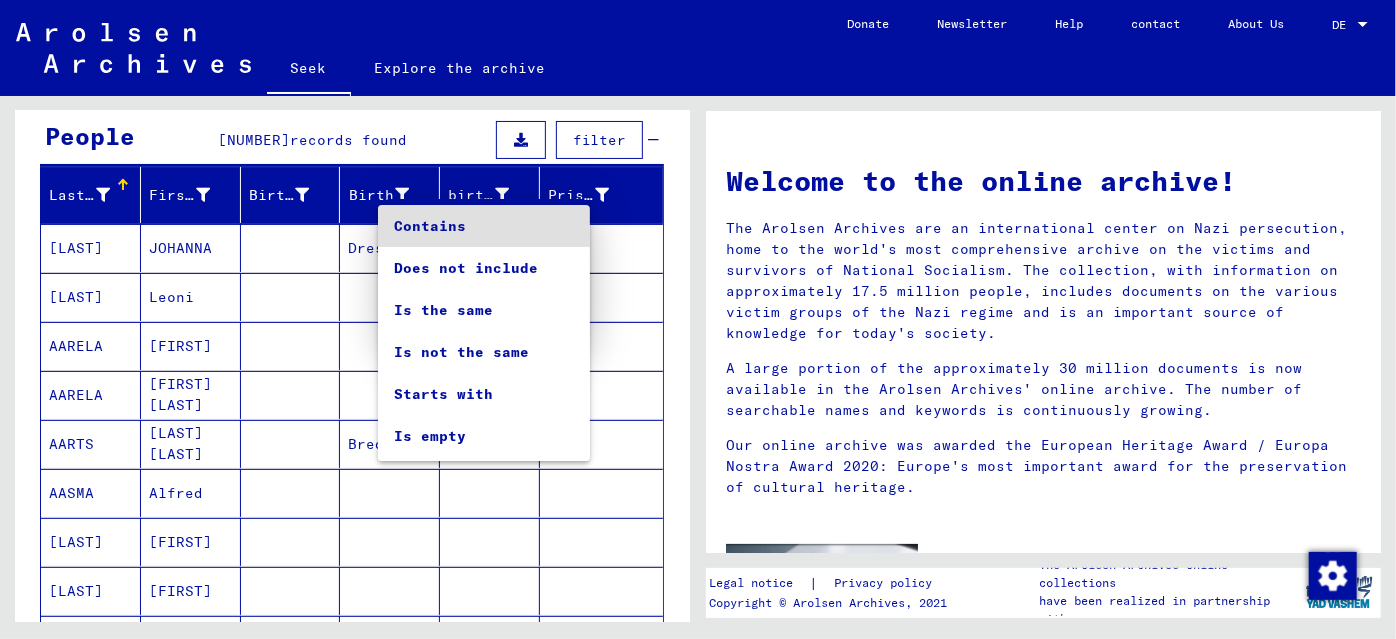 click on "Contains" at bounding box center [484, 226] 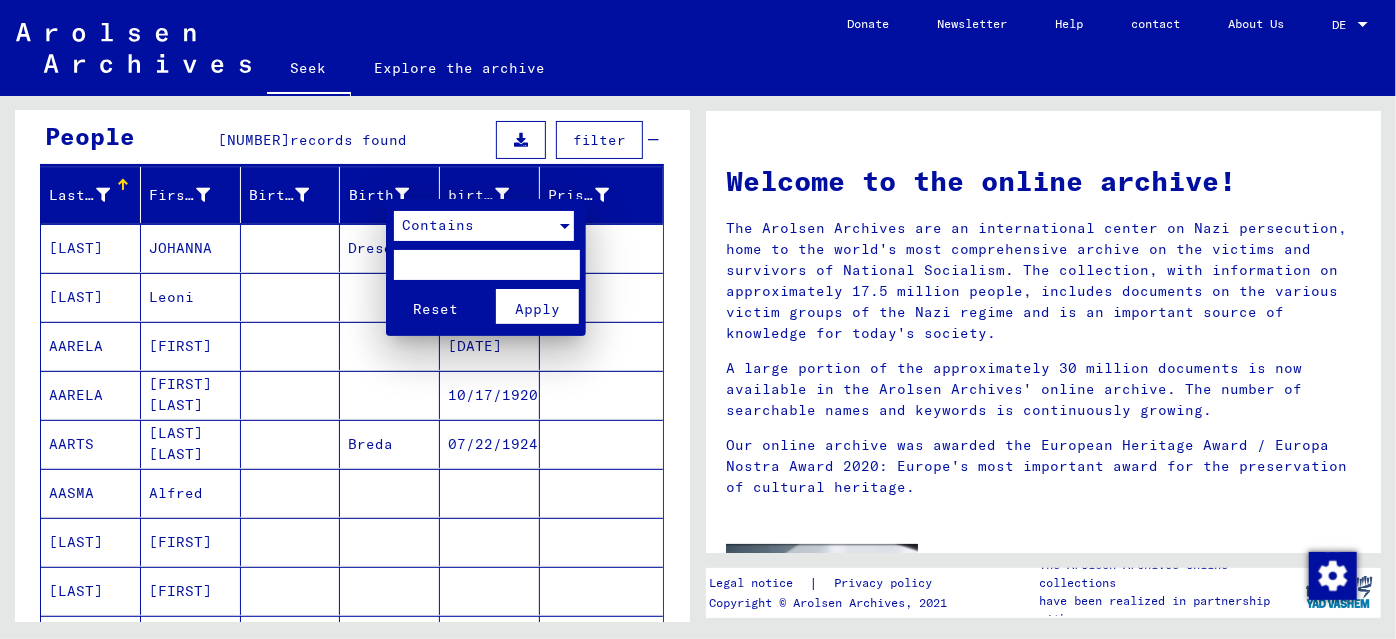 click at bounding box center (486, 265) 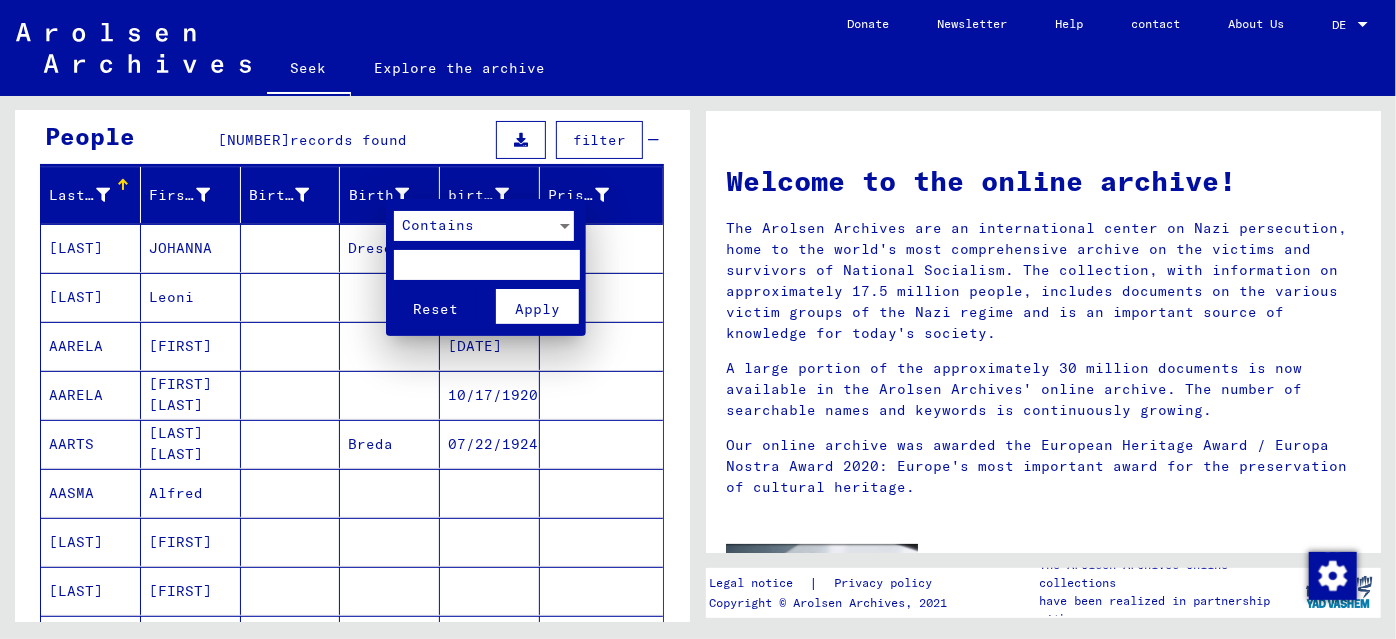 paste on "*********" 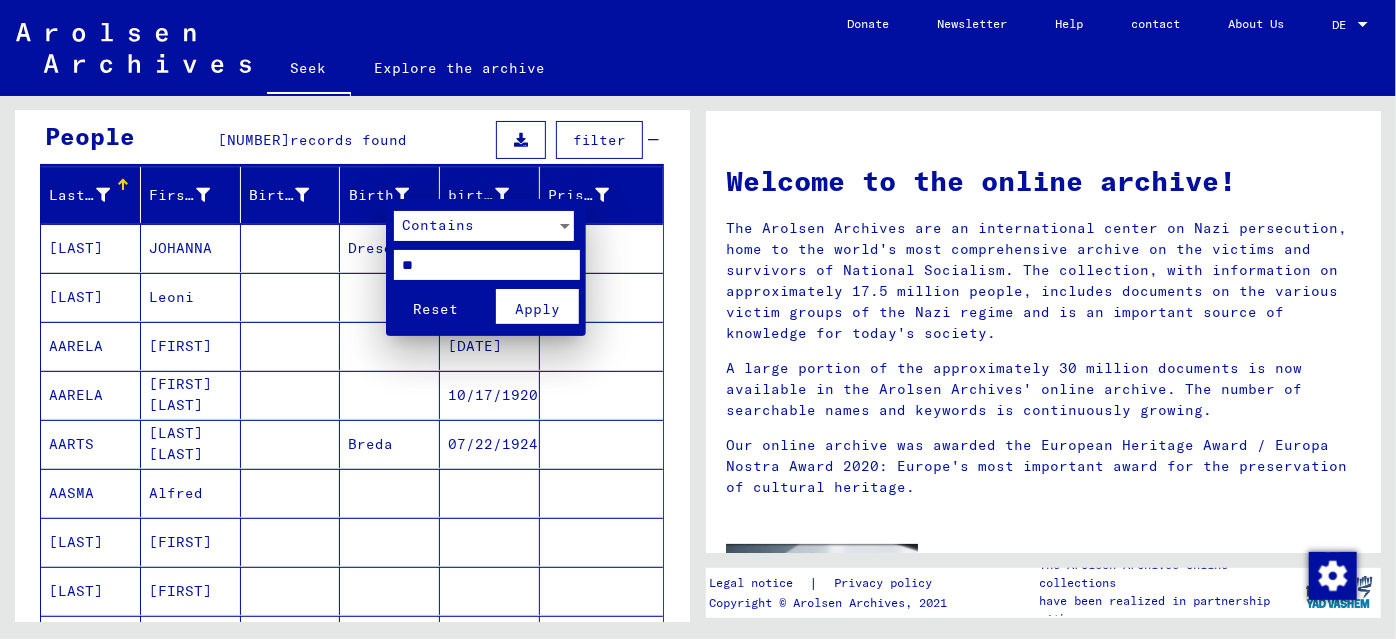 type on "*" 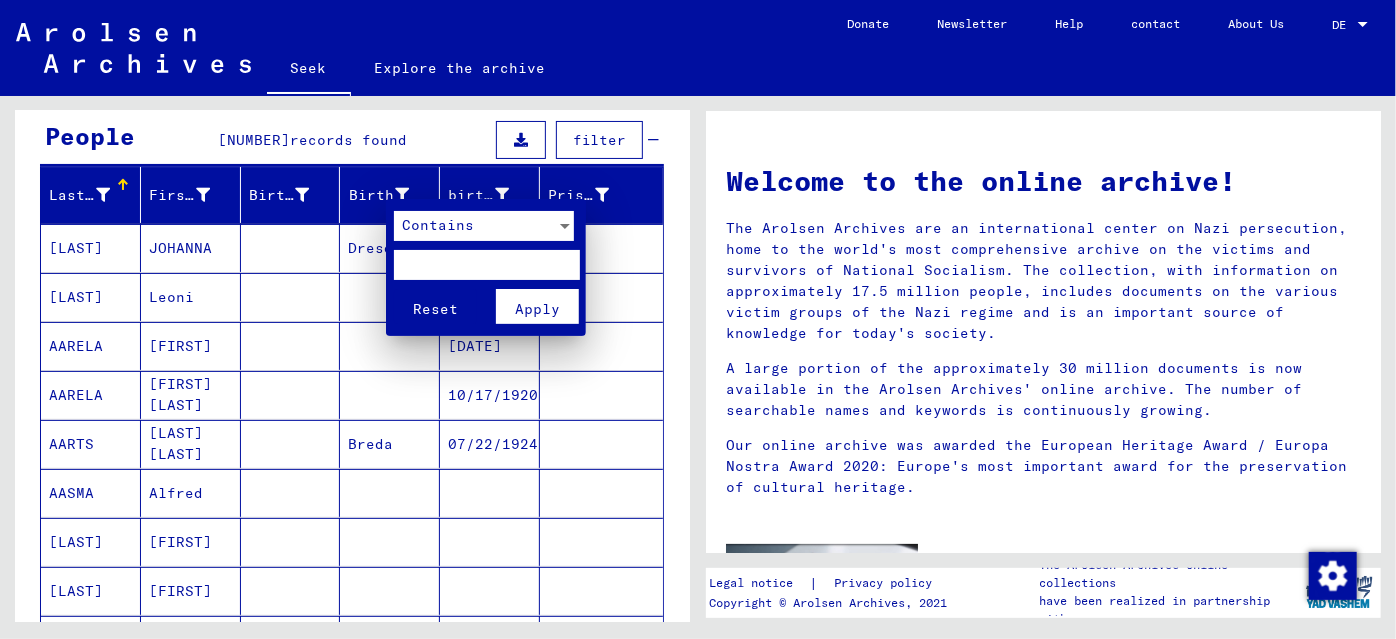 click at bounding box center (486, 265) 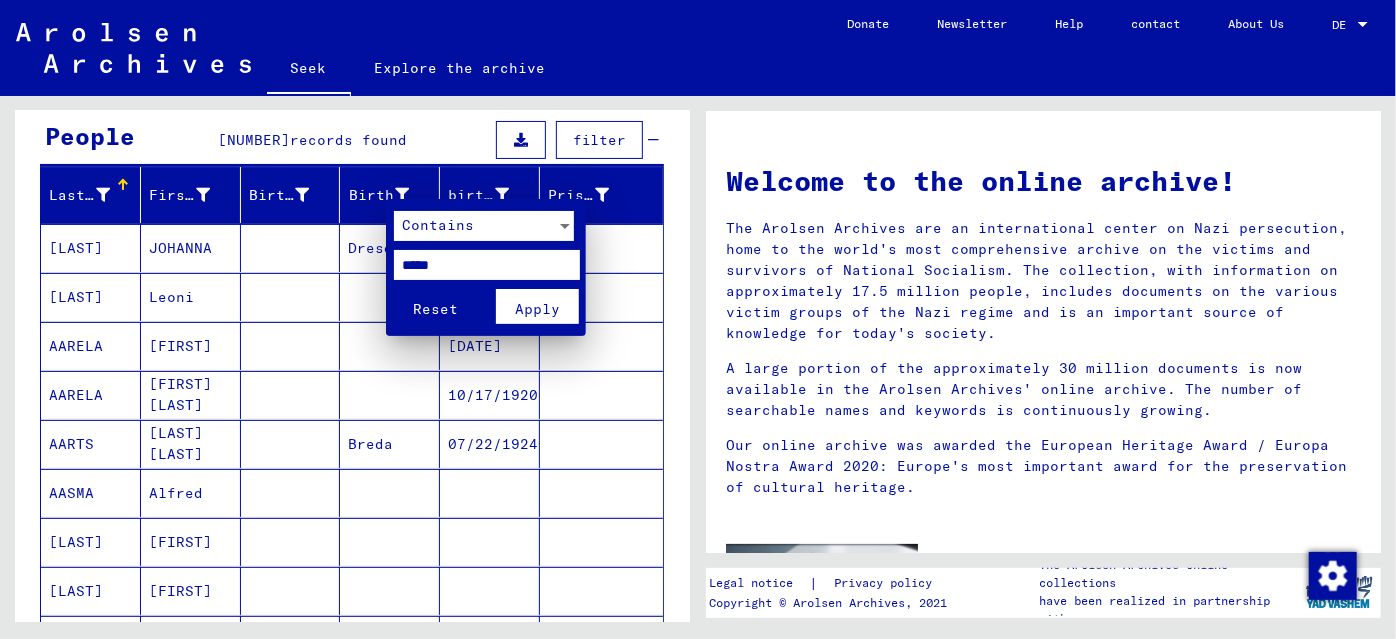click on "Apply" at bounding box center [537, 309] 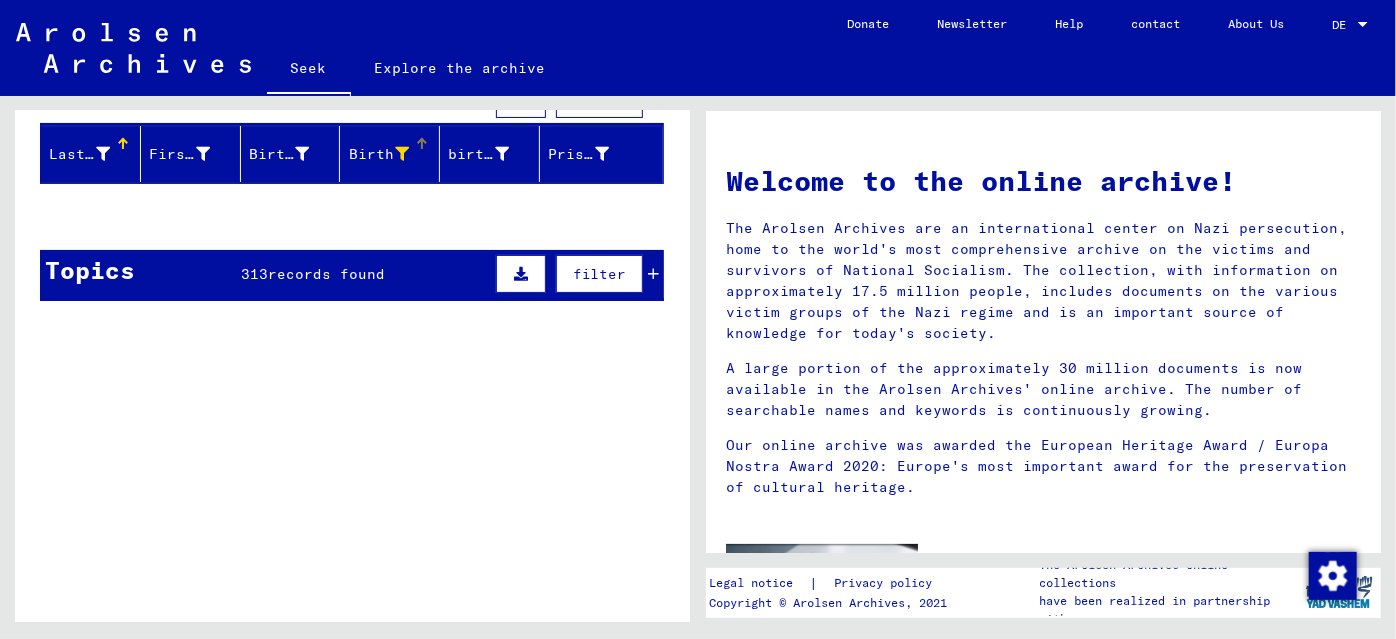 scroll, scrollTop: 0, scrollLeft: 0, axis: both 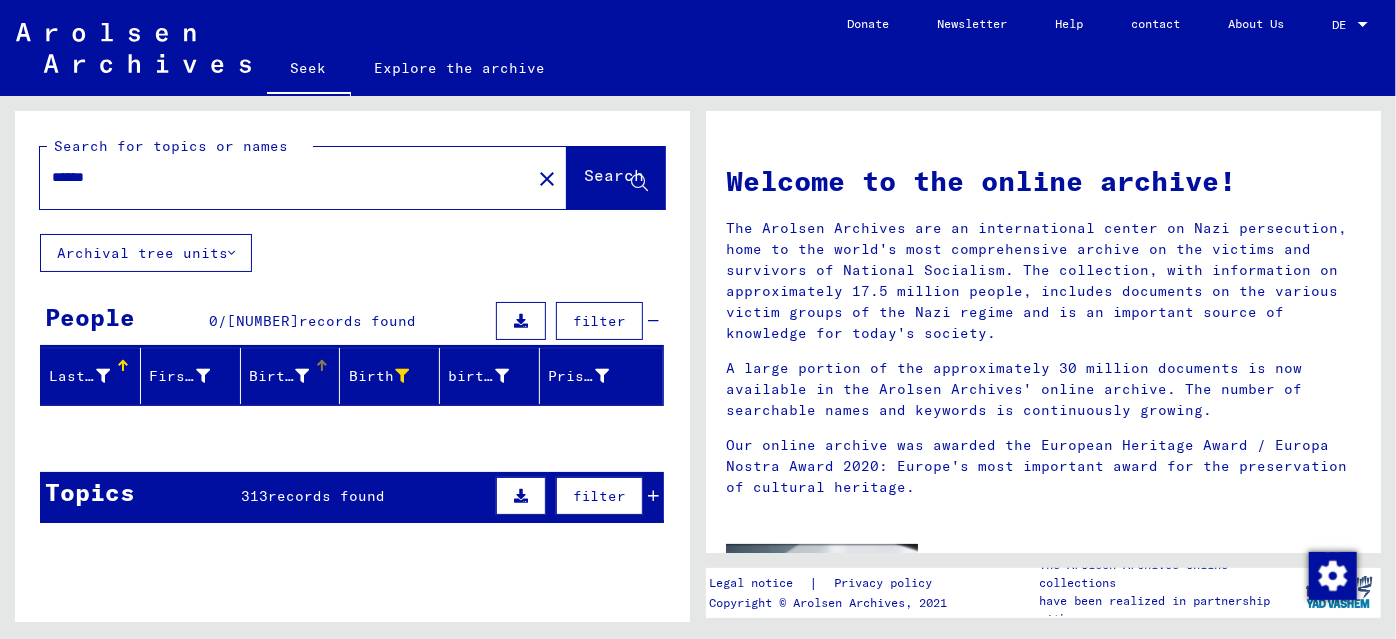 click on "Birth name" at bounding box center [294, 376] 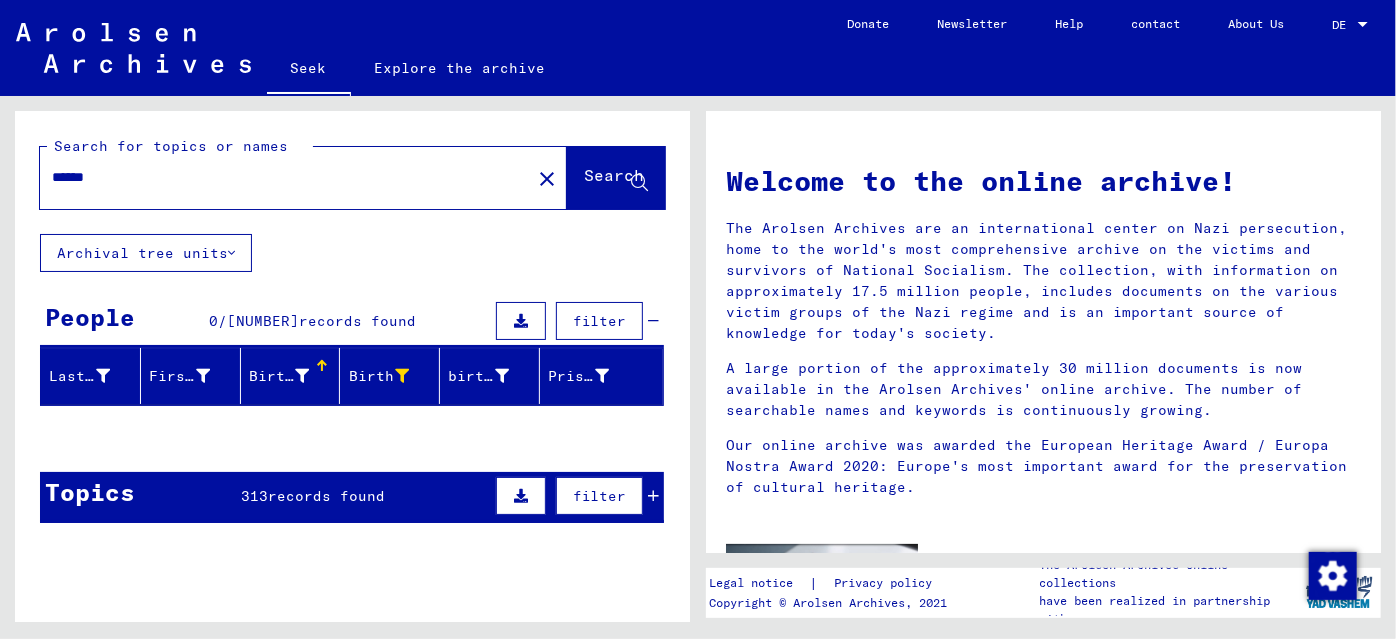 click on "records found" at bounding box center [358, 321] 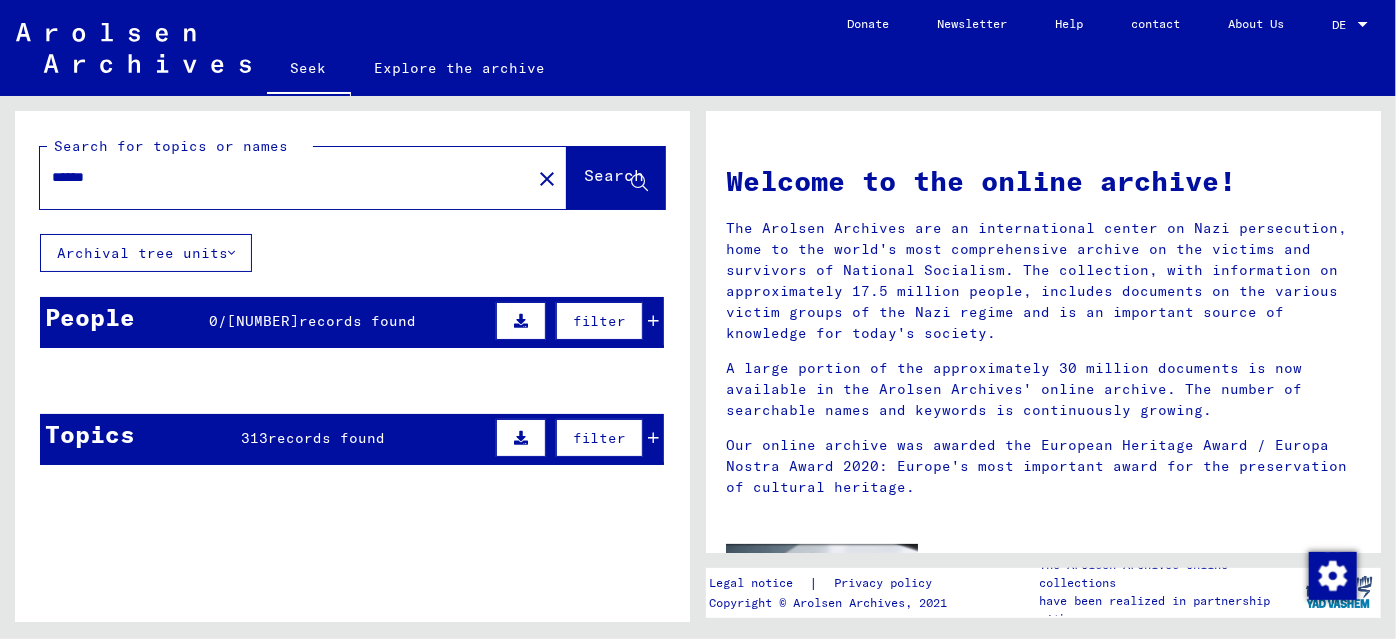drag, startPoint x: 121, startPoint y: 170, endPoint x: 42, endPoint y: 184, distance: 80.23092 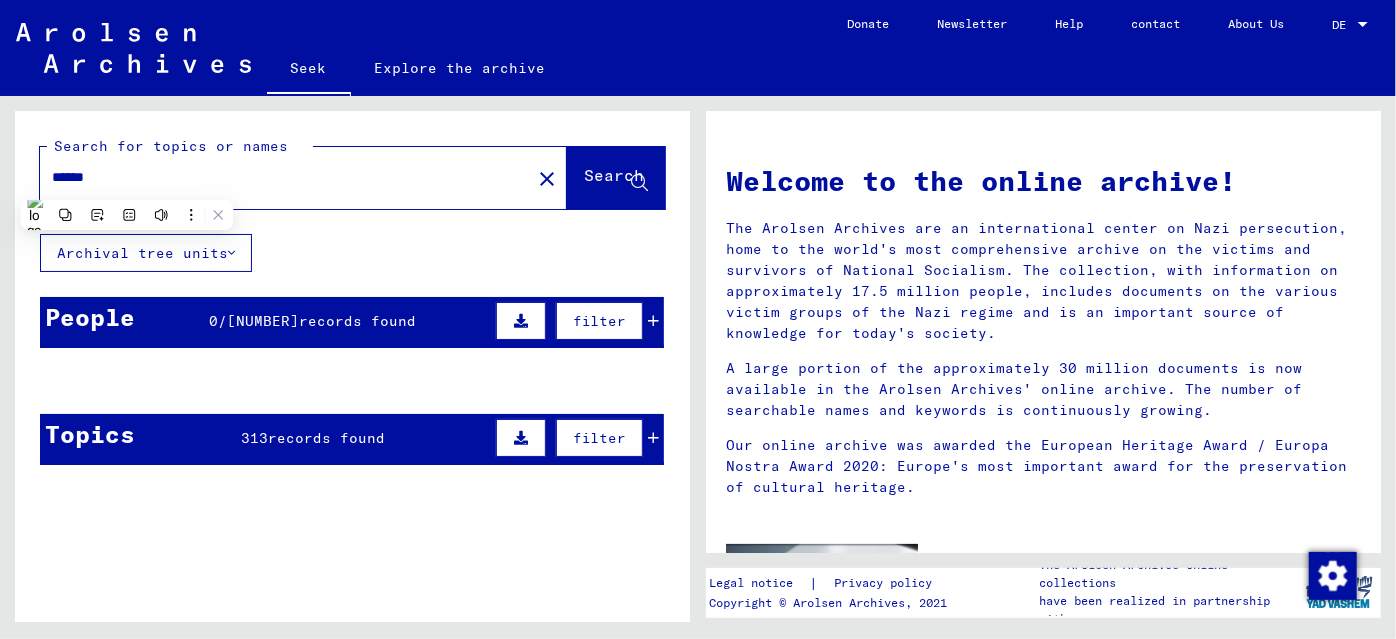 paste 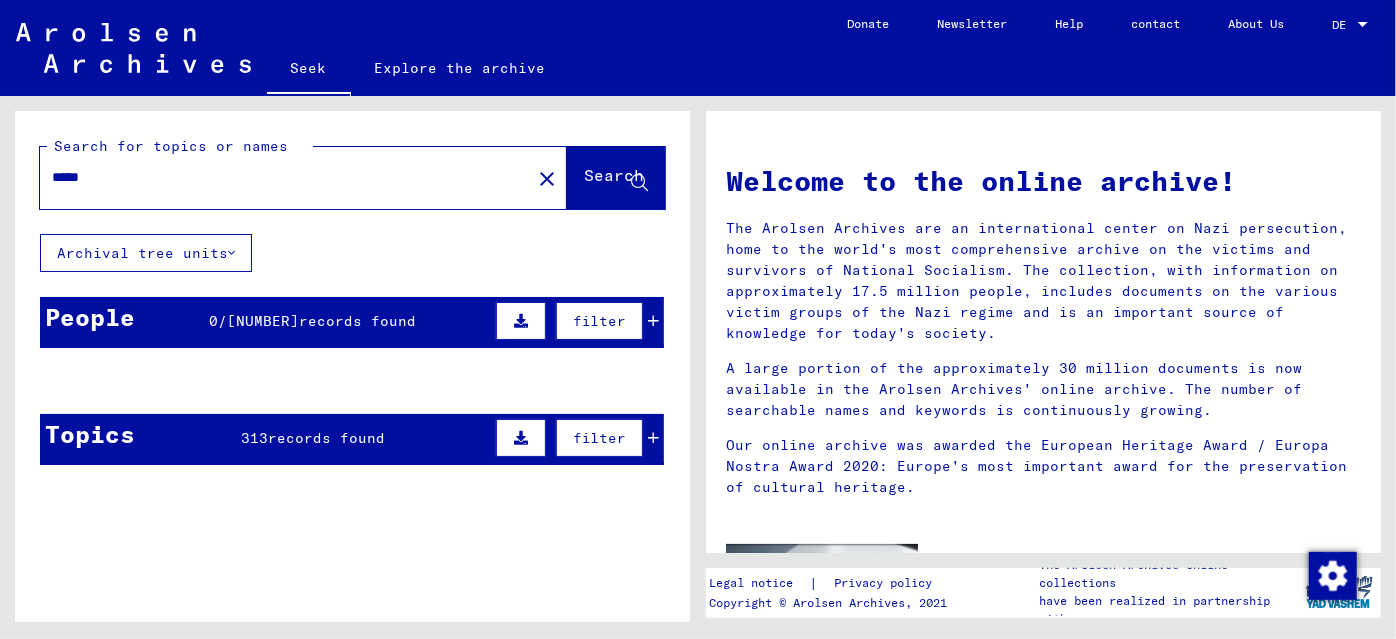 type on "*****" 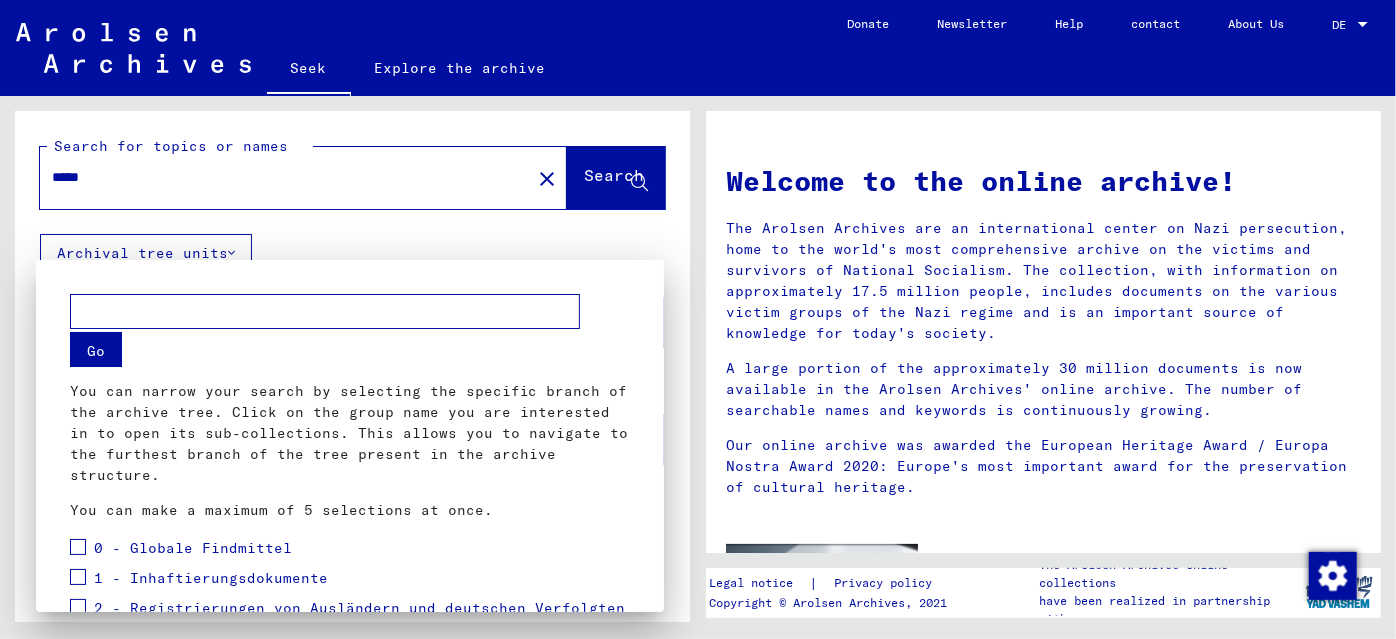 scroll, scrollTop: 362, scrollLeft: 0, axis: vertical 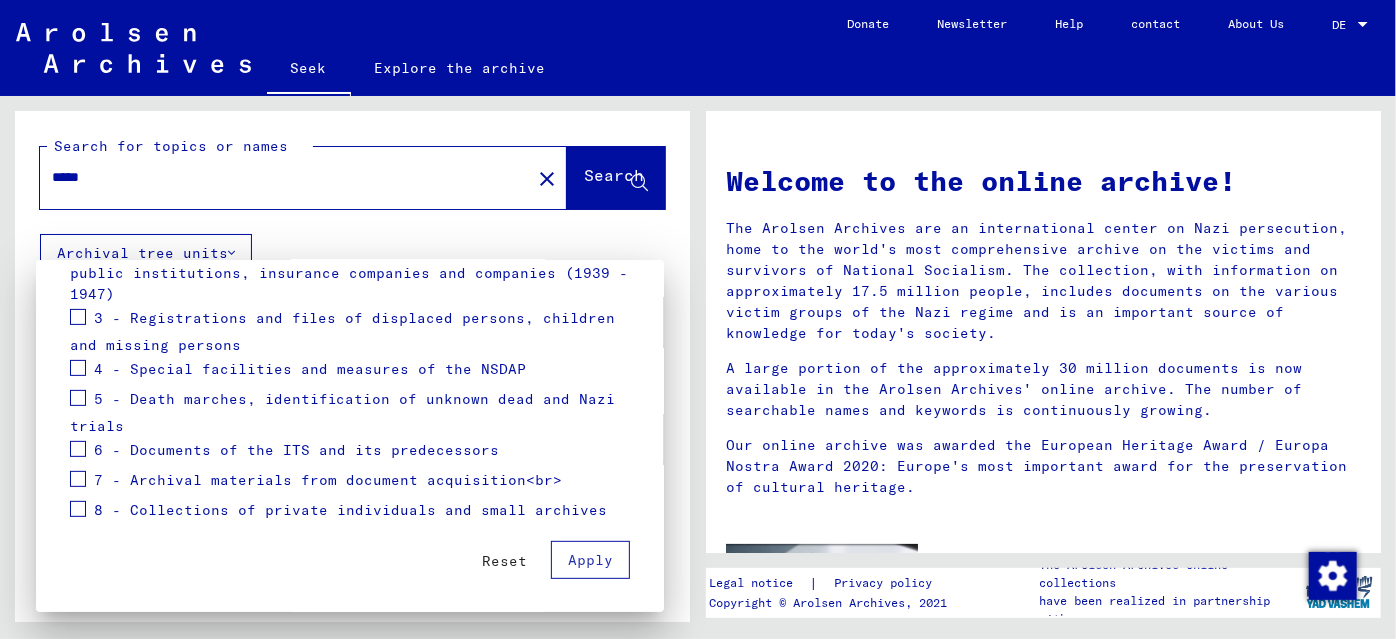 click at bounding box center [78, 449] 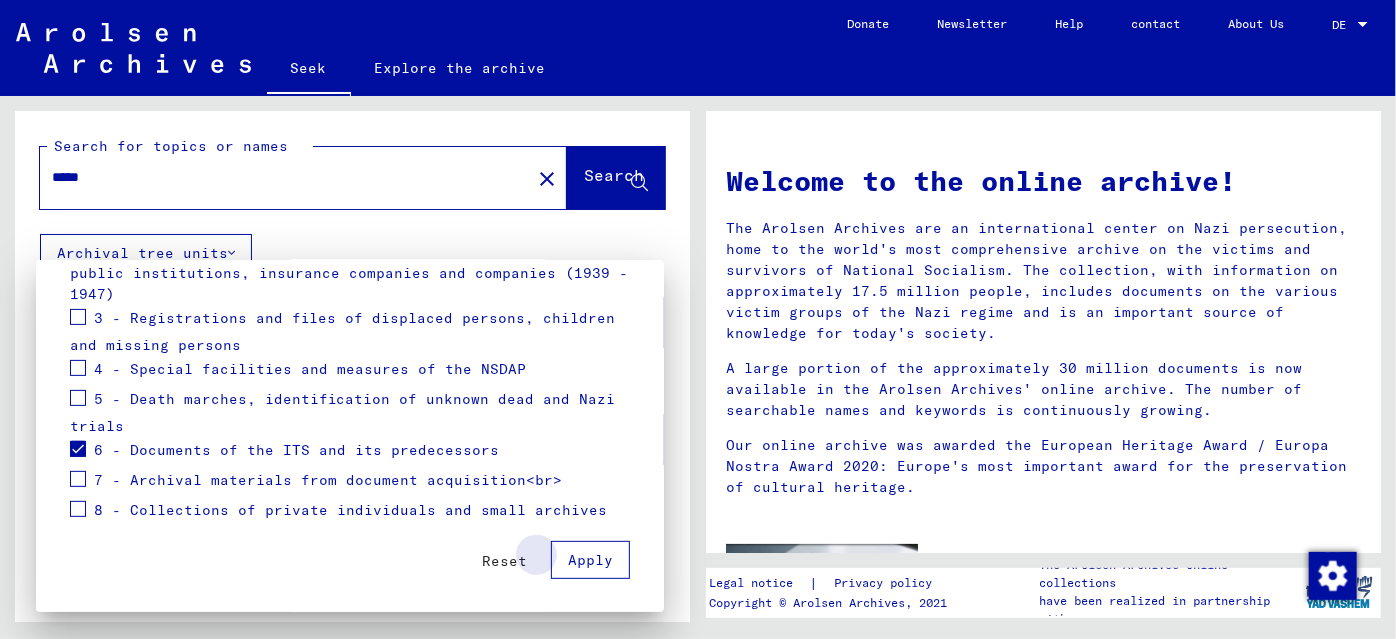click on "Apply" at bounding box center [590, 560] 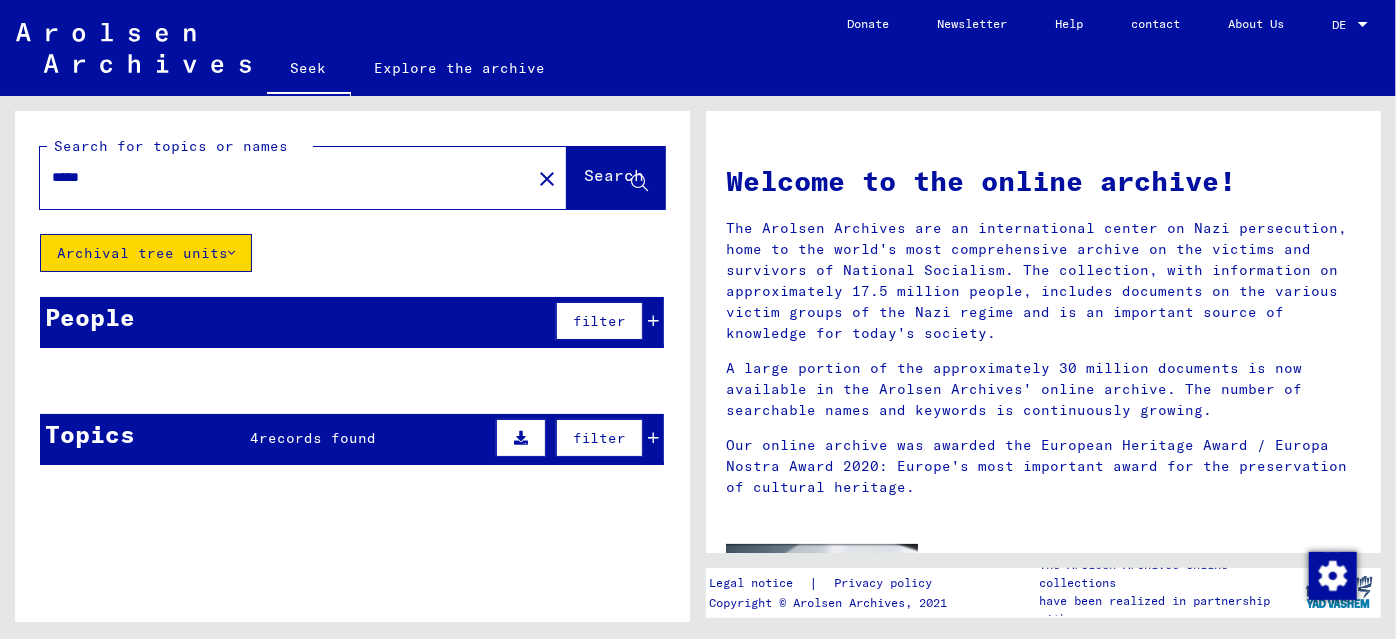 click on "Topics 4  records found filter" at bounding box center (352, 439) 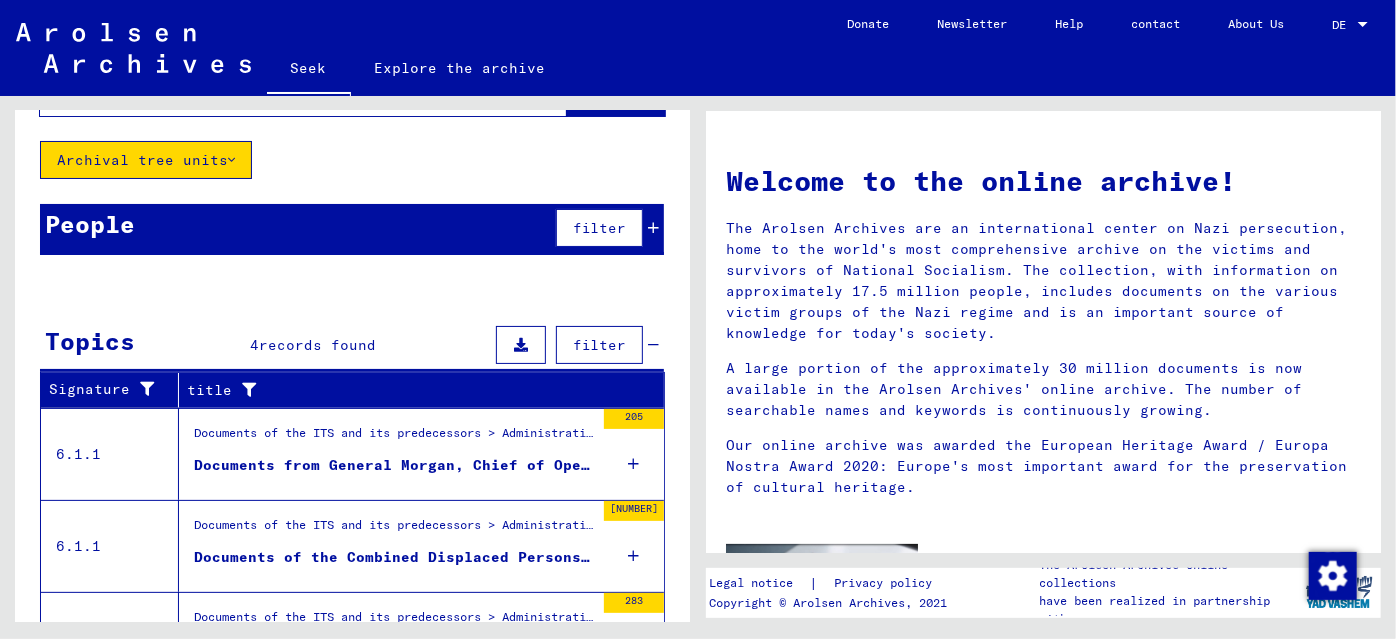 scroll, scrollTop: 0, scrollLeft: 0, axis: both 